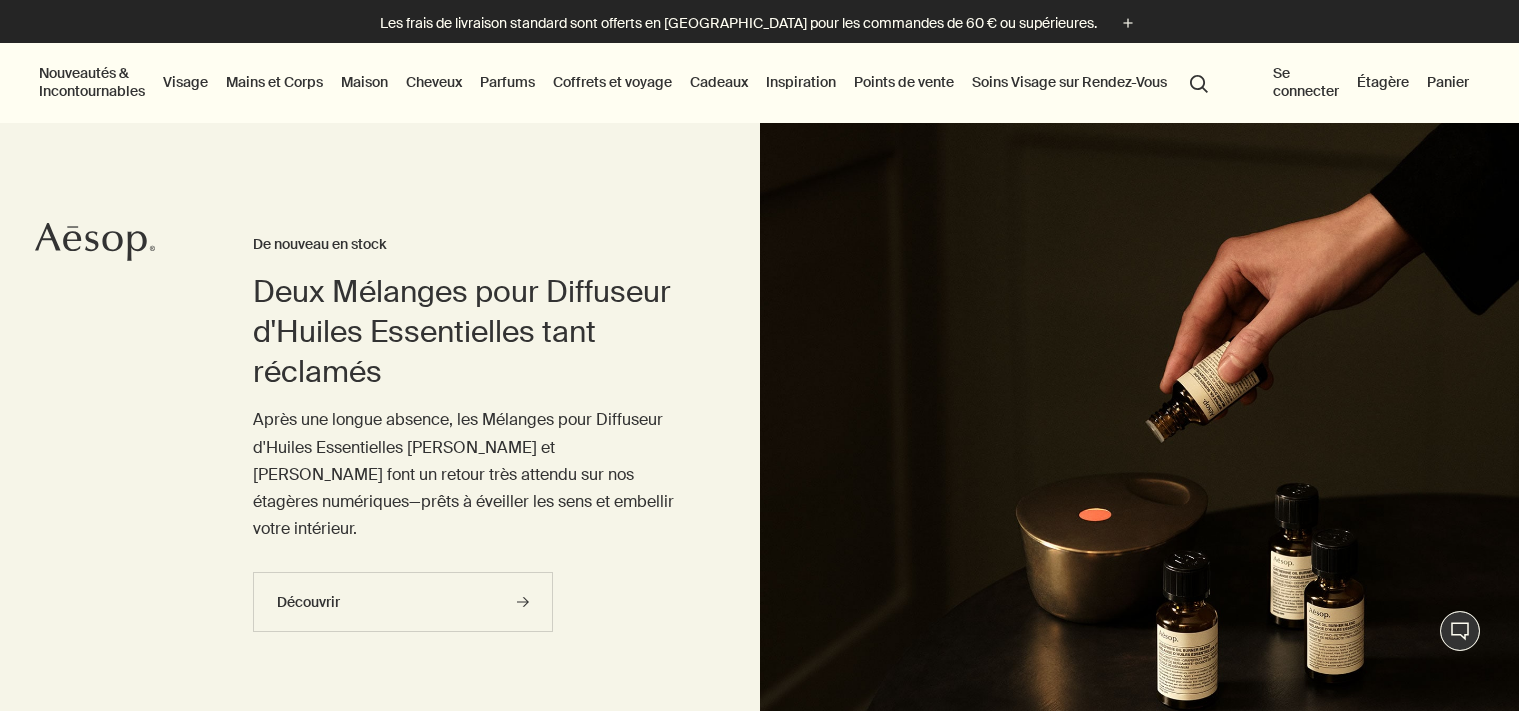 scroll, scrollTop: 0, scrollLeft: 0, axis: both 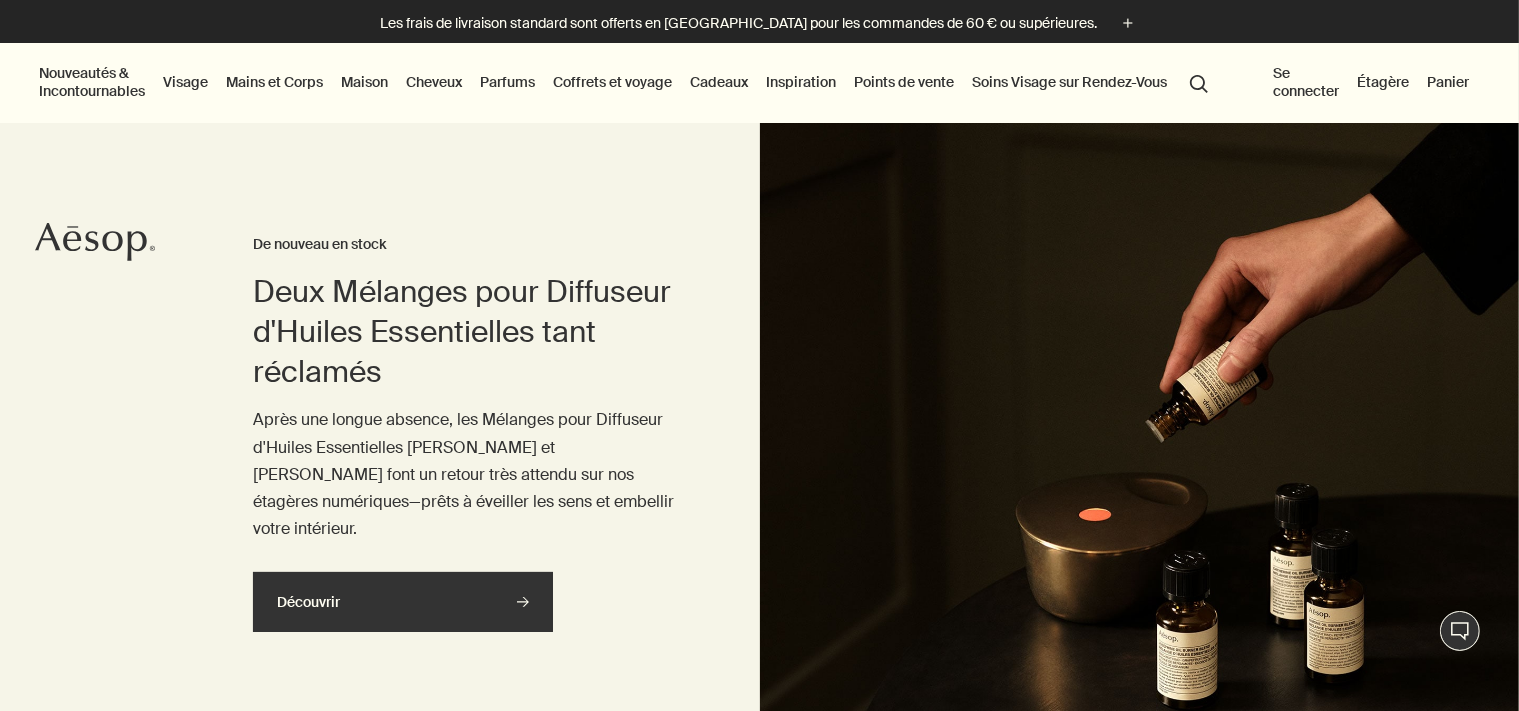click on "rightArrow" 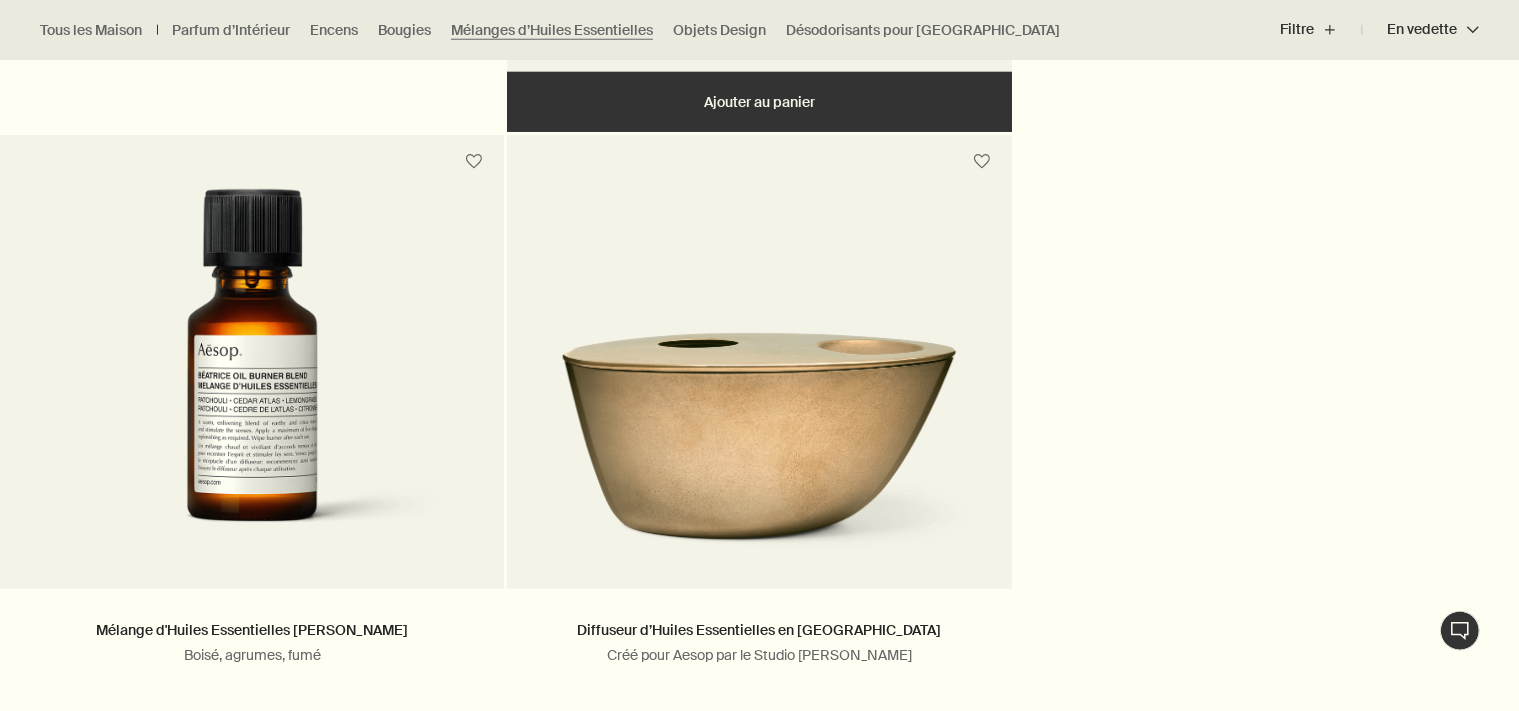 scroll, scrollTop: 1267, scrollLeft: 0, axis: vertical 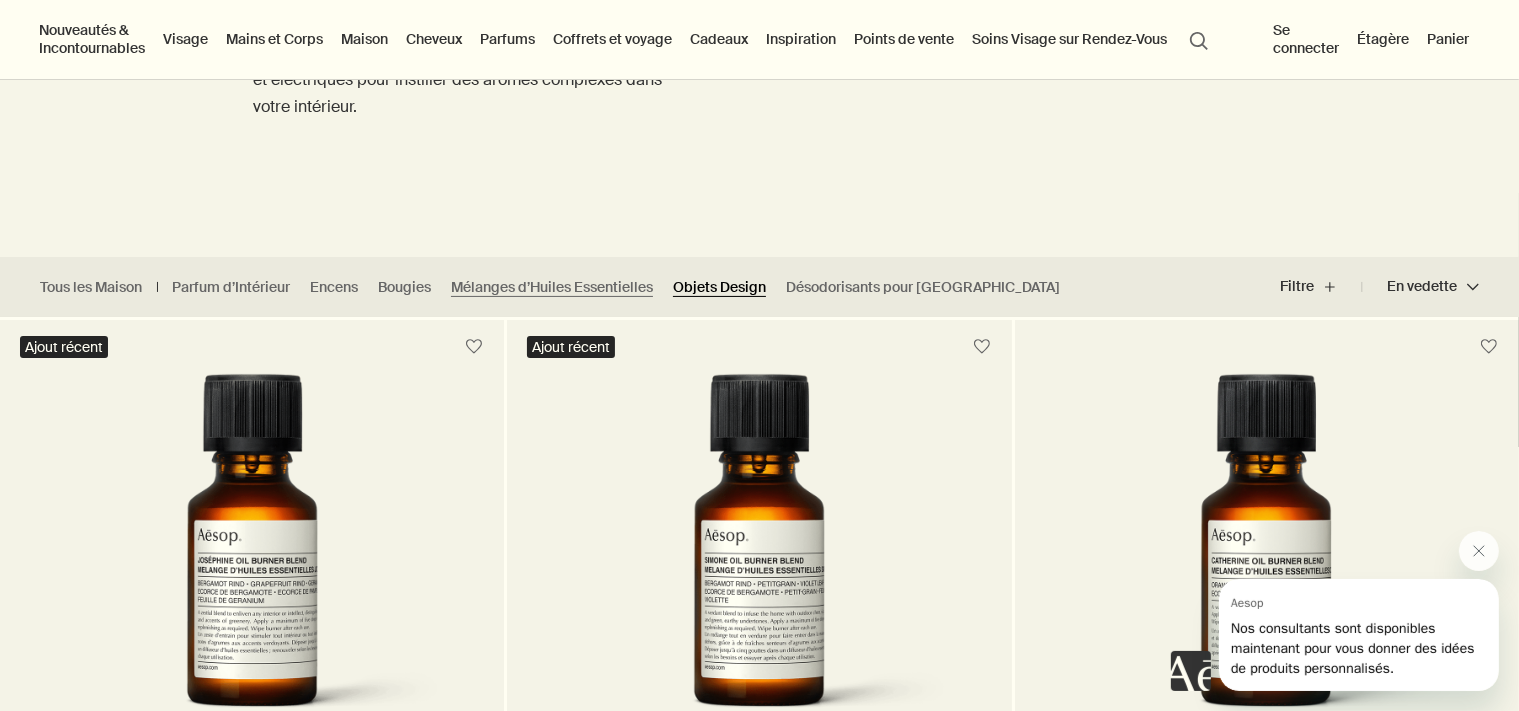 click on "Objets Design" at bounding box center [719, 287] 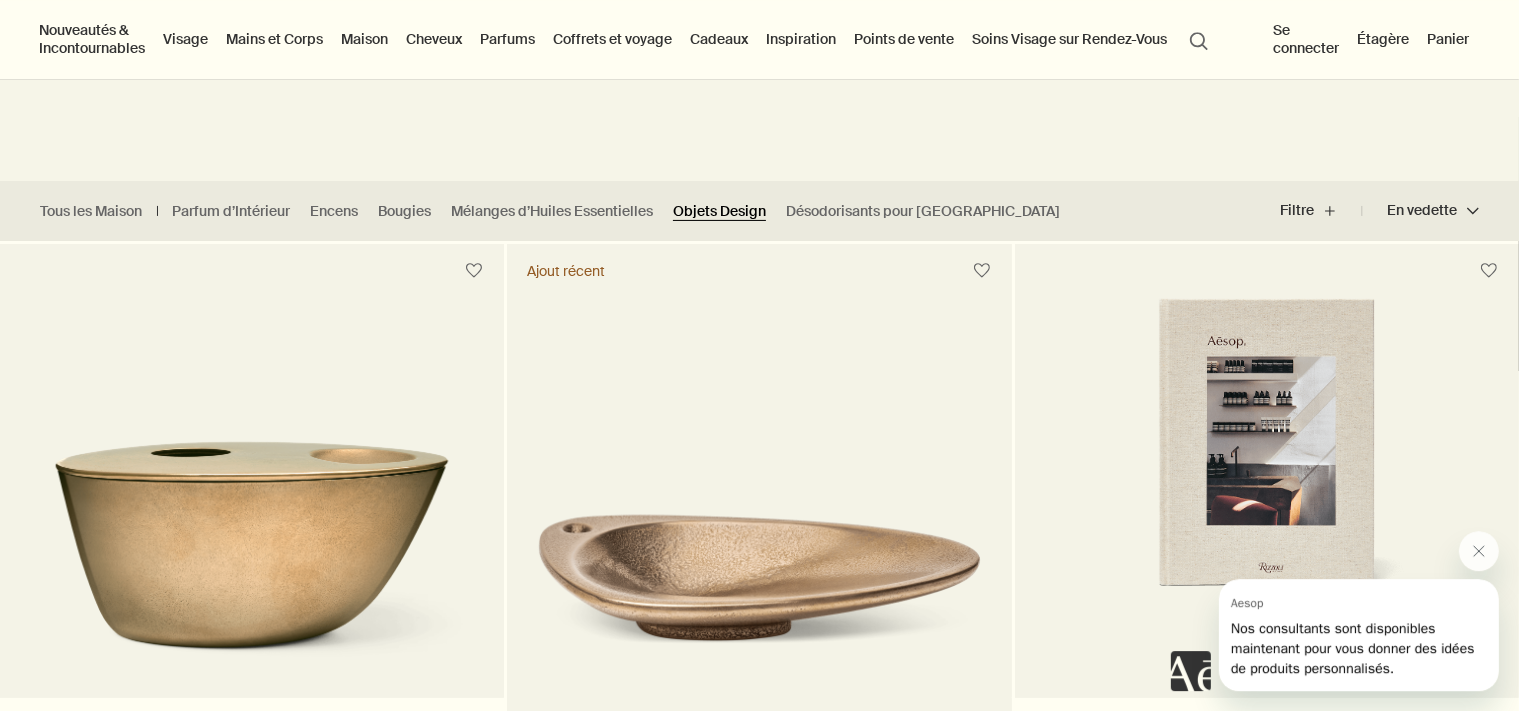 scroll, scrollTop: 211, scrollLeft: 0, axis: vertical 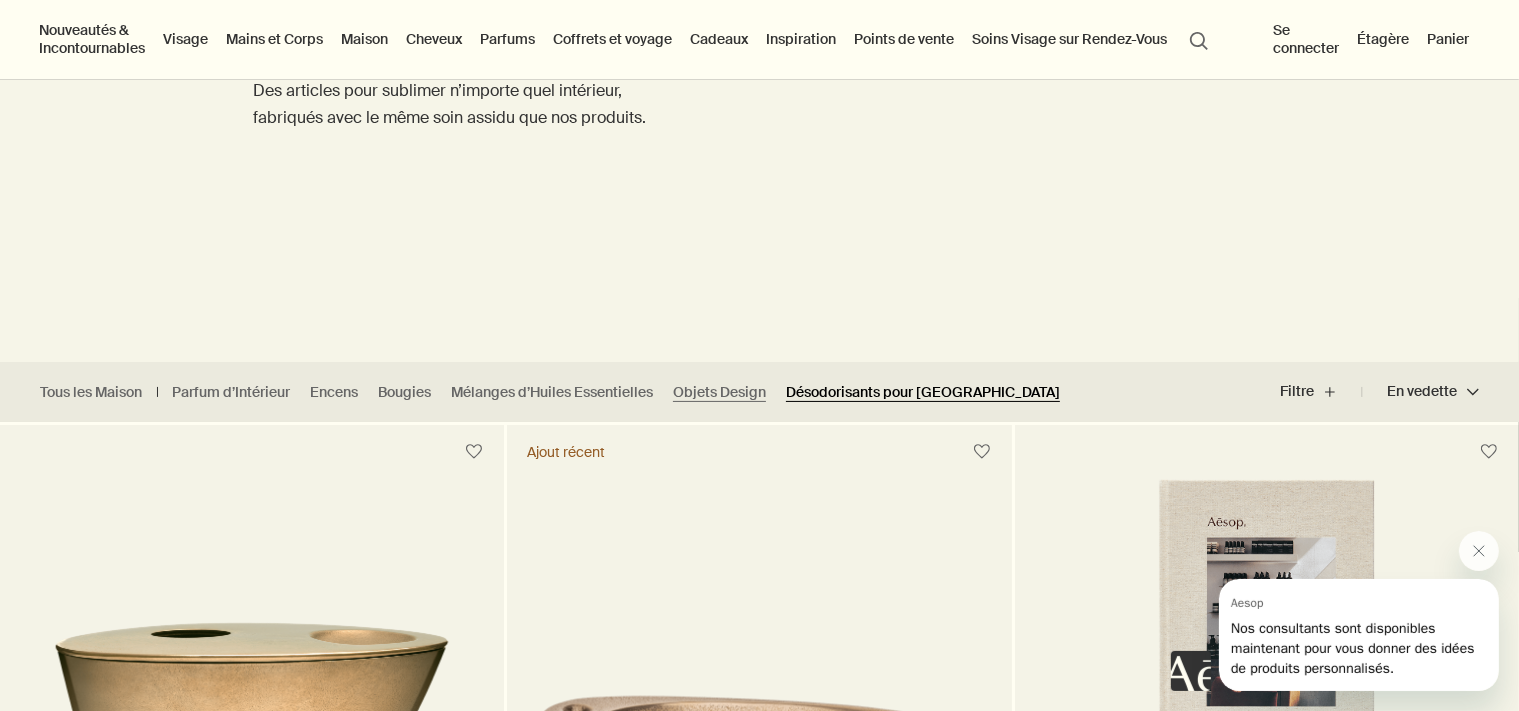 click on "Désodorisants pour [GEOGRAPHIC_DATA]" at bounding box center (923, 392) 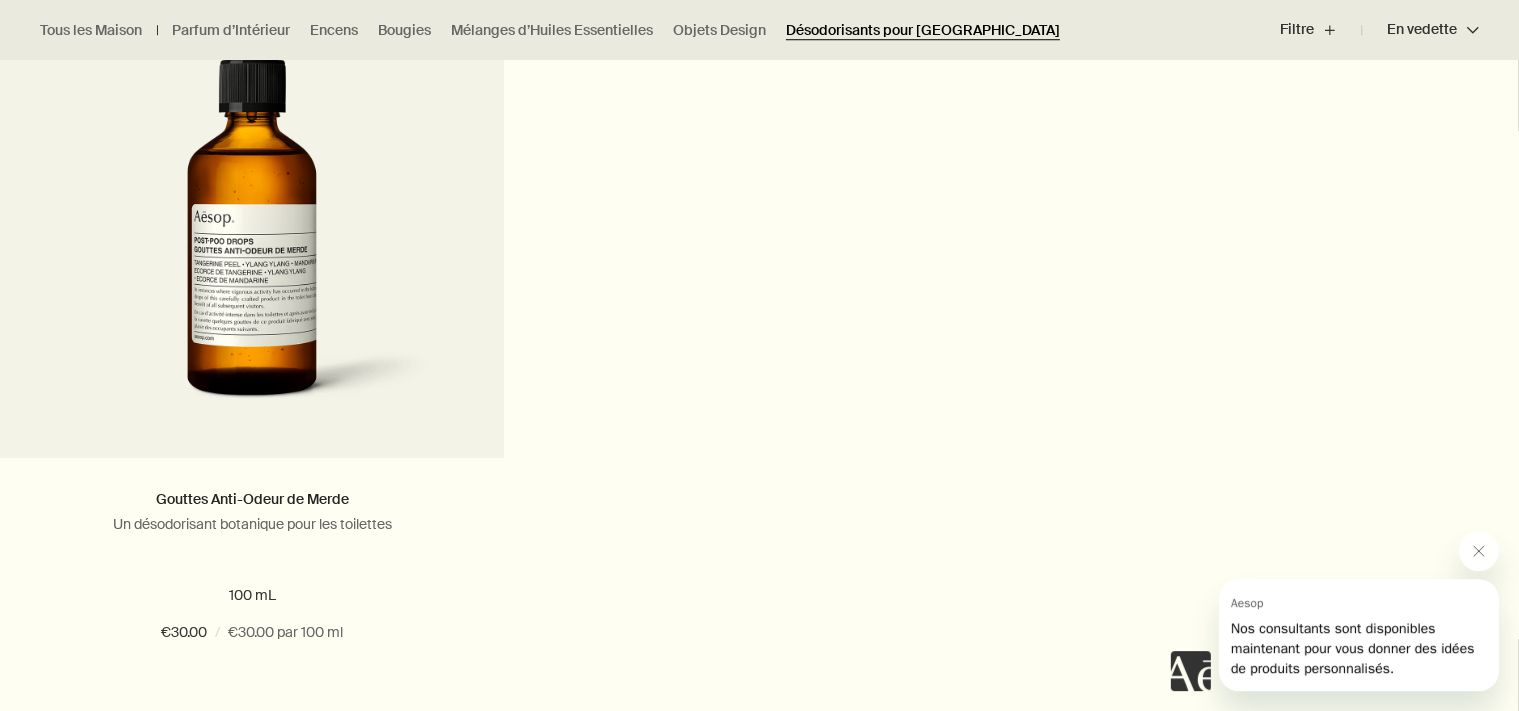 scroll, scrollTop: 633, scrollLeft: 0, axis: vertical 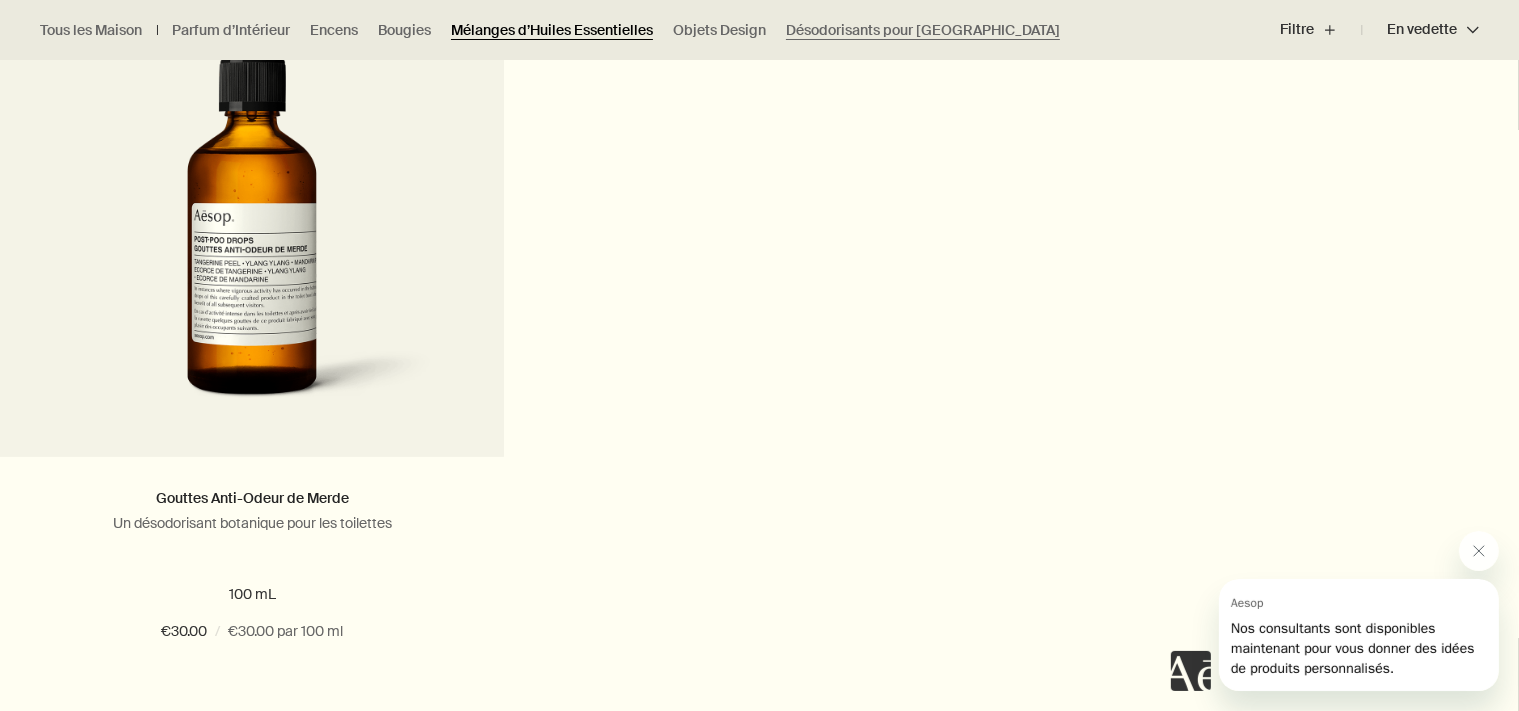 click on "Mélanges d’Huiles Essentielles" at bounding box center (552, 30) 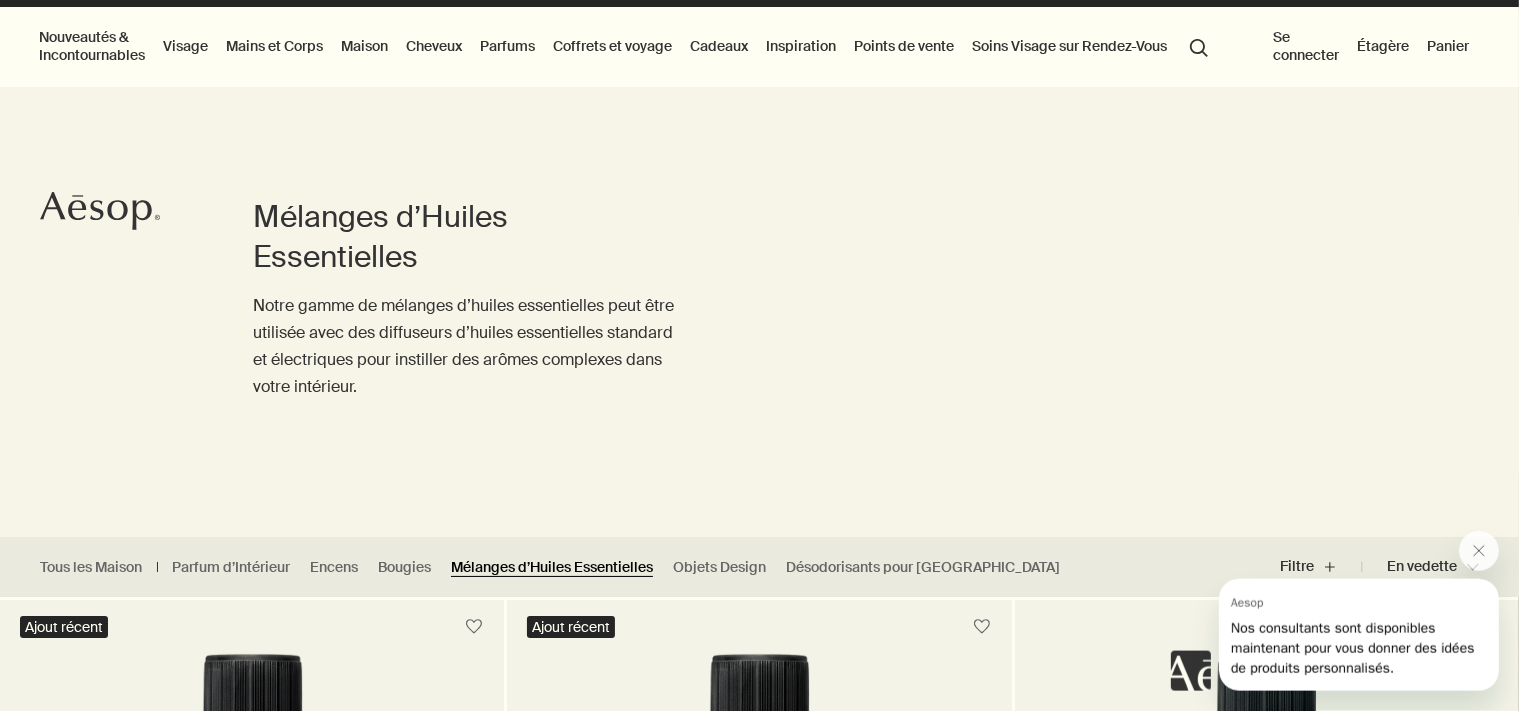 scroll, scrollTop: 0, scrollLeft: 0, axis: both 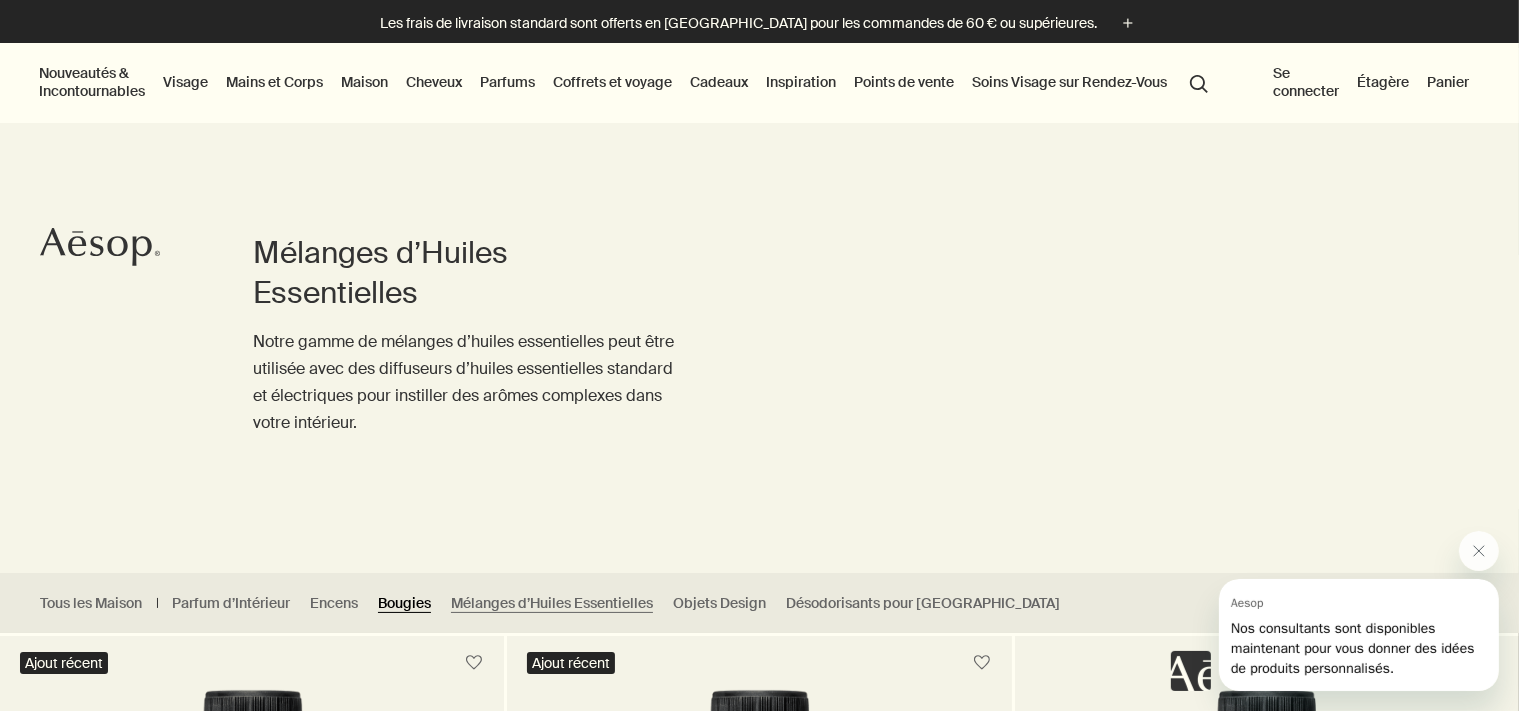 click on "Bougies" at bounding box center (404, 603) 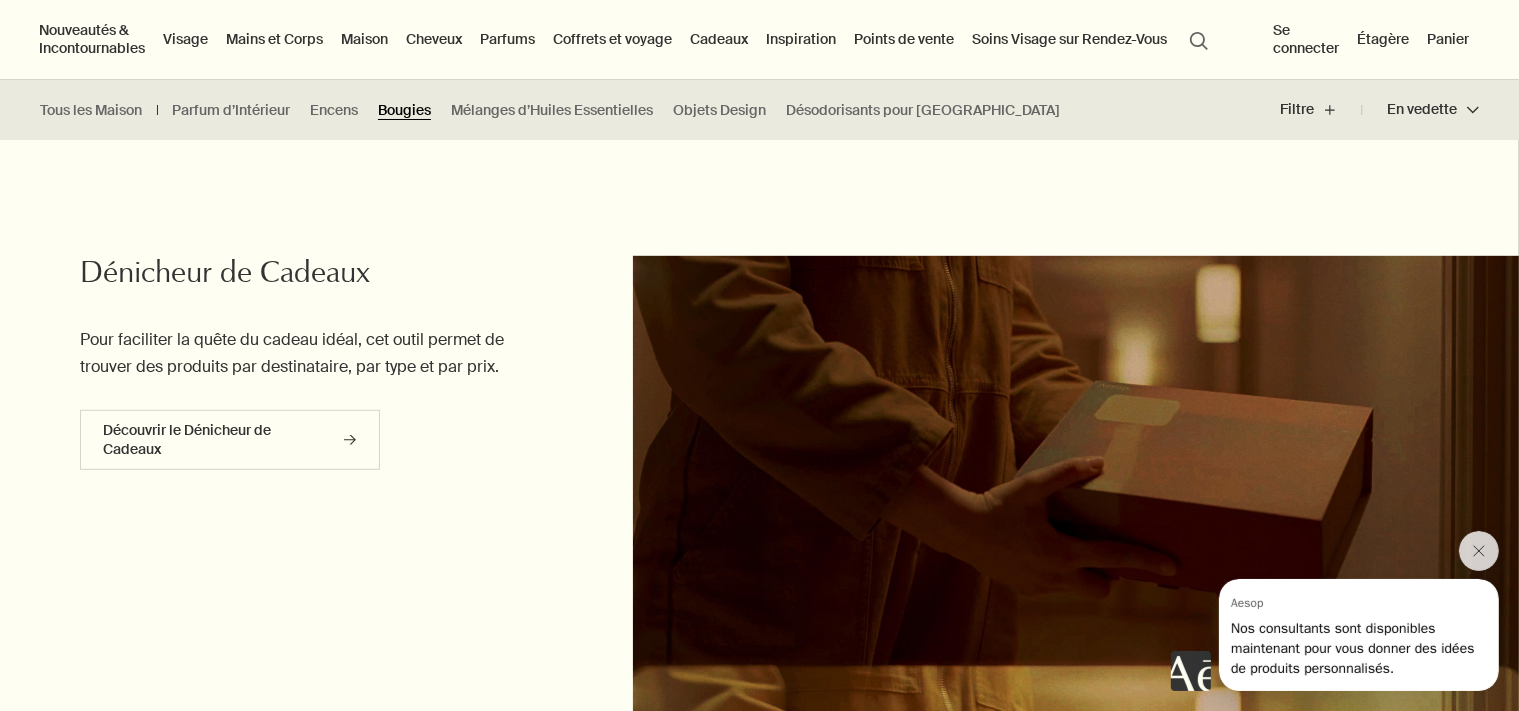 scroll, scrollTop: 422, scrollLeft: 0, axis: vertical 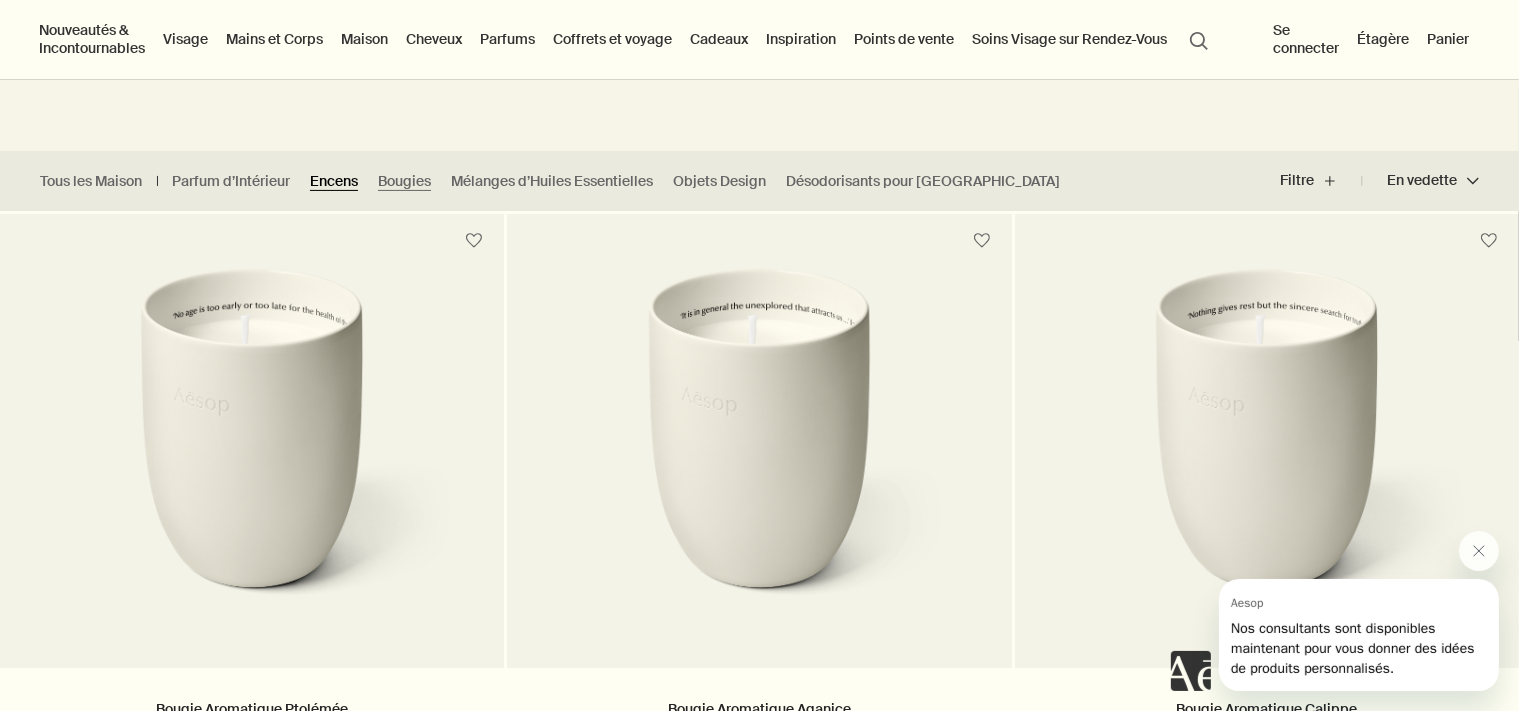 click on "Encens" at bounding box center [334, 181] 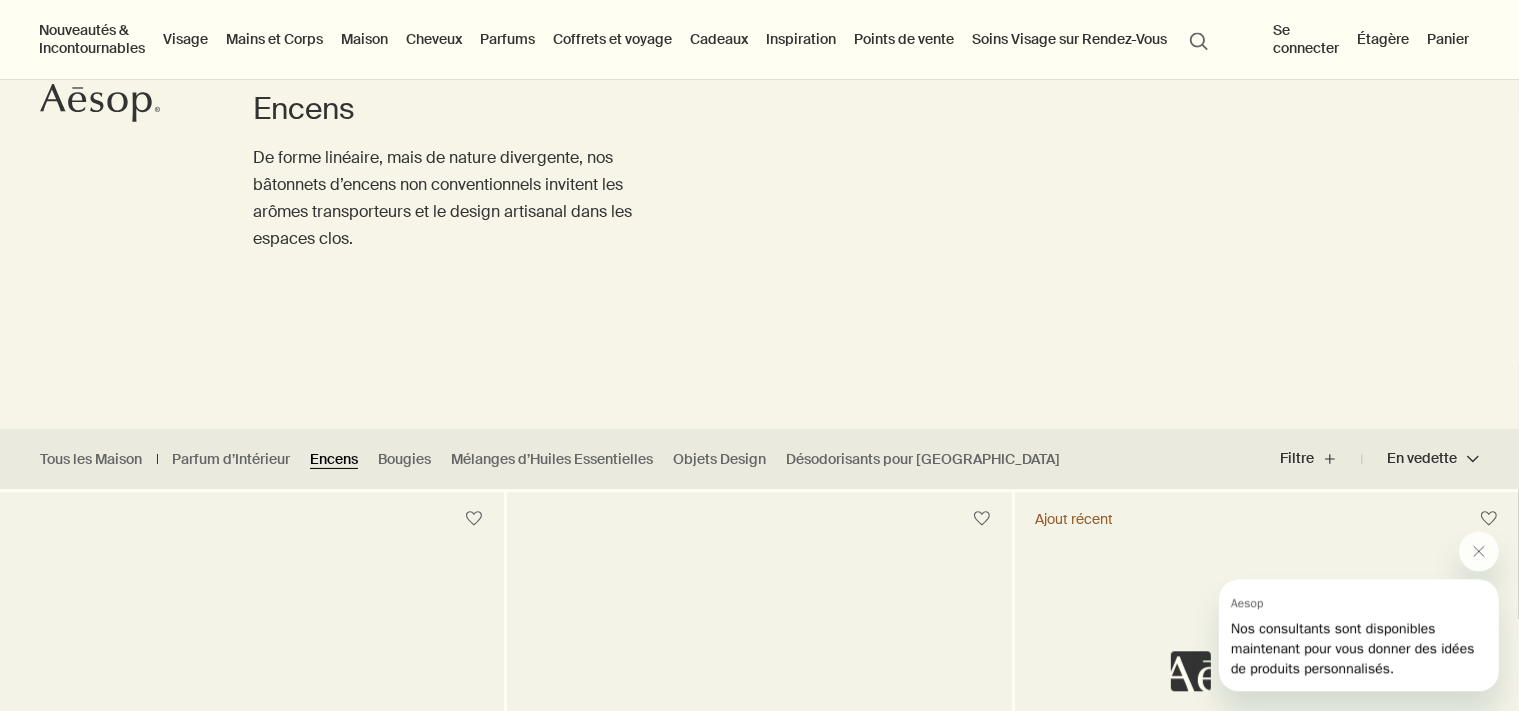 scroll, scrollTop: 105, scrollLeft: 0, axis: vertical 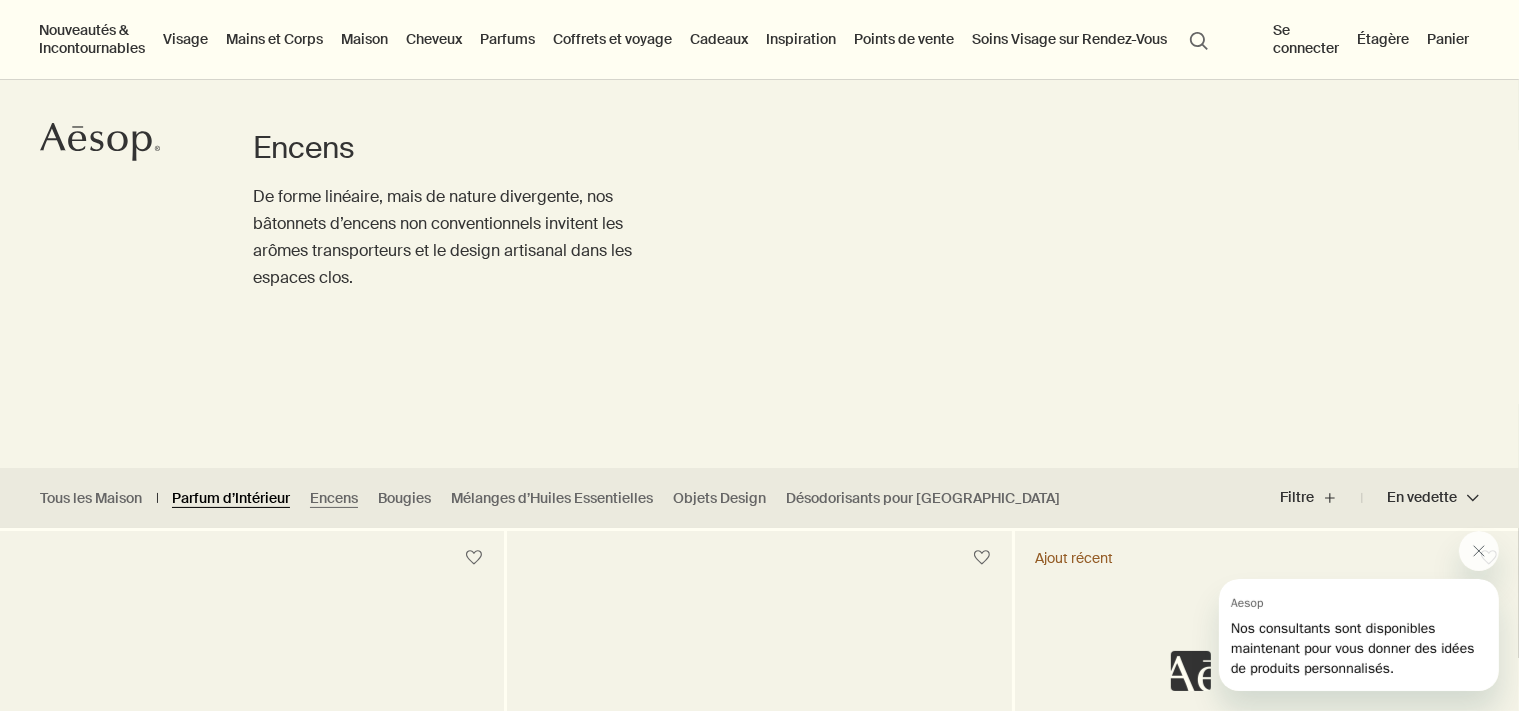 click on "Parfum d’Intérieur" at bounding box center [231, 498] 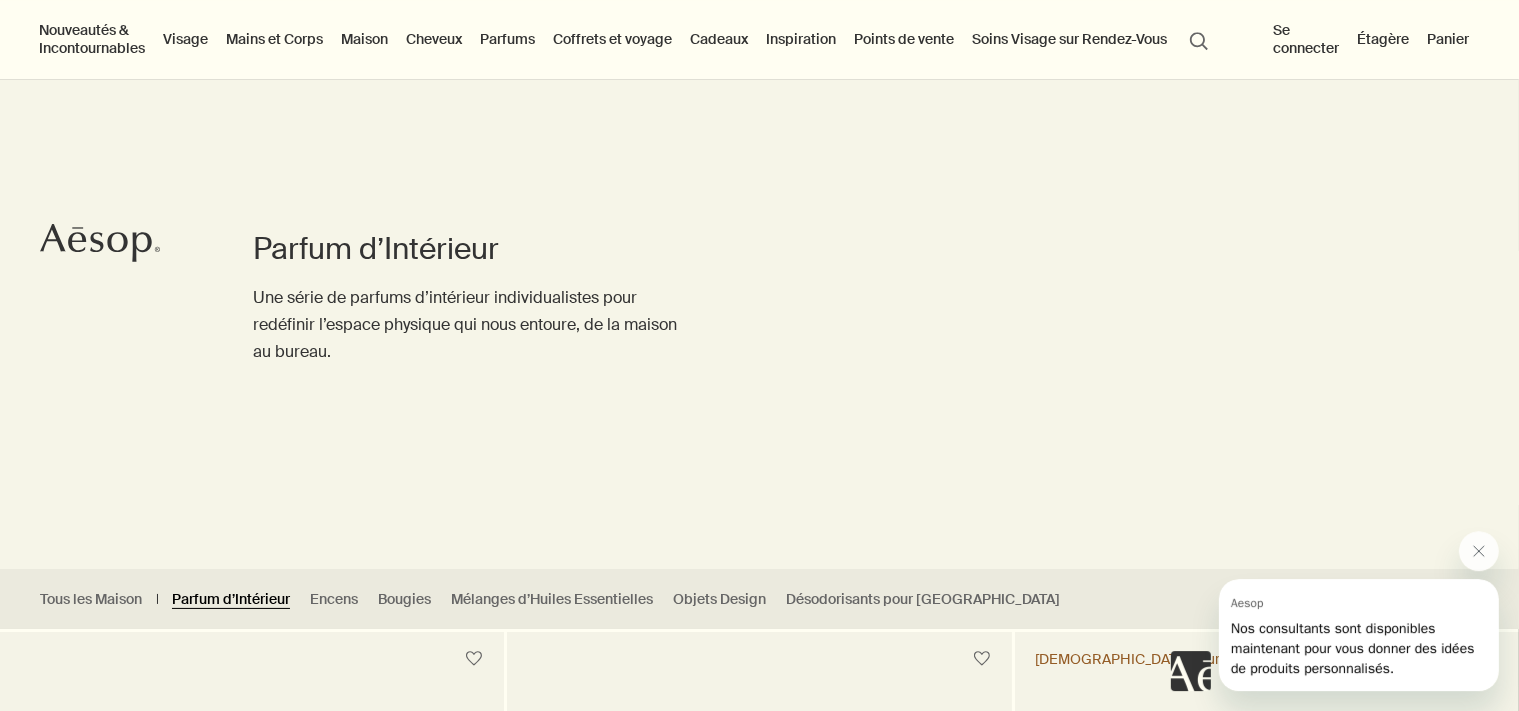 scroll, scrollTop: 0, scrollLeft: 0, axis: both 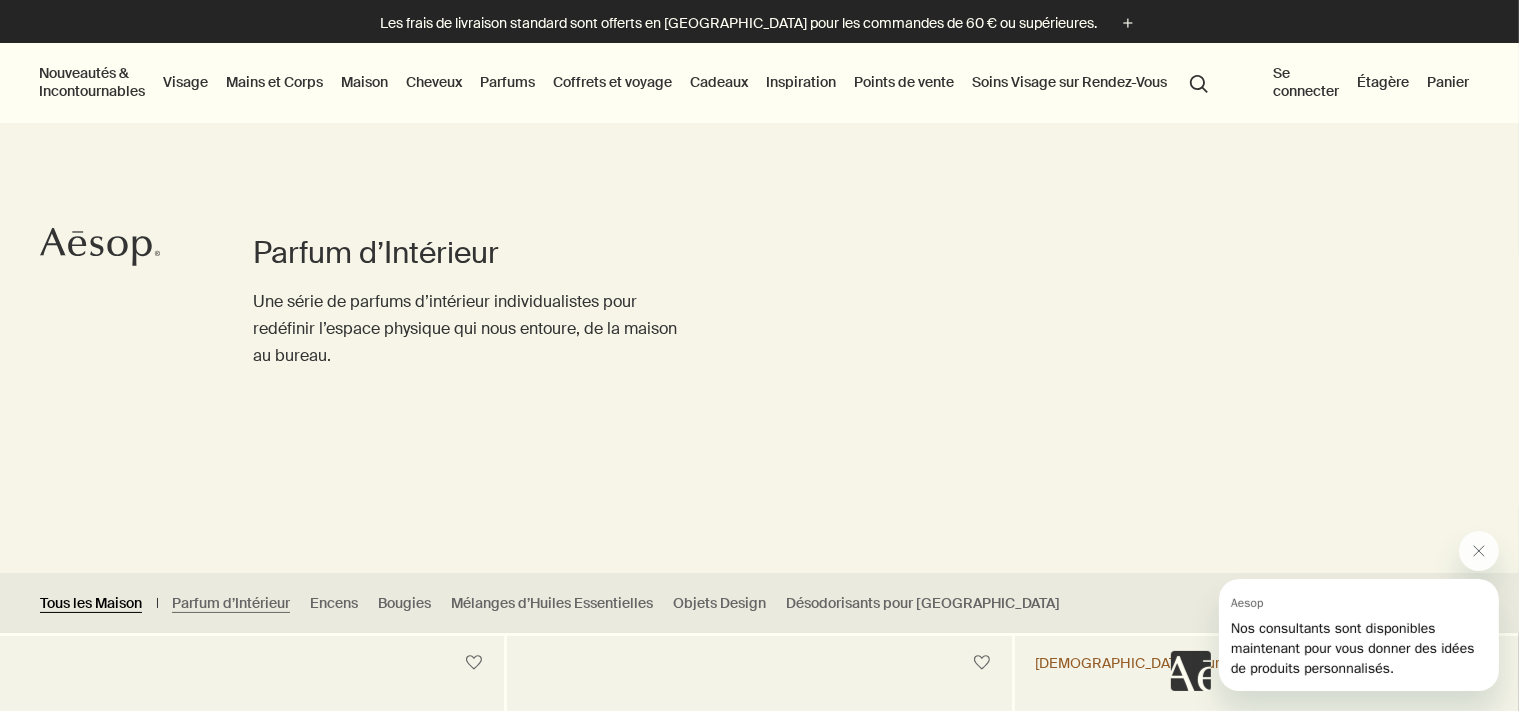 click on "Tous les Maison" at bounding box center [91, 603] 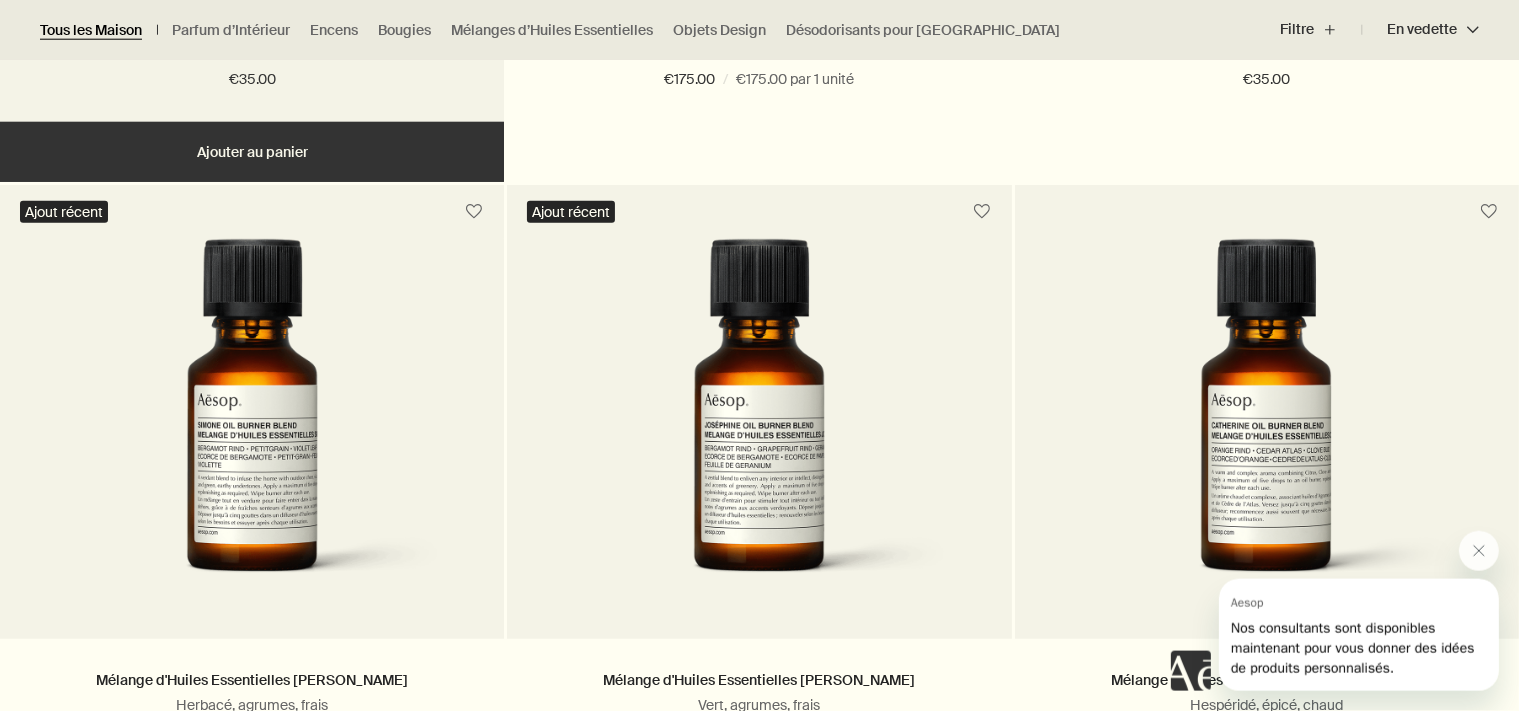 scroll, scrollTop: 1267, scrollLeft: 0, axis: vertical 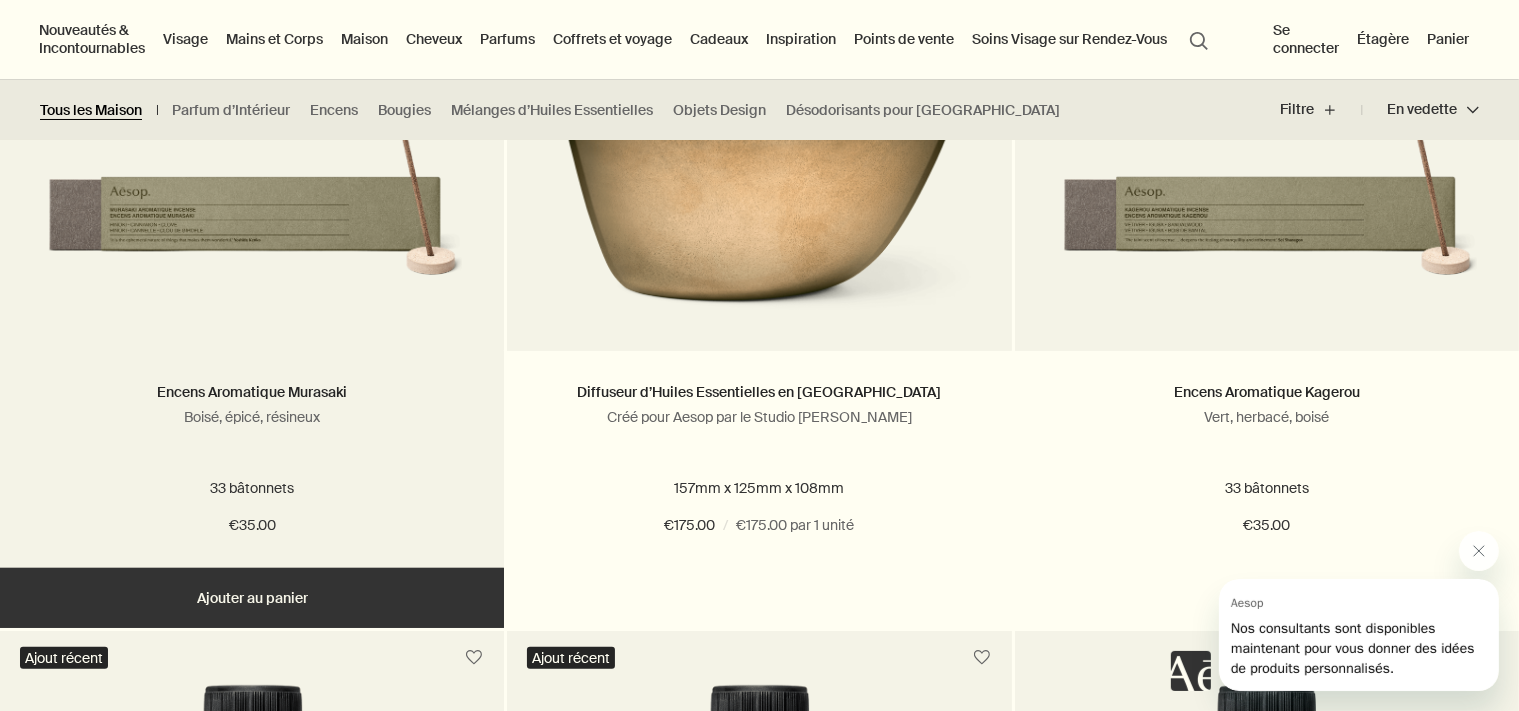 radio on "false" 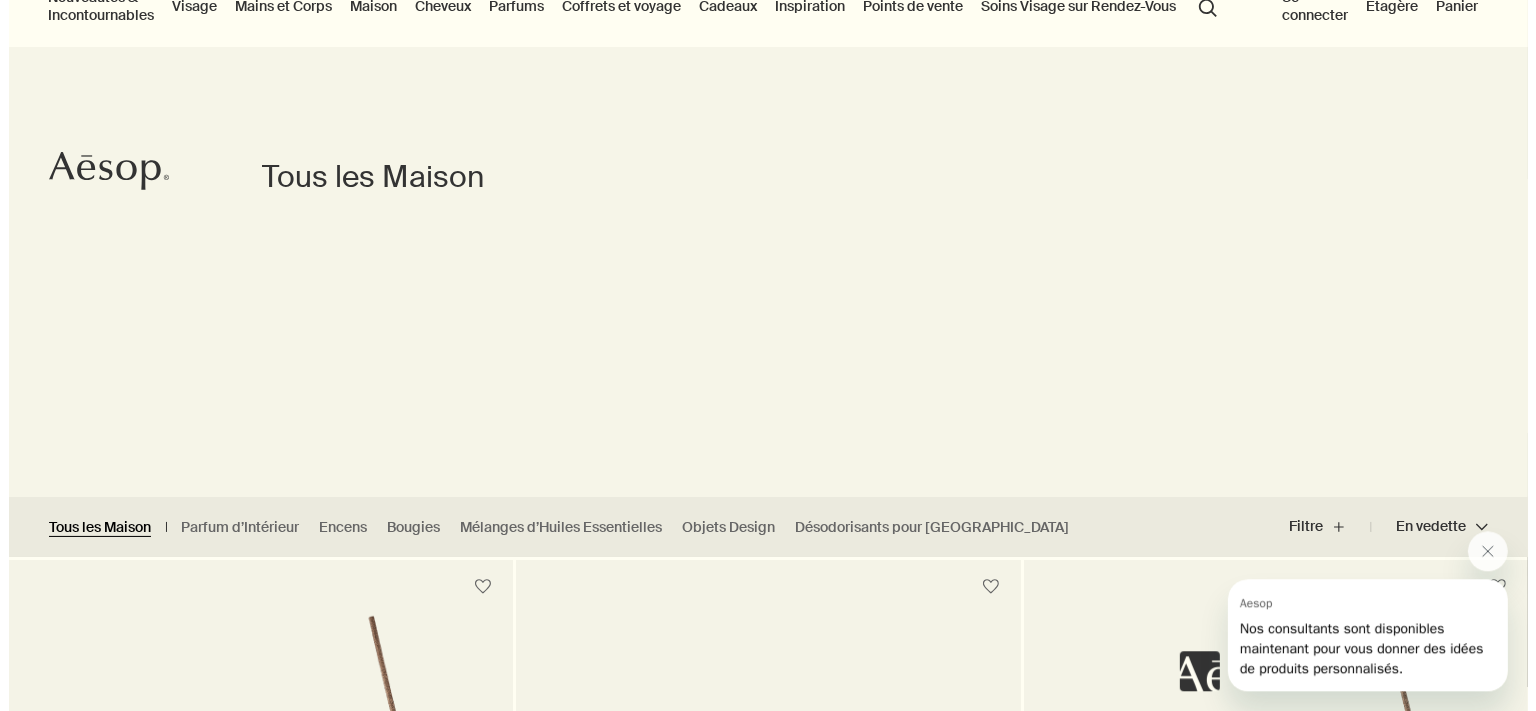 scroll, scrollTop: 0, scrollLeft: 0, axis: both 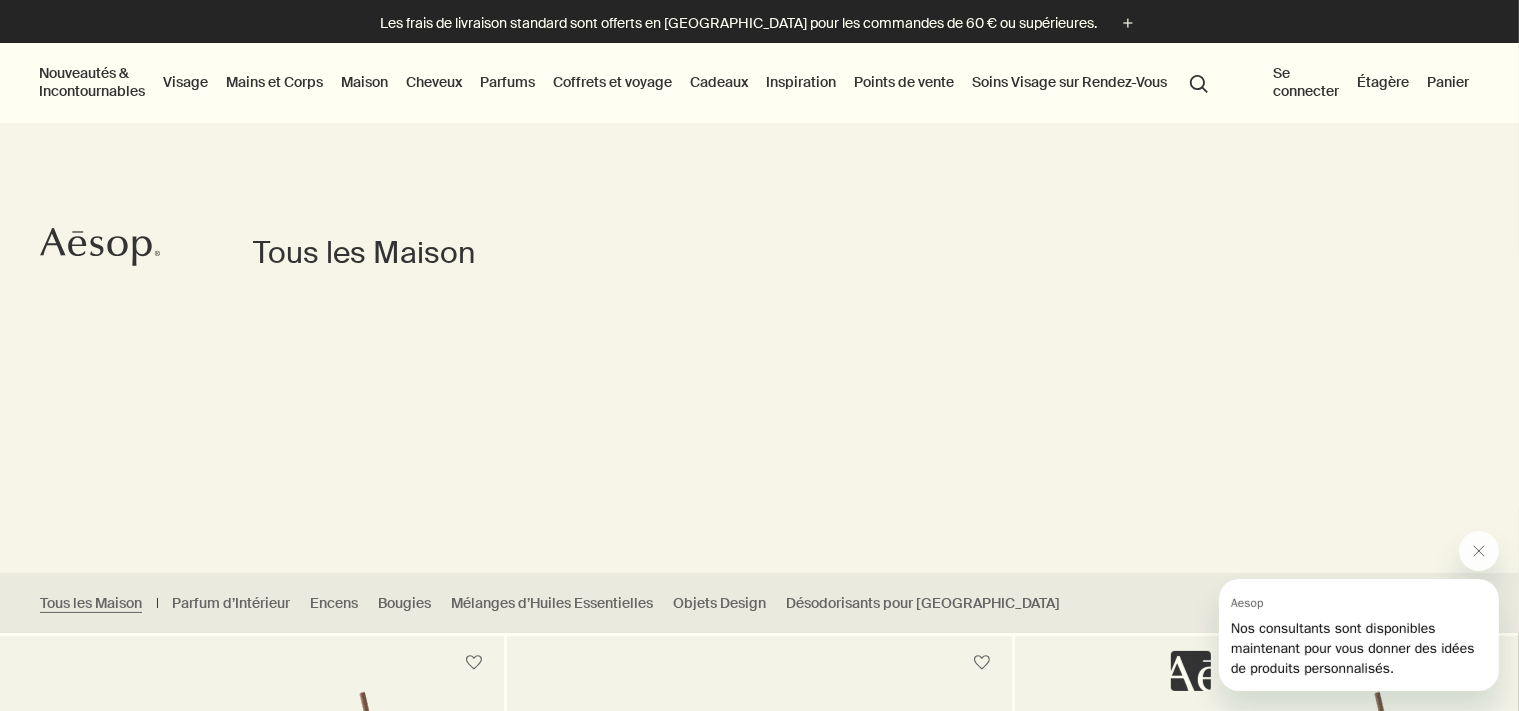 click on "Nouveautés & Incontournables" at bounding box center (92, 82) 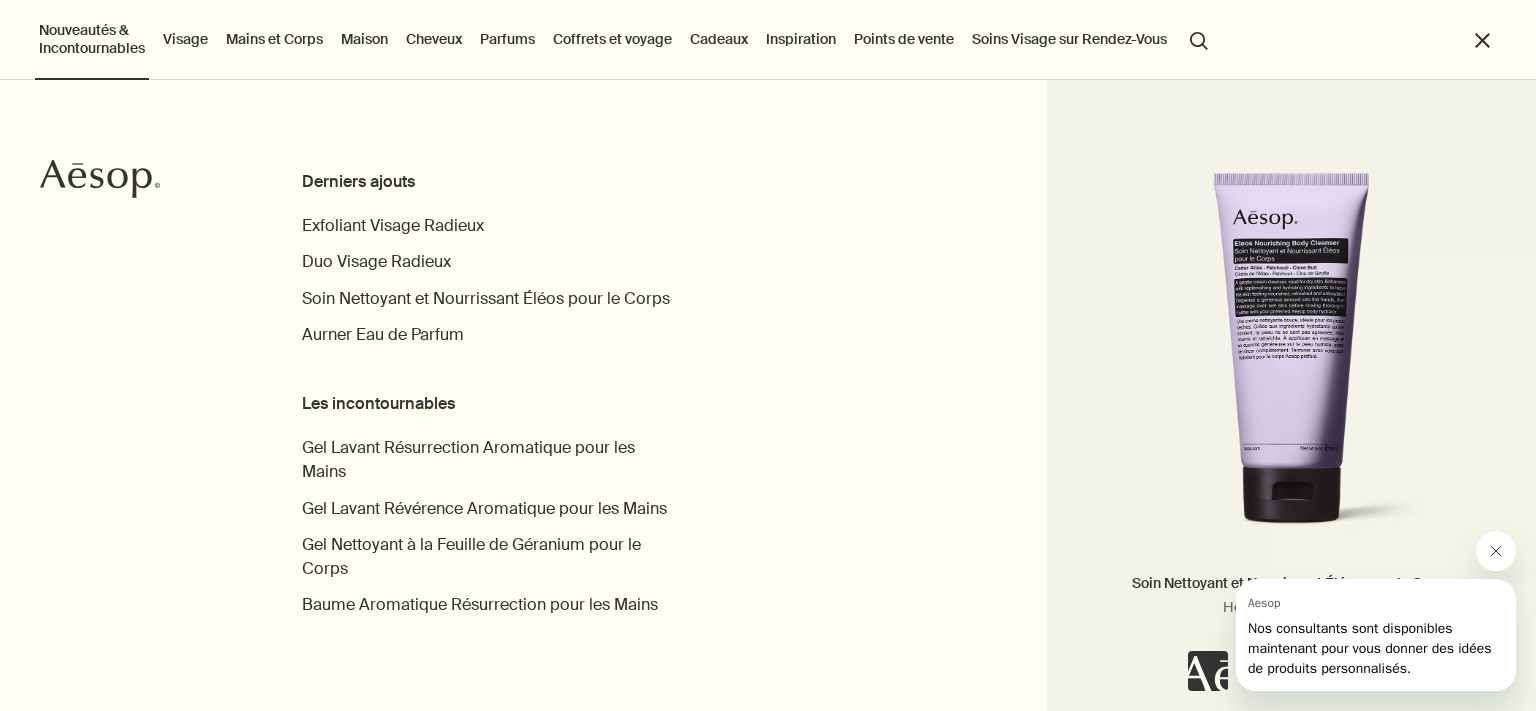 click 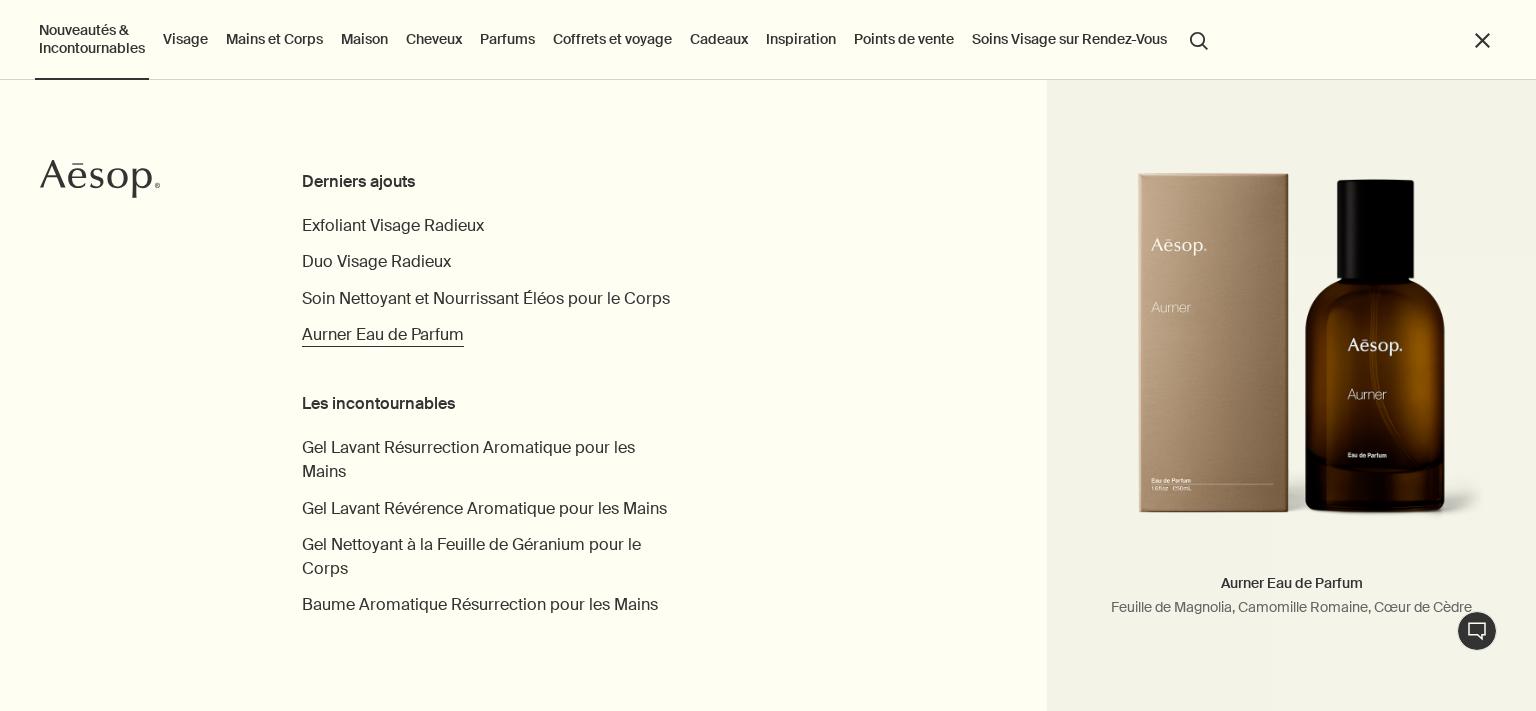 click on "Aurner Eau de Parfum" at bounding box center [383, 334] 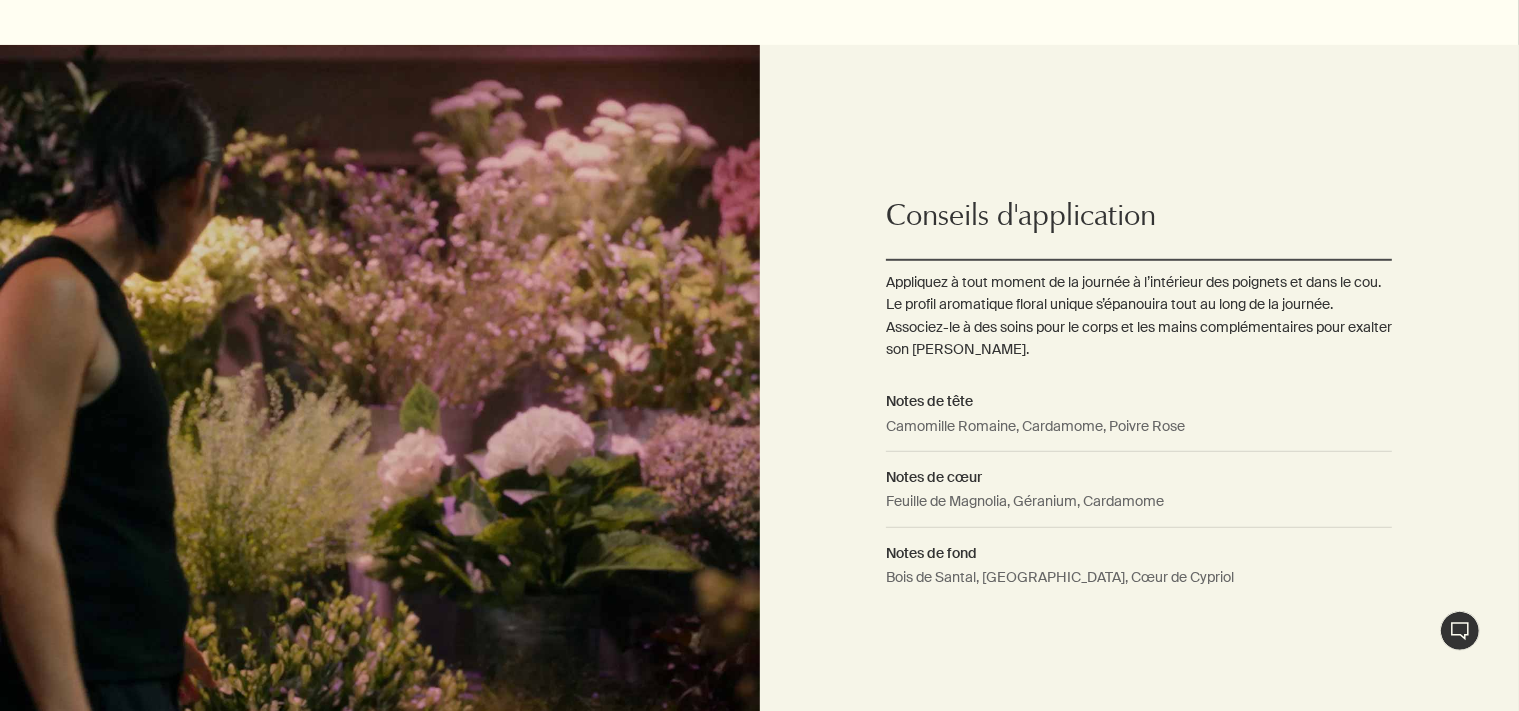 scroll, scrollTop: 1372, scrollLeft: 0, axis: vertical 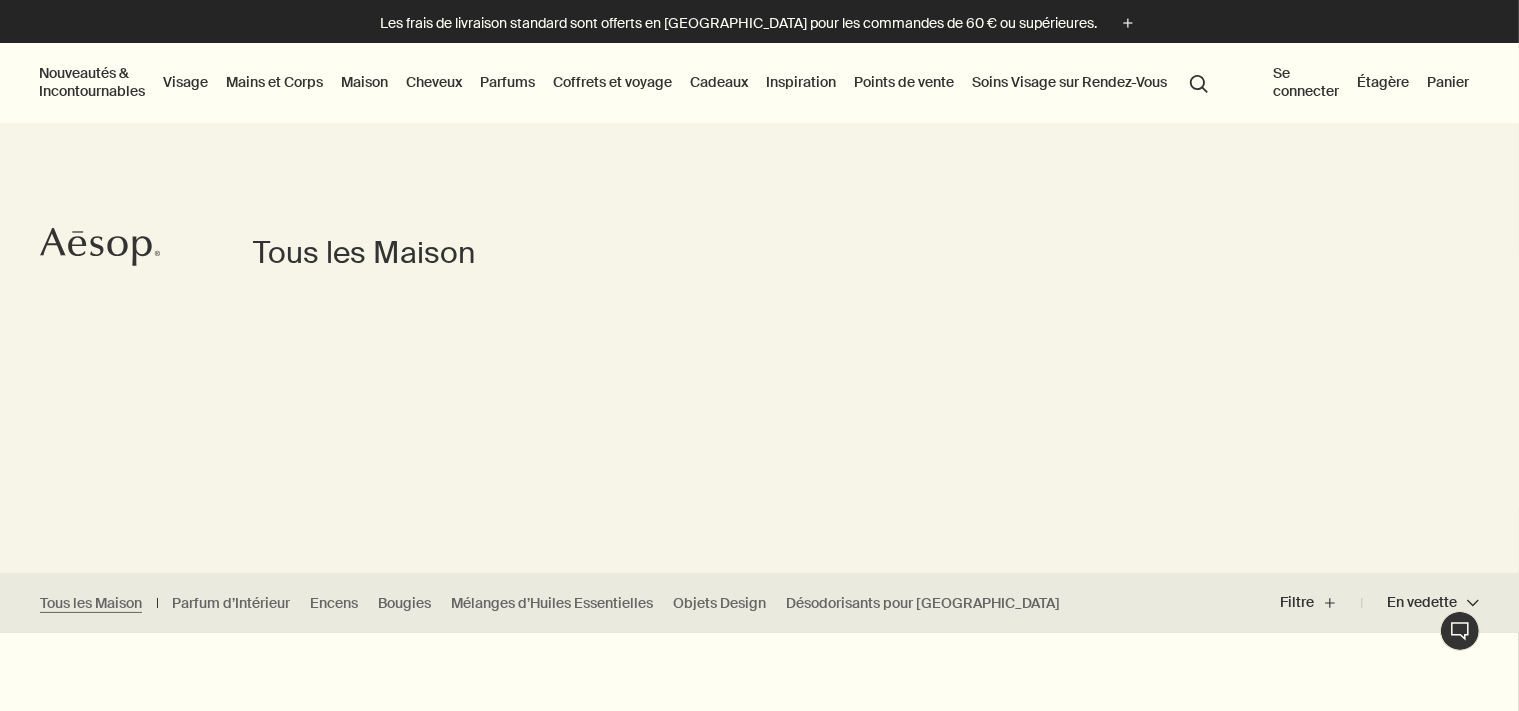 click on "Nouveautés & Incontournables" at bounding box center (92, 82) 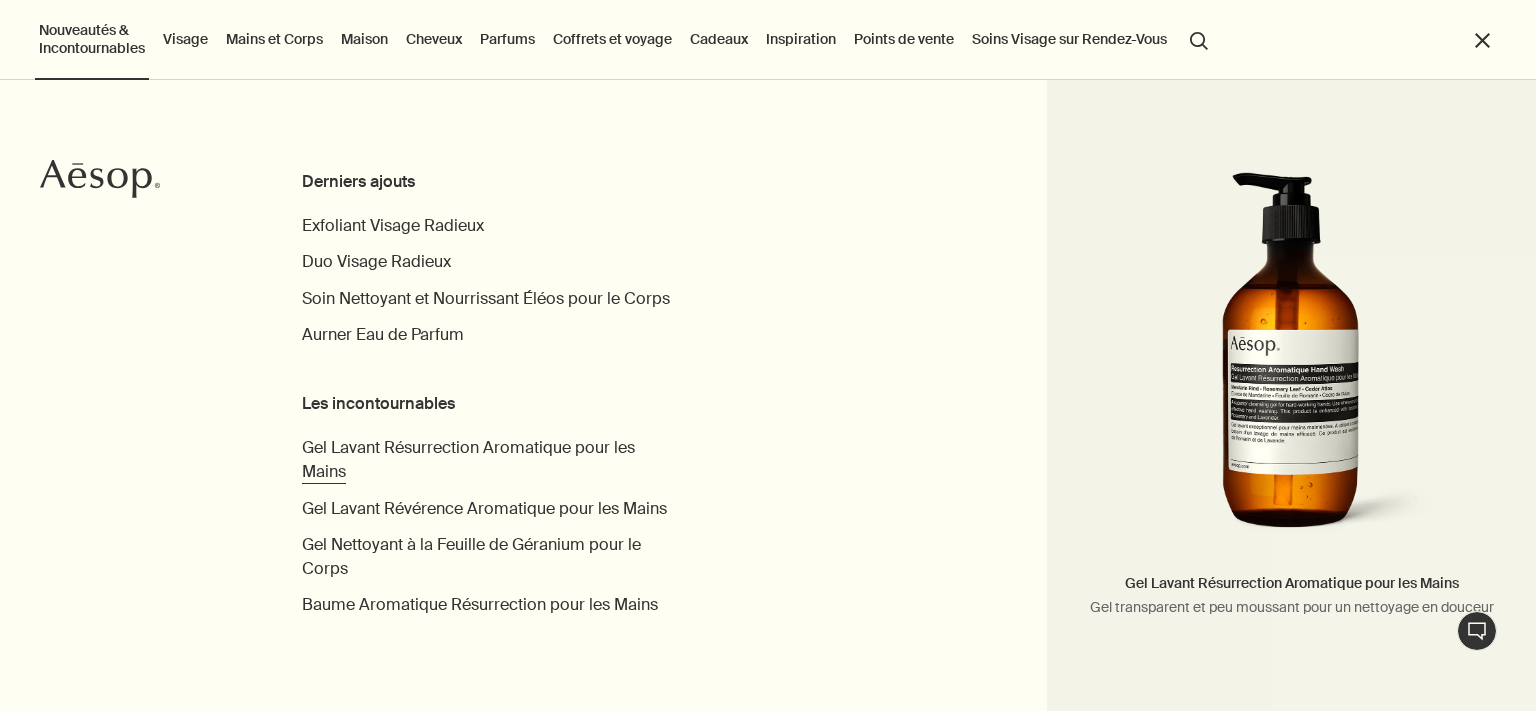 click on "Gel Lavant Résurrection Aromatique pour les Mains" at bounding box center (468, 459) 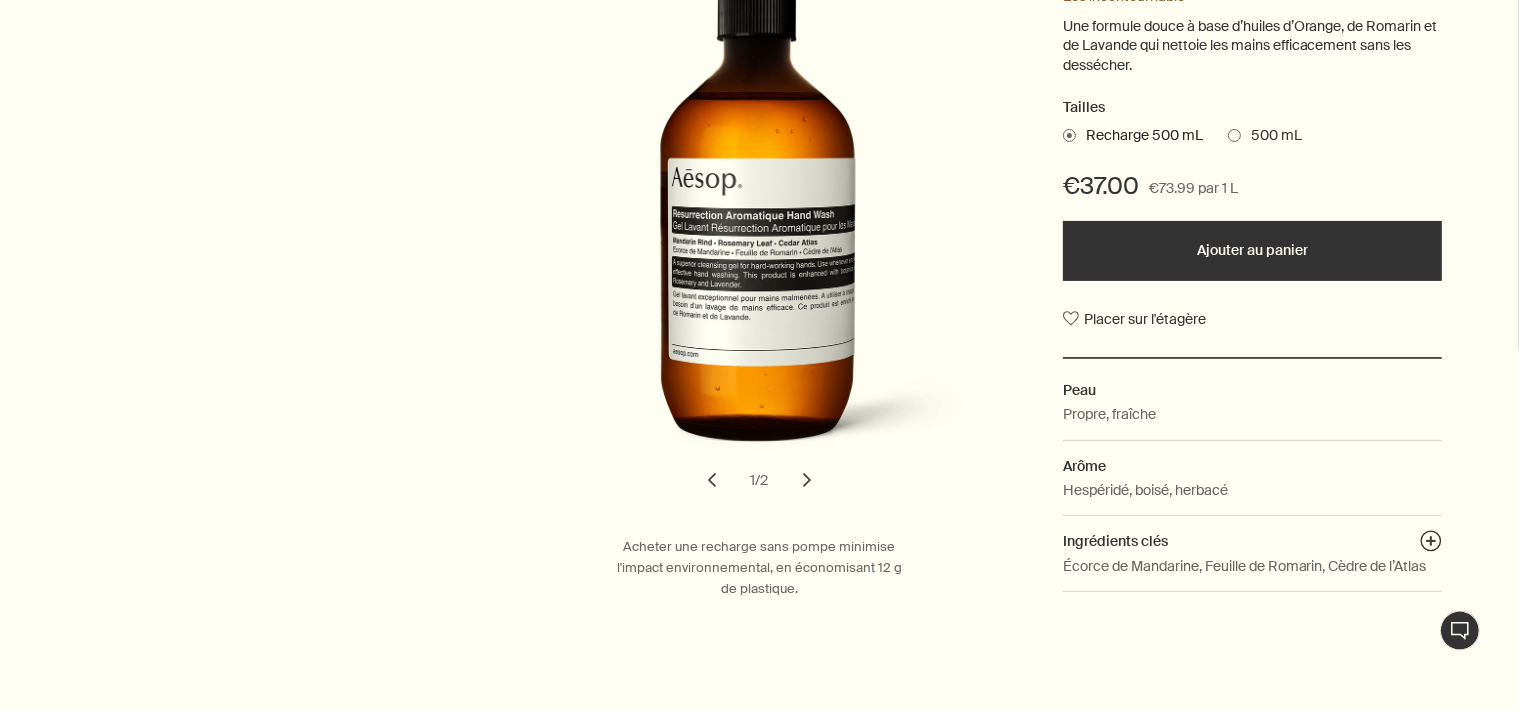 scroll, scrollTop: 422, scrollLeft: 0, axis: vertical 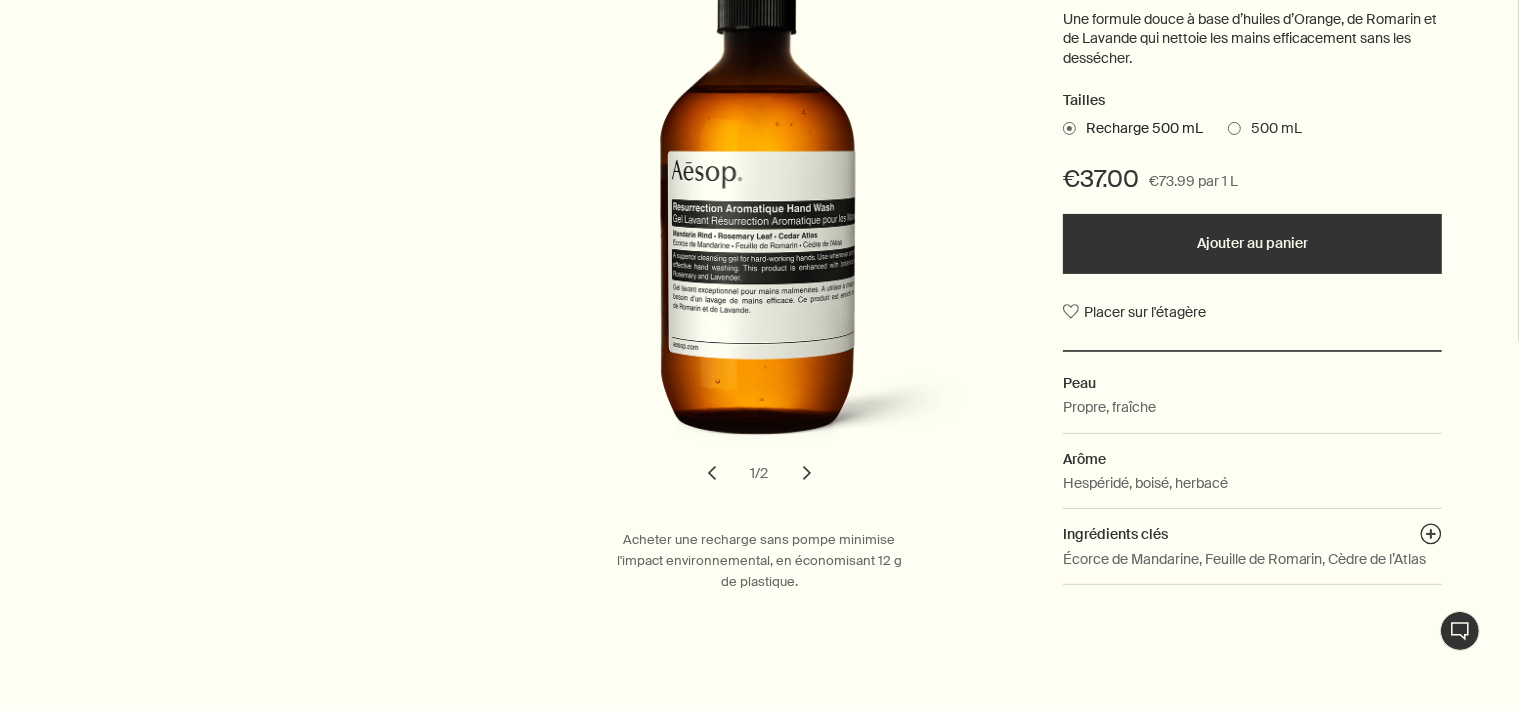 click on "chevron" at bounding box center (807, 473) 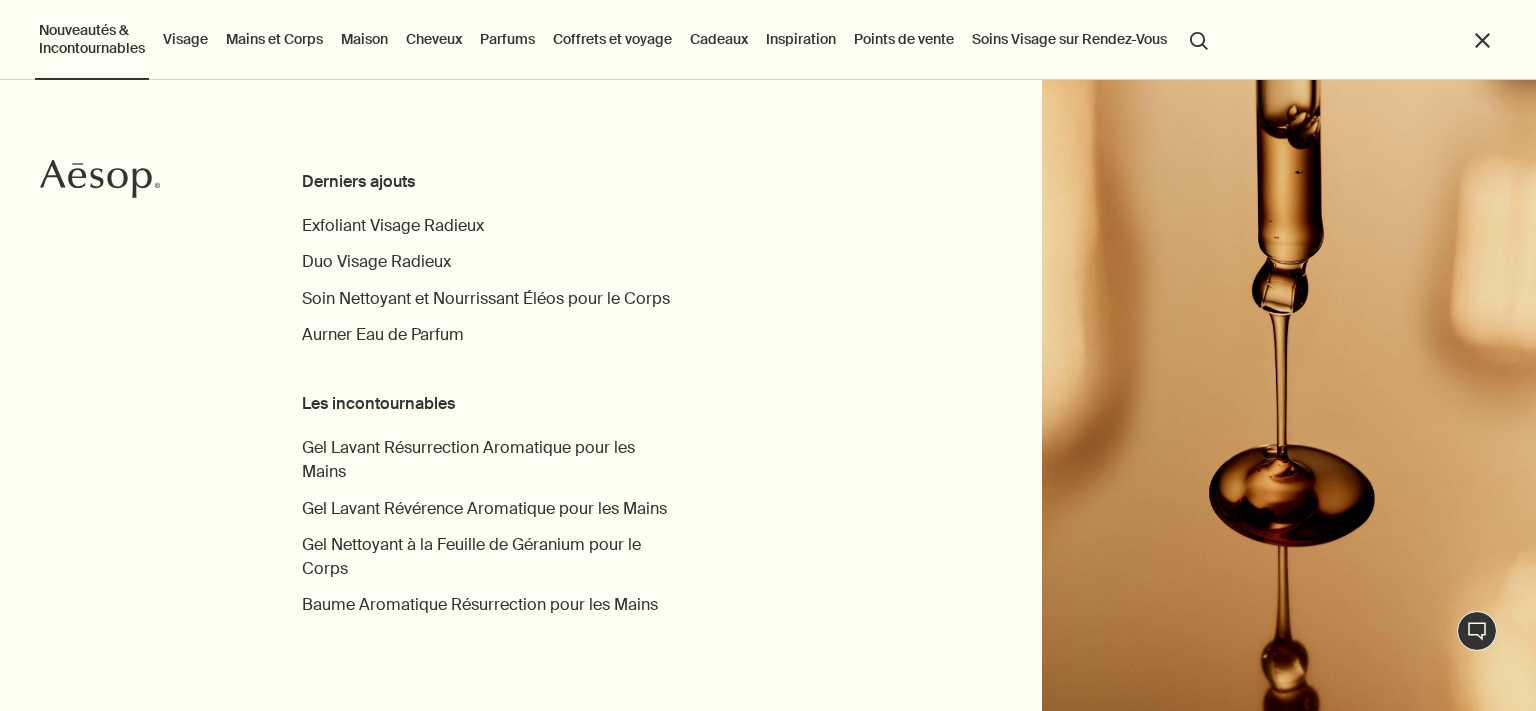 scroll, scrollTop: 0, scrollLeft: 0, axis: both 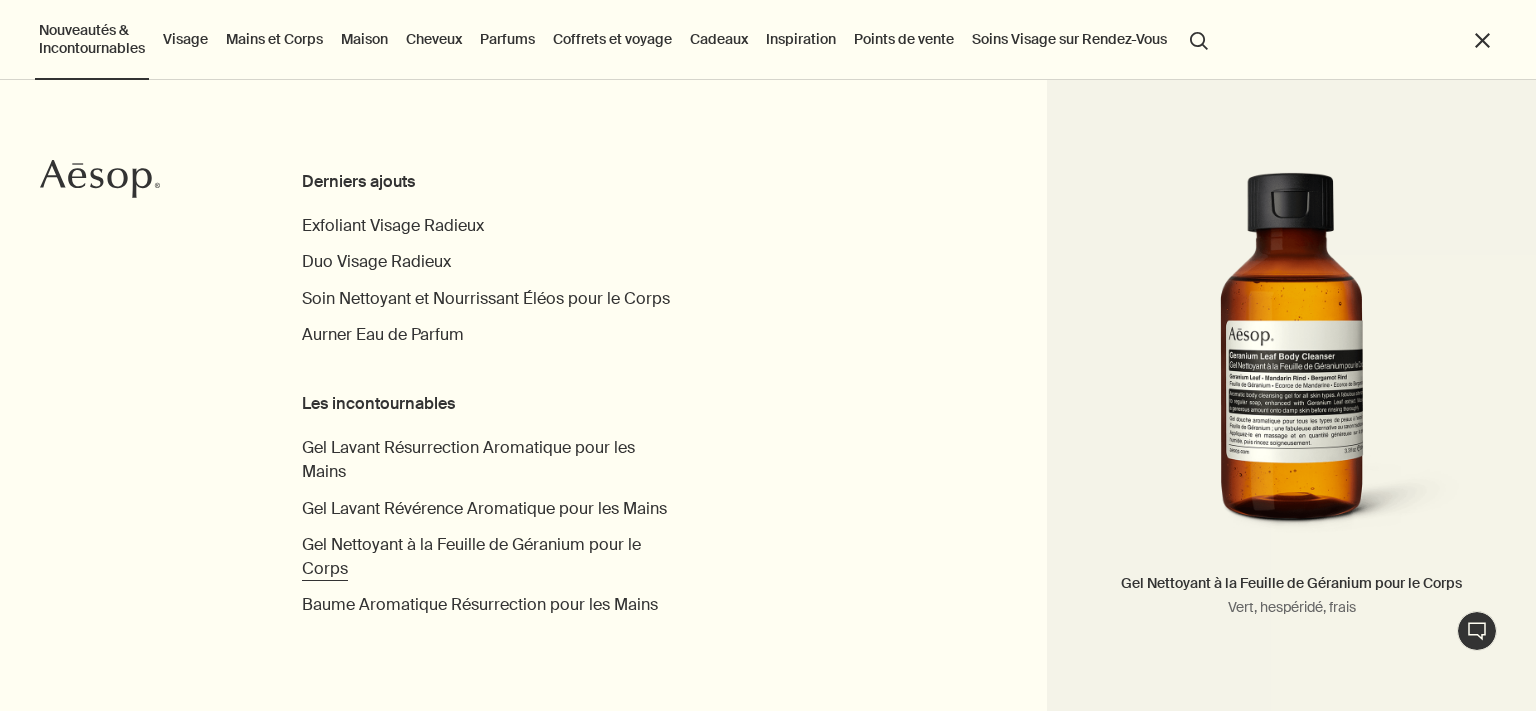 click on "Gel Nettoyant à la Feuille de Géranium pour le Corps" at bounding box center [471, 556] 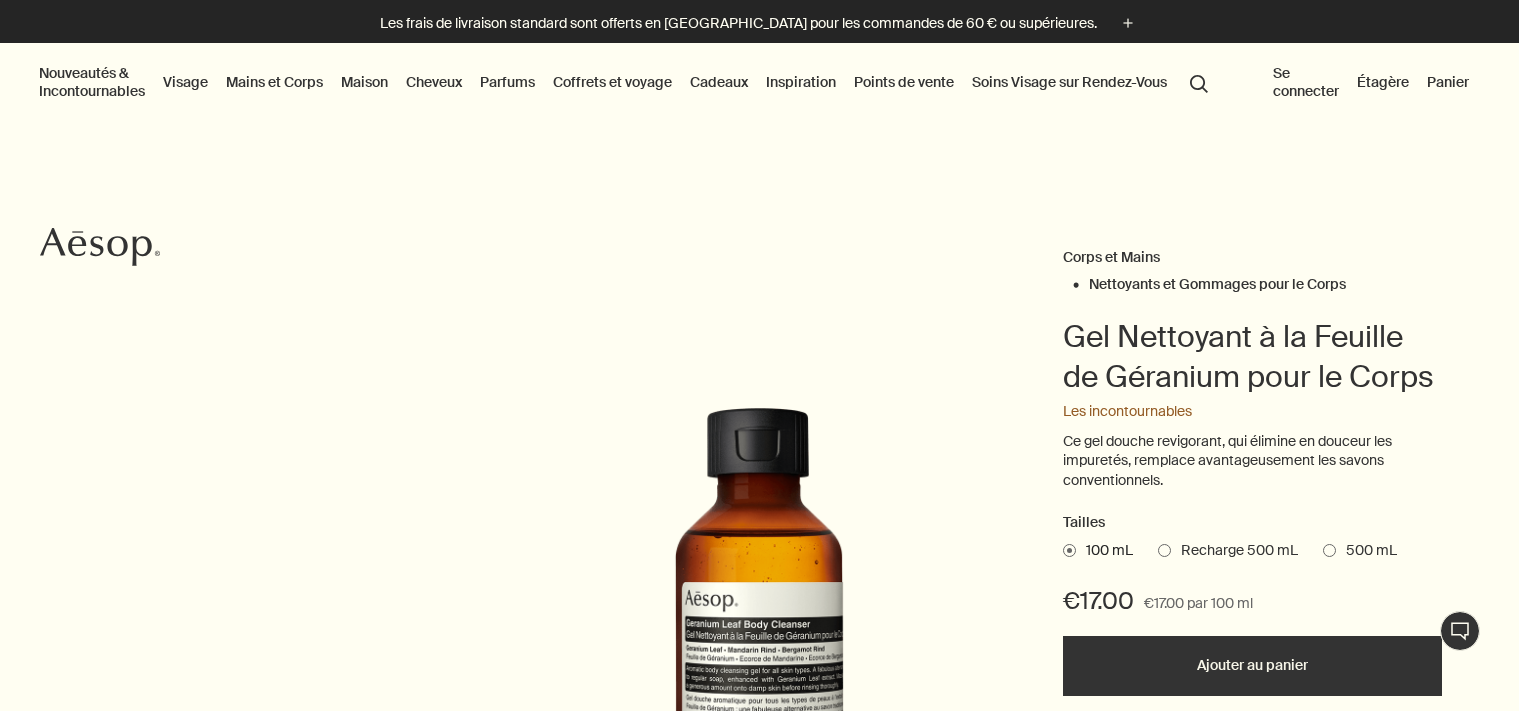 scroll, scrollTop: 0, scrollLeft: 0, axis: both 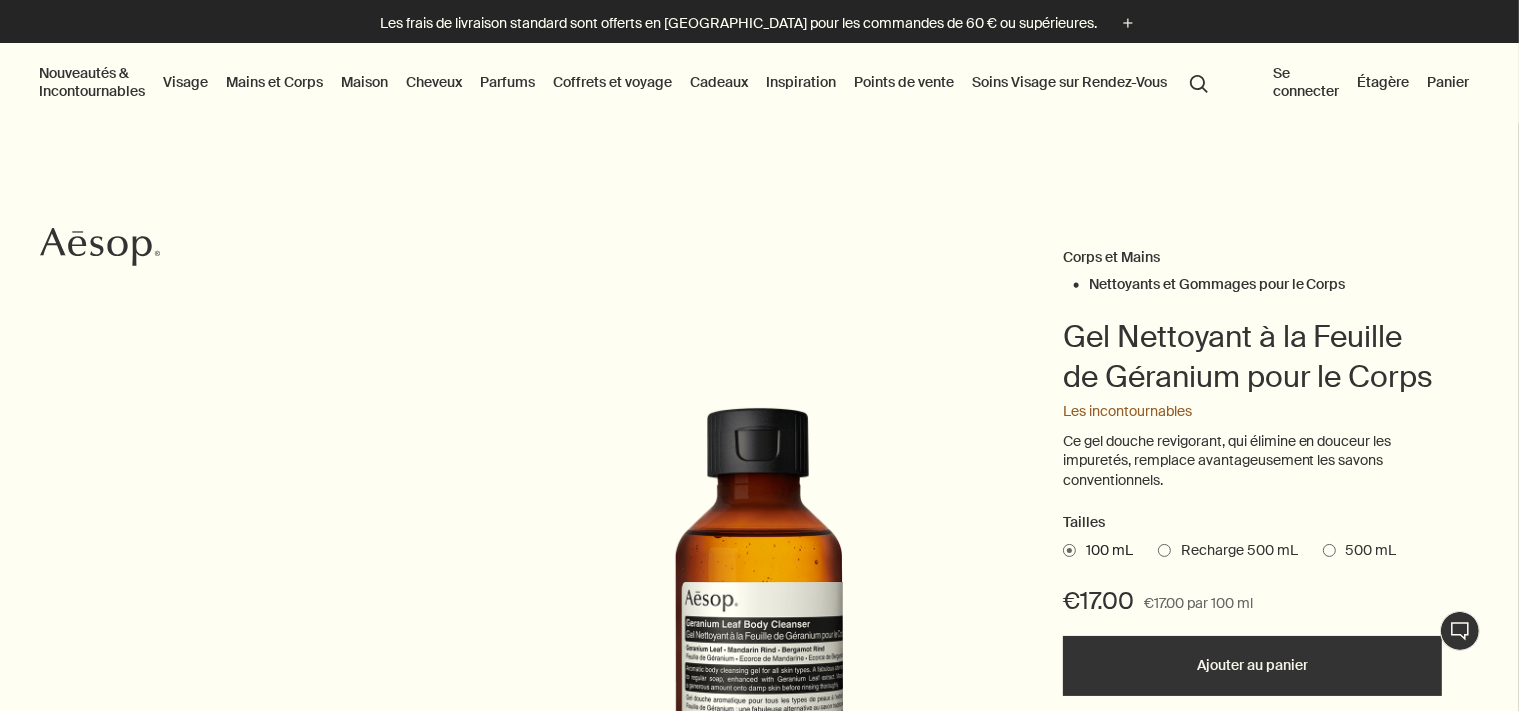 click at bounding box center (1329, 550) 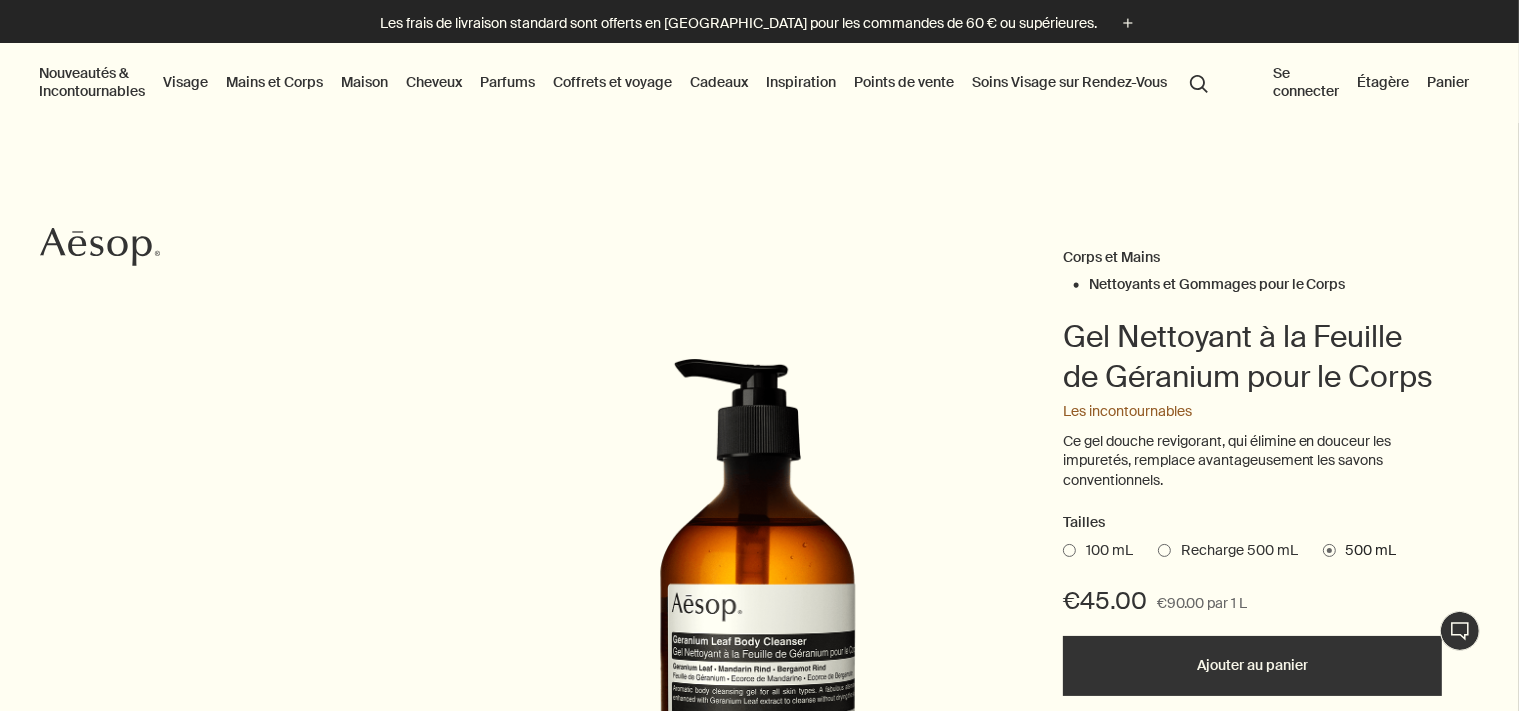 click at bounding box center (1069, 550) 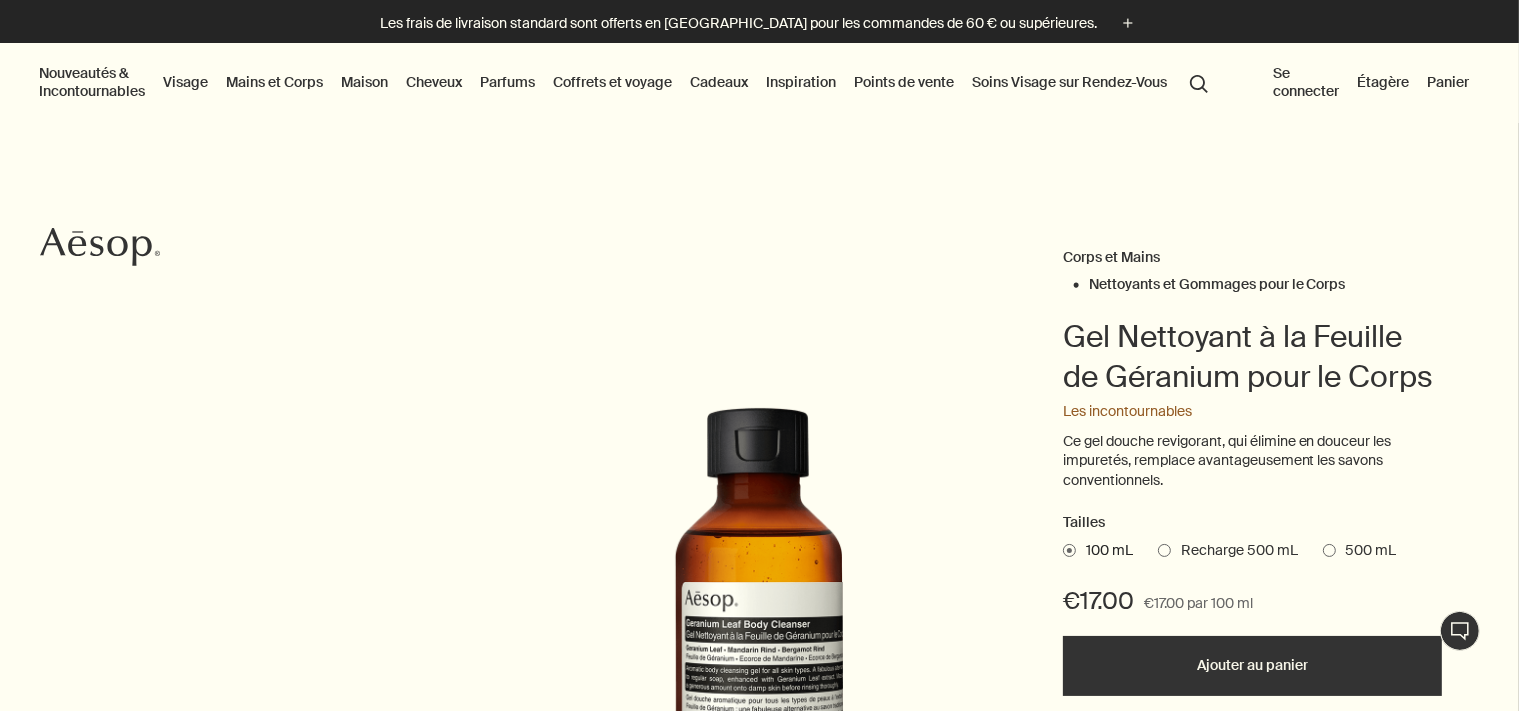 click at bounding box center (1329, 550) 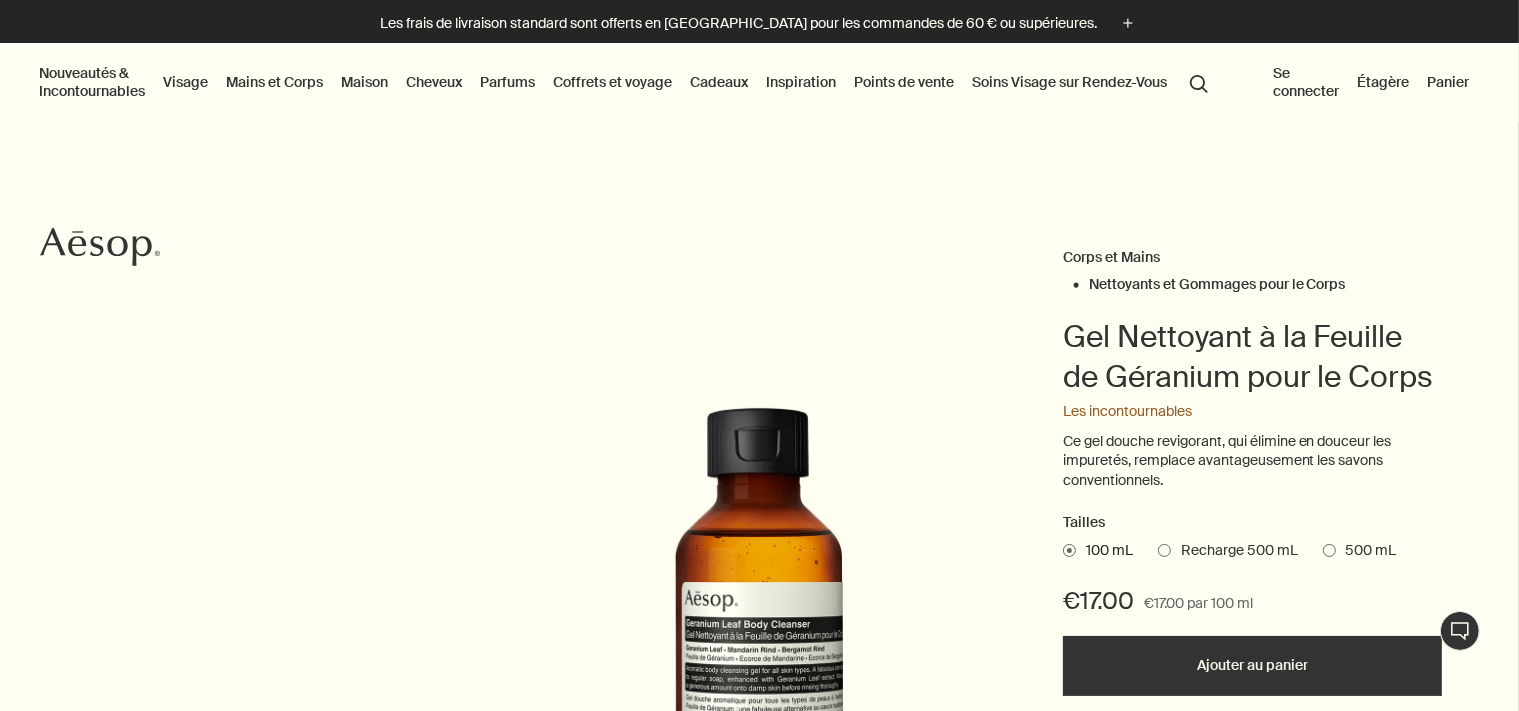 radio on "true" 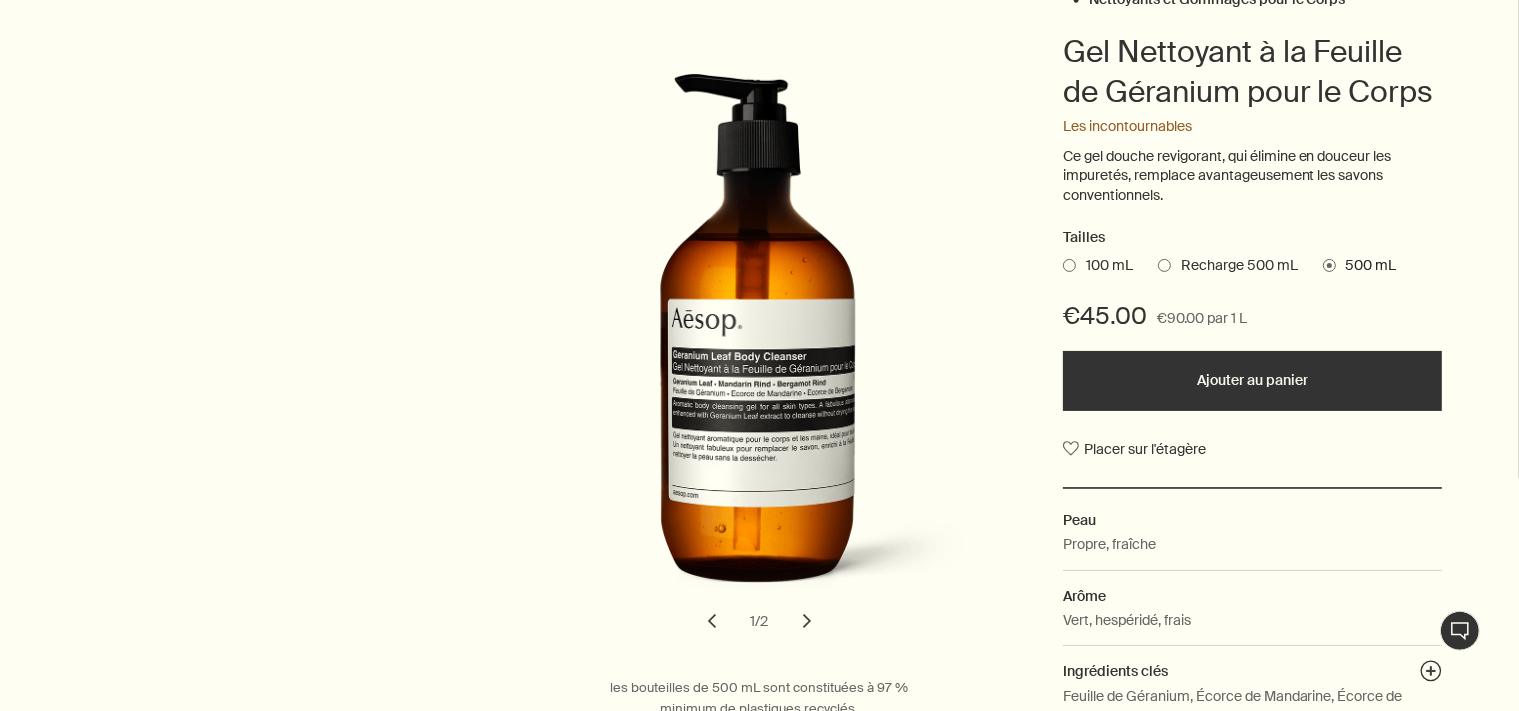 scroll, scrollTop: 316, scrollLeft: 0, axis: vertical 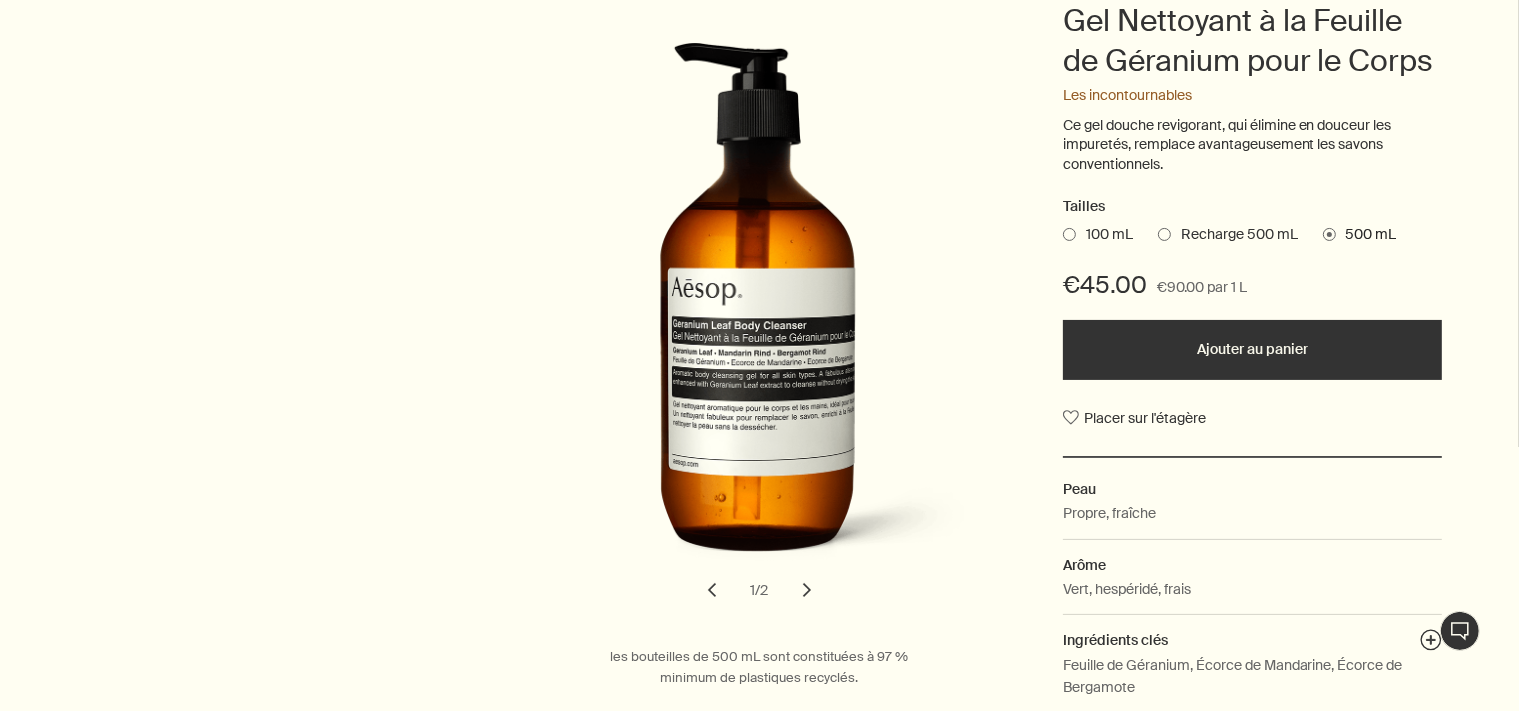 click on "chevron" at bounding box center [807, 590] 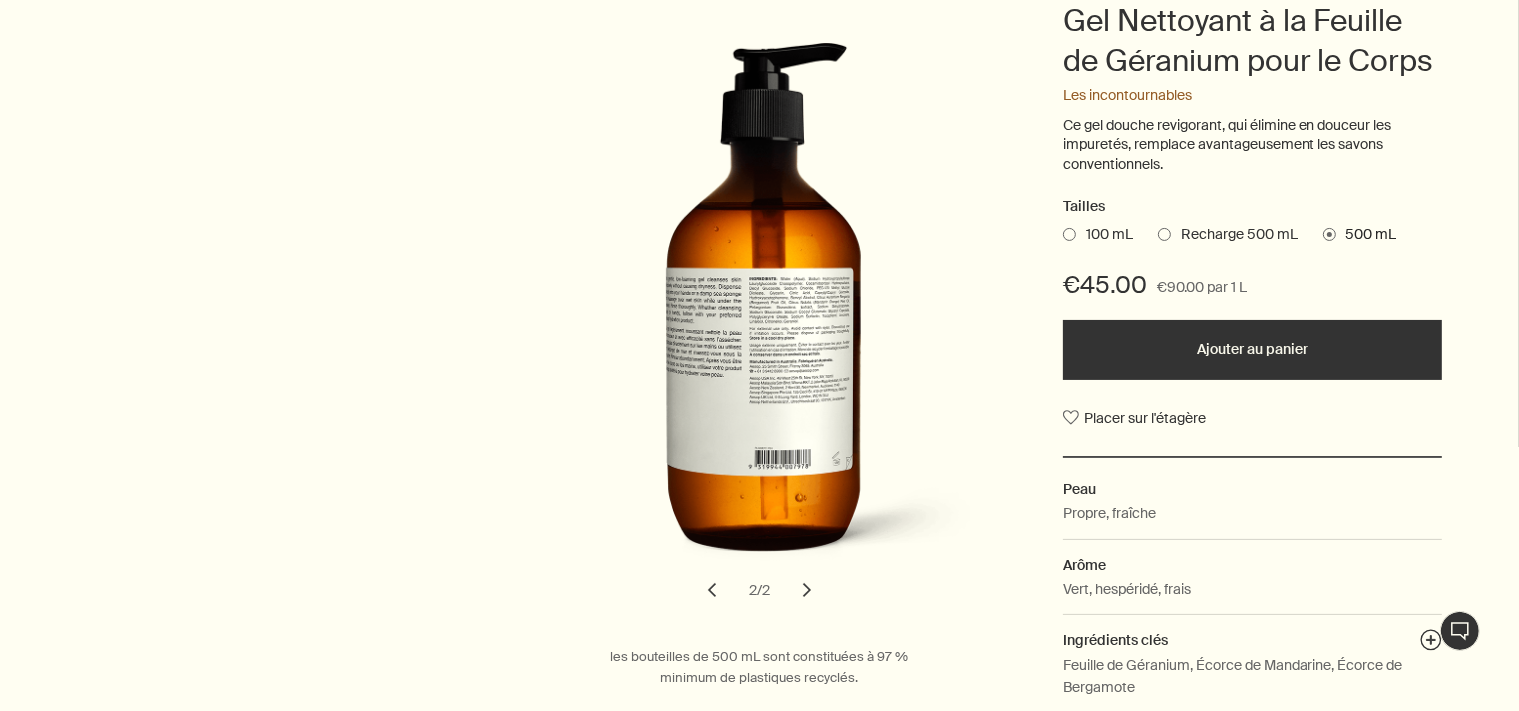 click on "chevron" at bounding box center (712, 590) 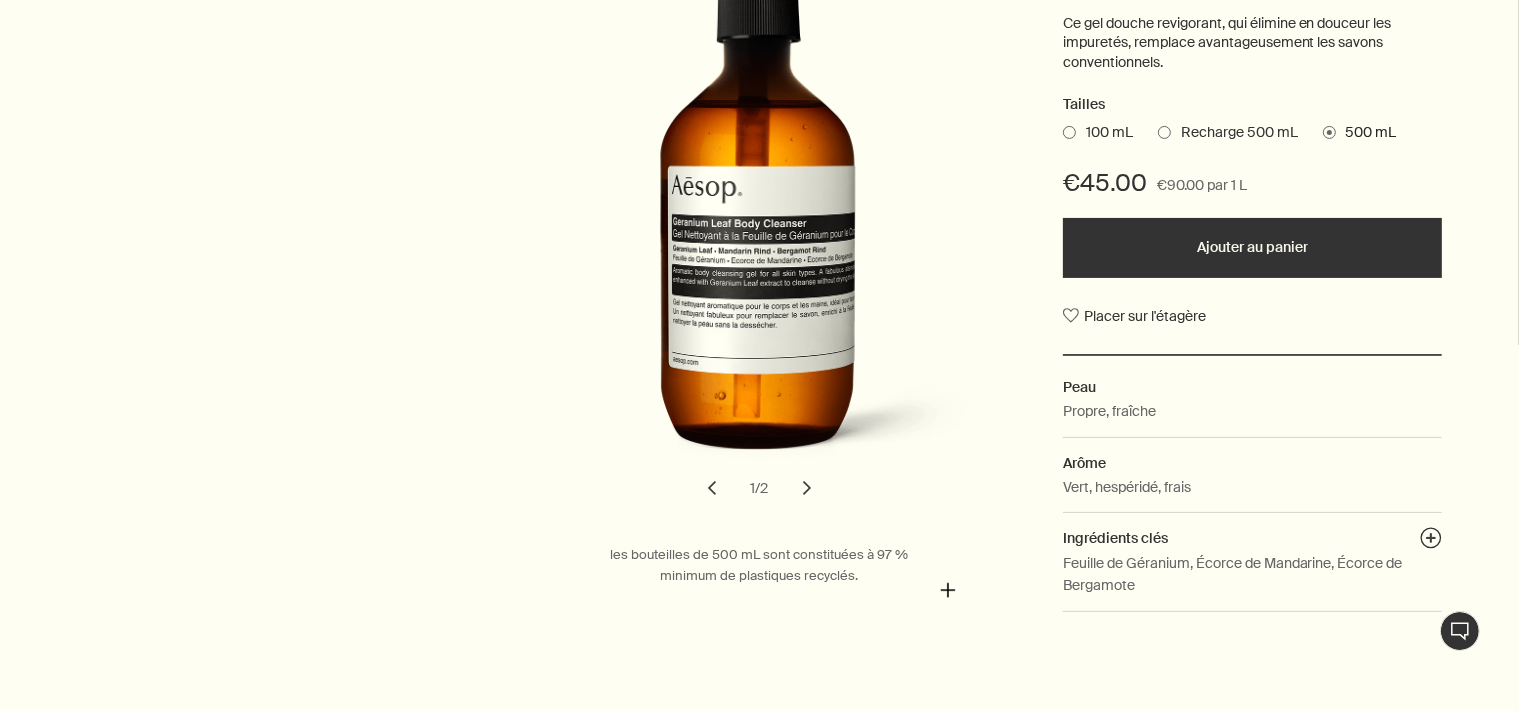 scroll, scrollTop: 422, scrollLeft: 0, axis: vertical 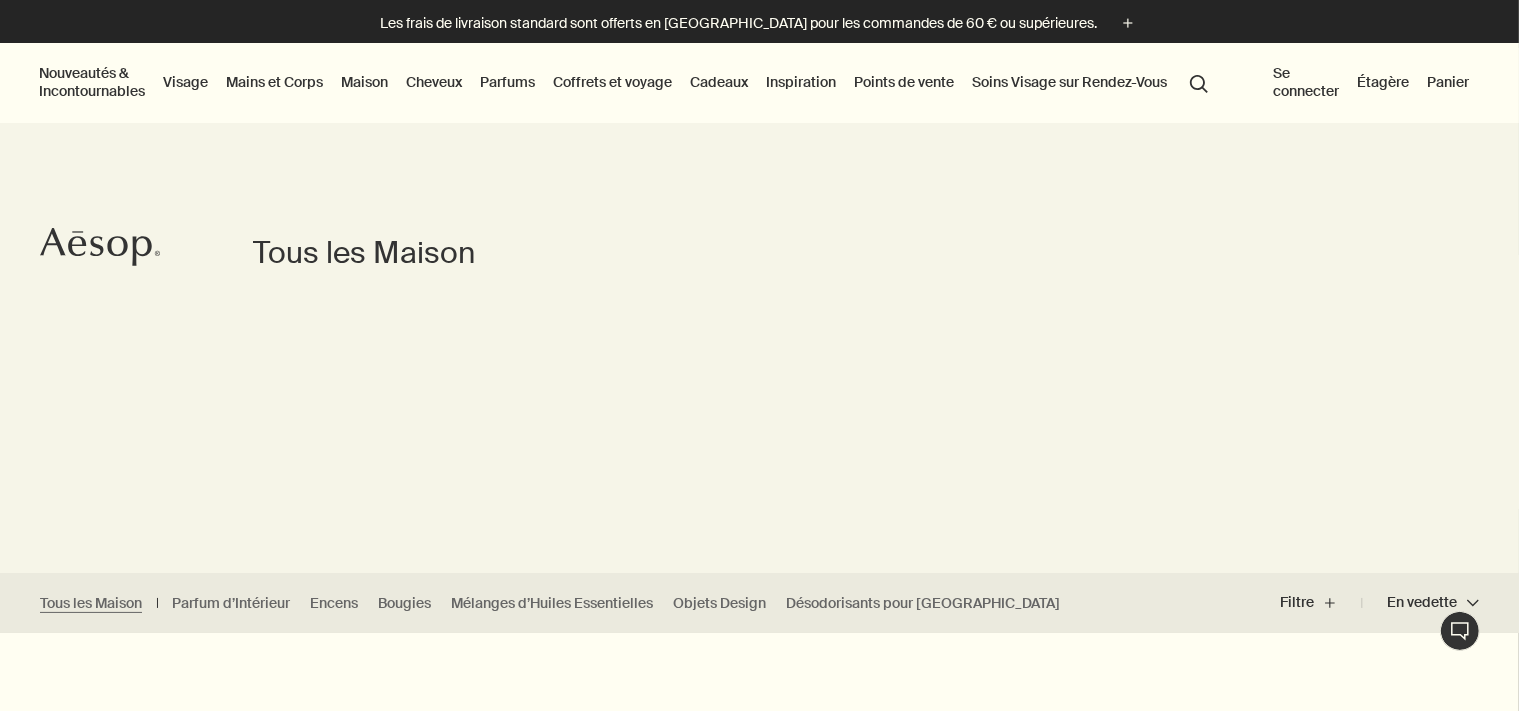 click on "Nouveautés & Incontournables" at bounding box center (92, 82) 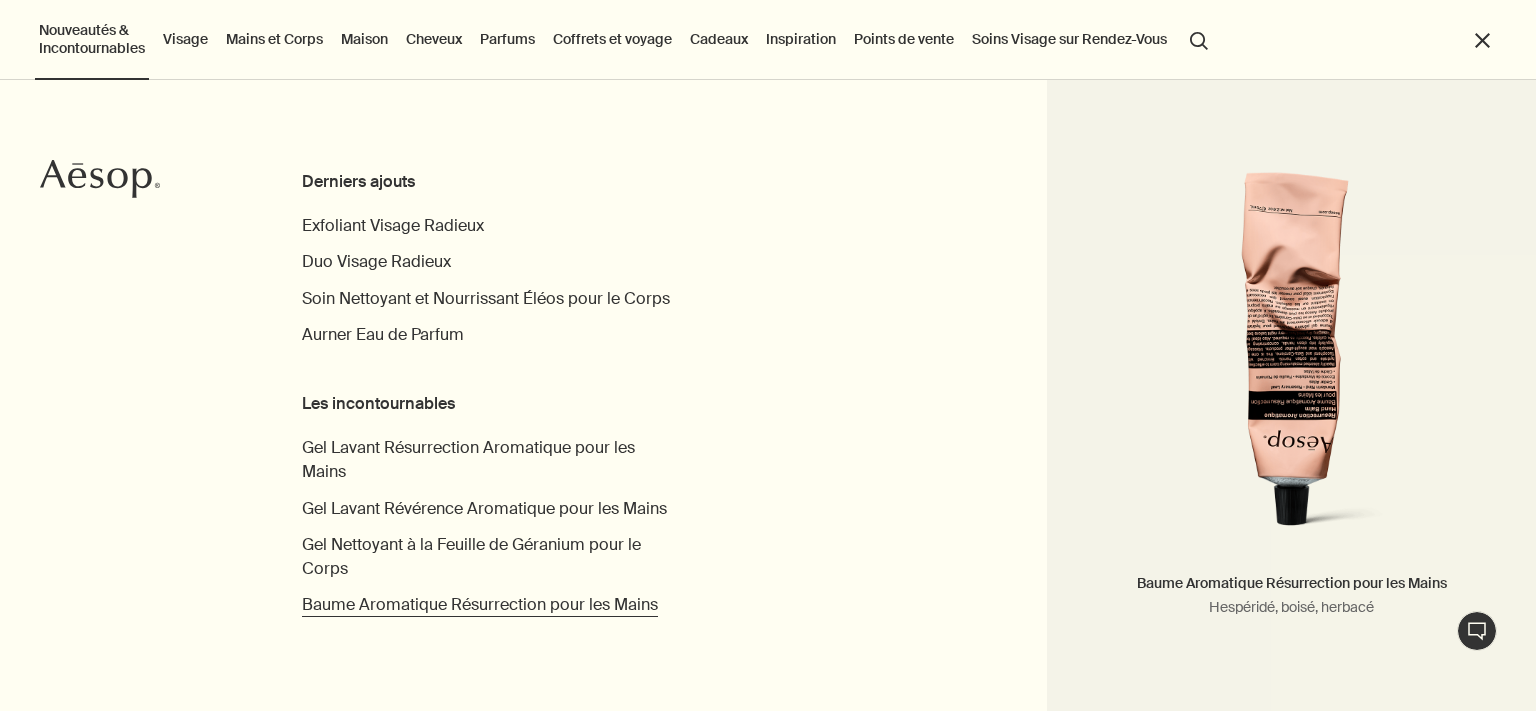click on "Baume Aromatique Résurrection pour les Mains" at bounding box center (480, 604) 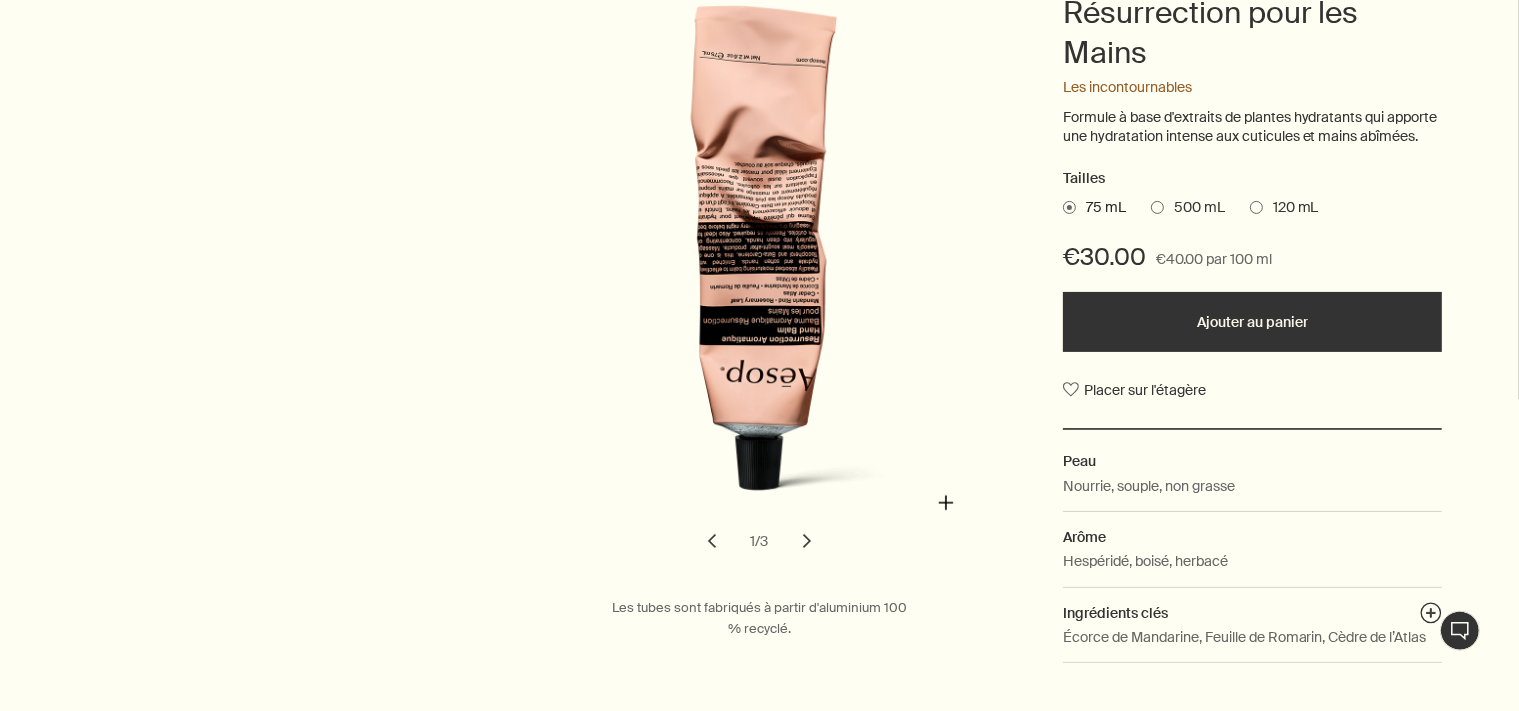 scroll, scrollTop: 422, scrollLeft: 0, axis: vertical 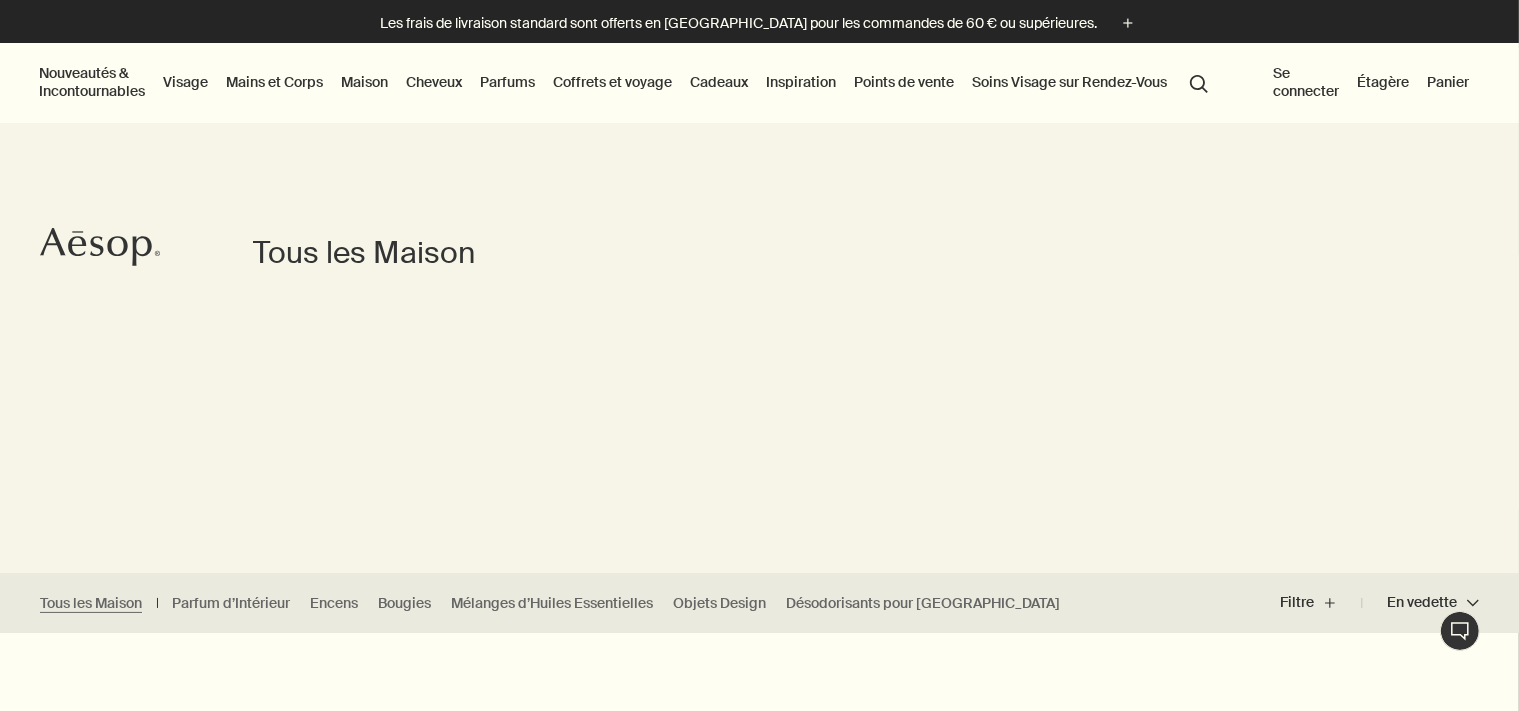 click on "Cheveux" at bounding box center [434, 82] 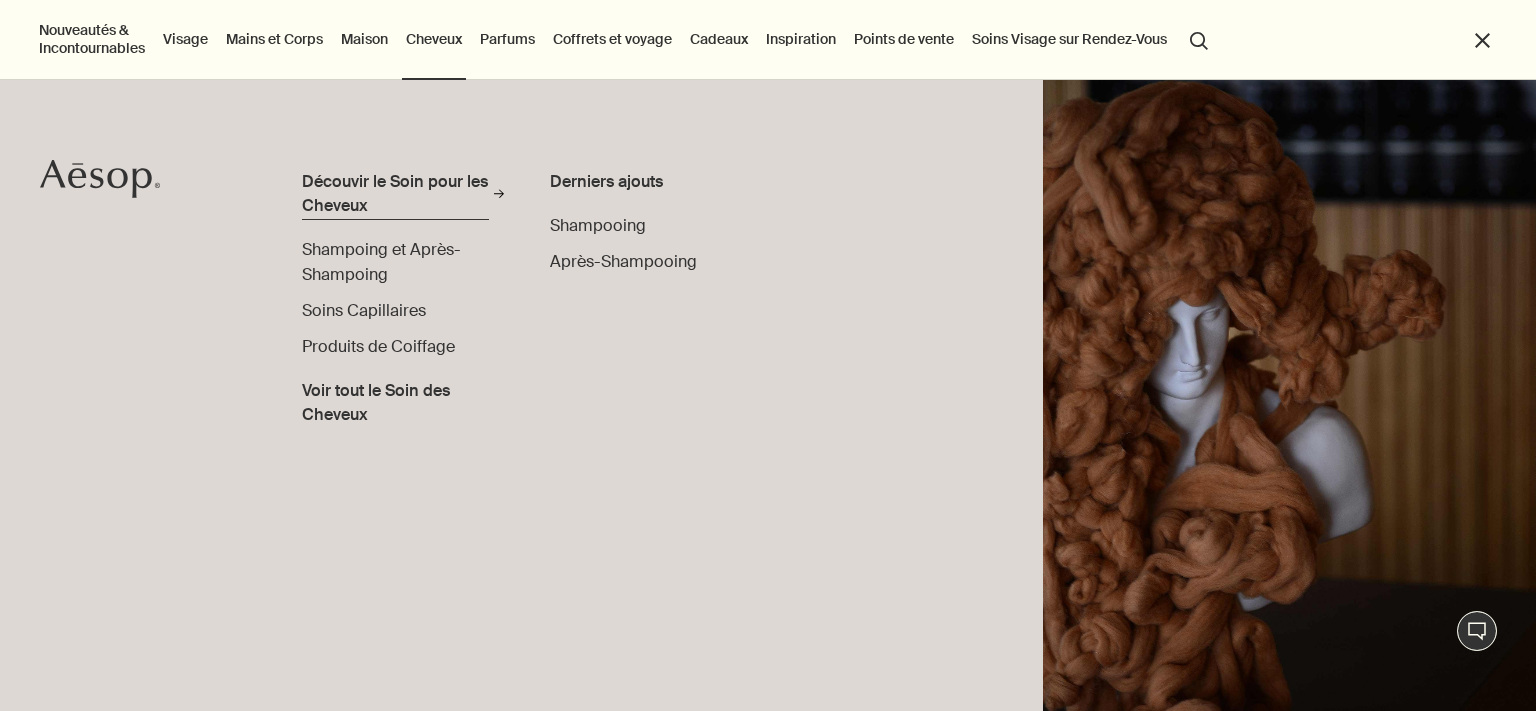 click on "Découvir le Soin pour les Cheveux" at bounding box center (395, 194) 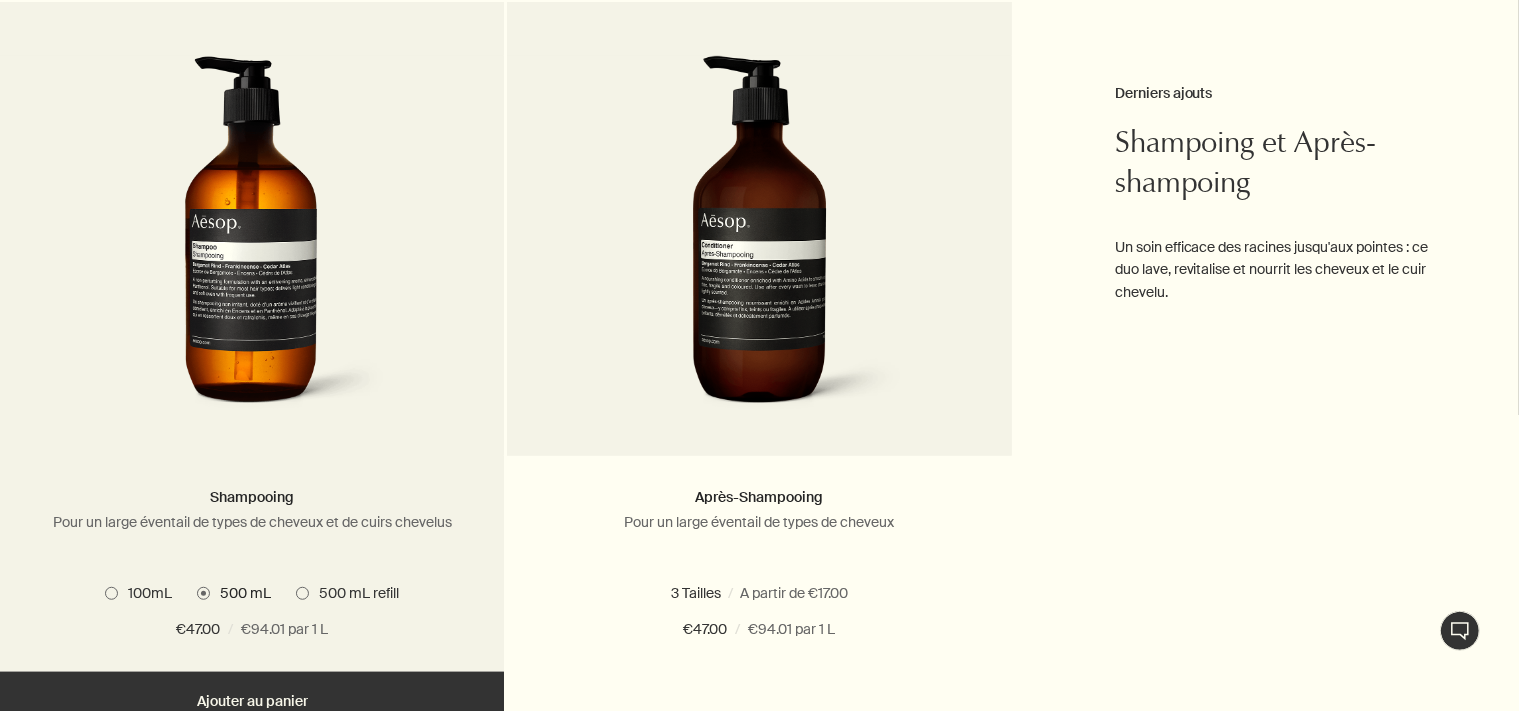 scroll, scrollTop: 1161, scrollLeft: 0, axis: vertical 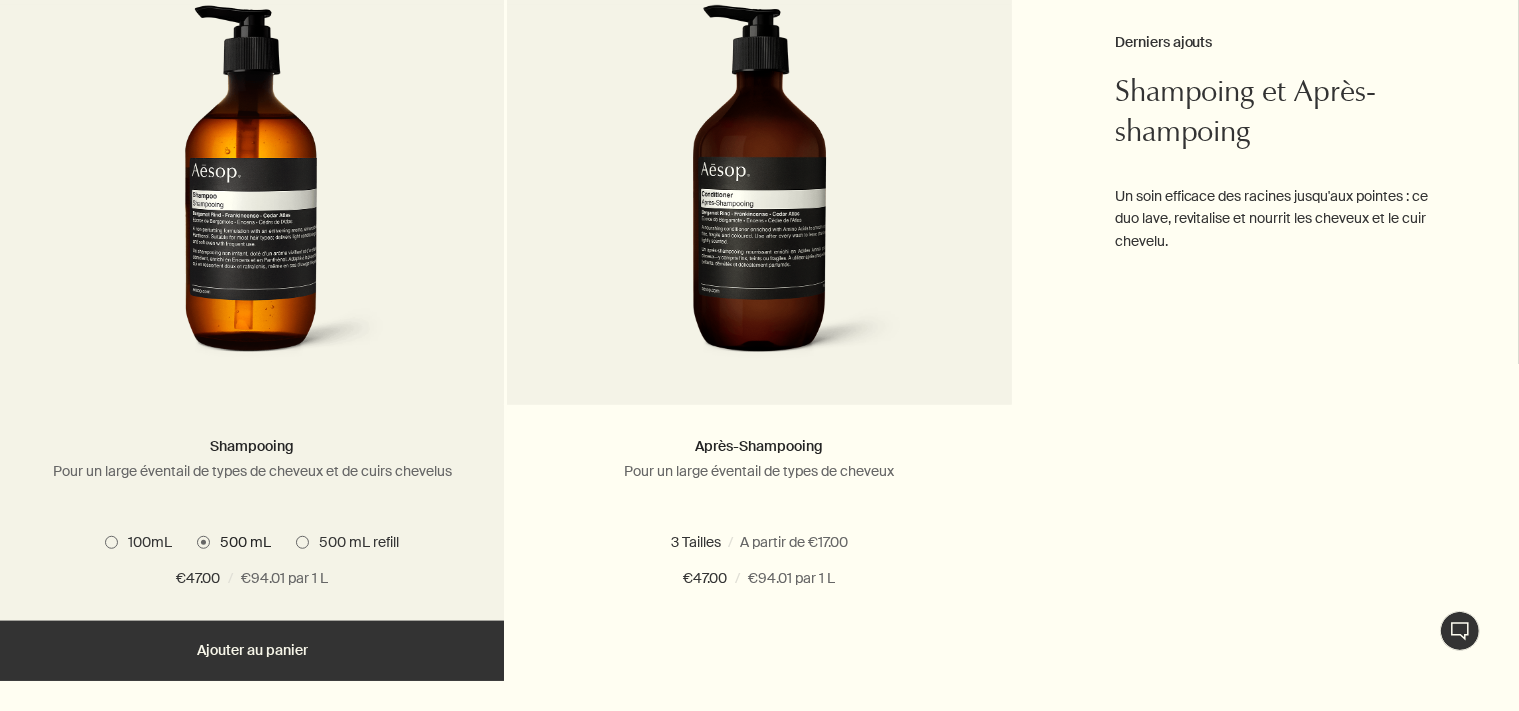 click at bounding box center (302, 542) 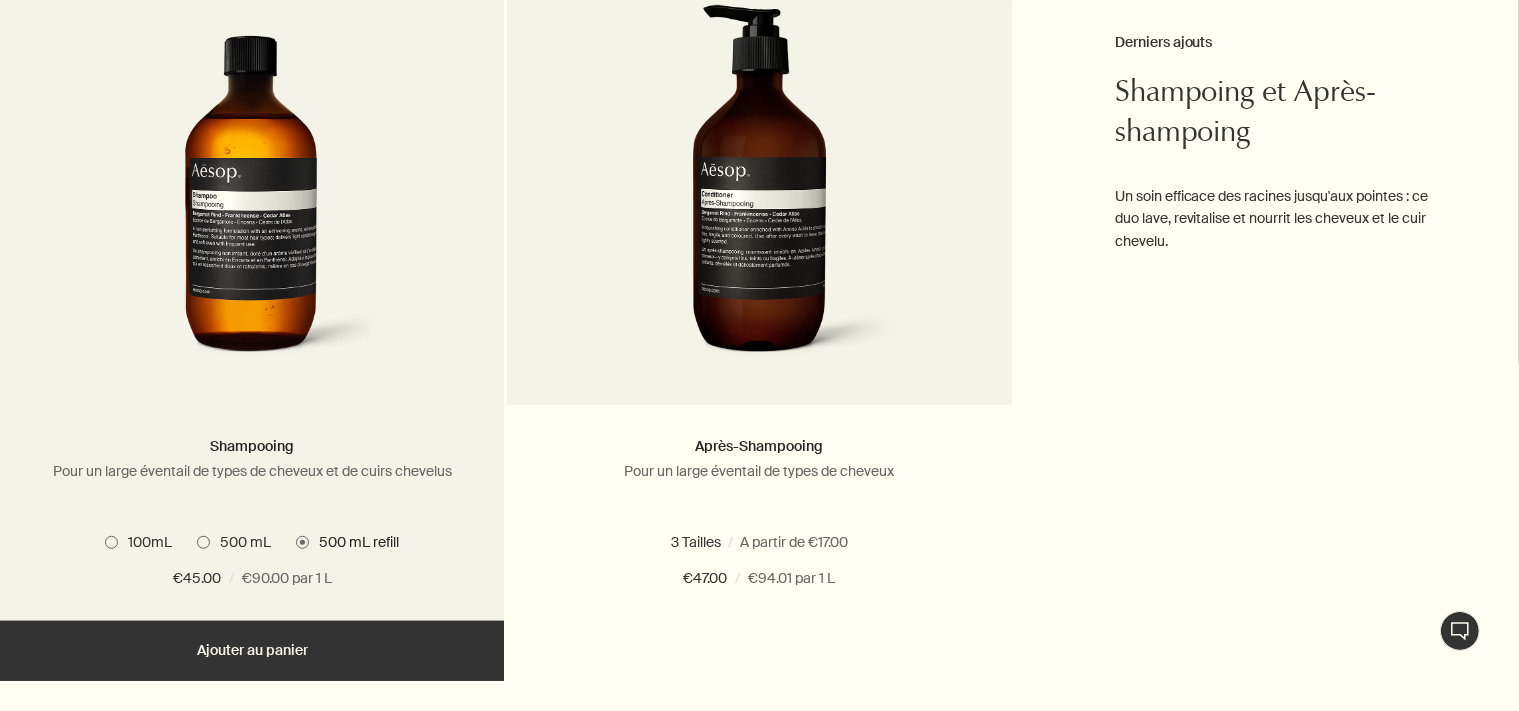 click at bounding box center [203, 542] 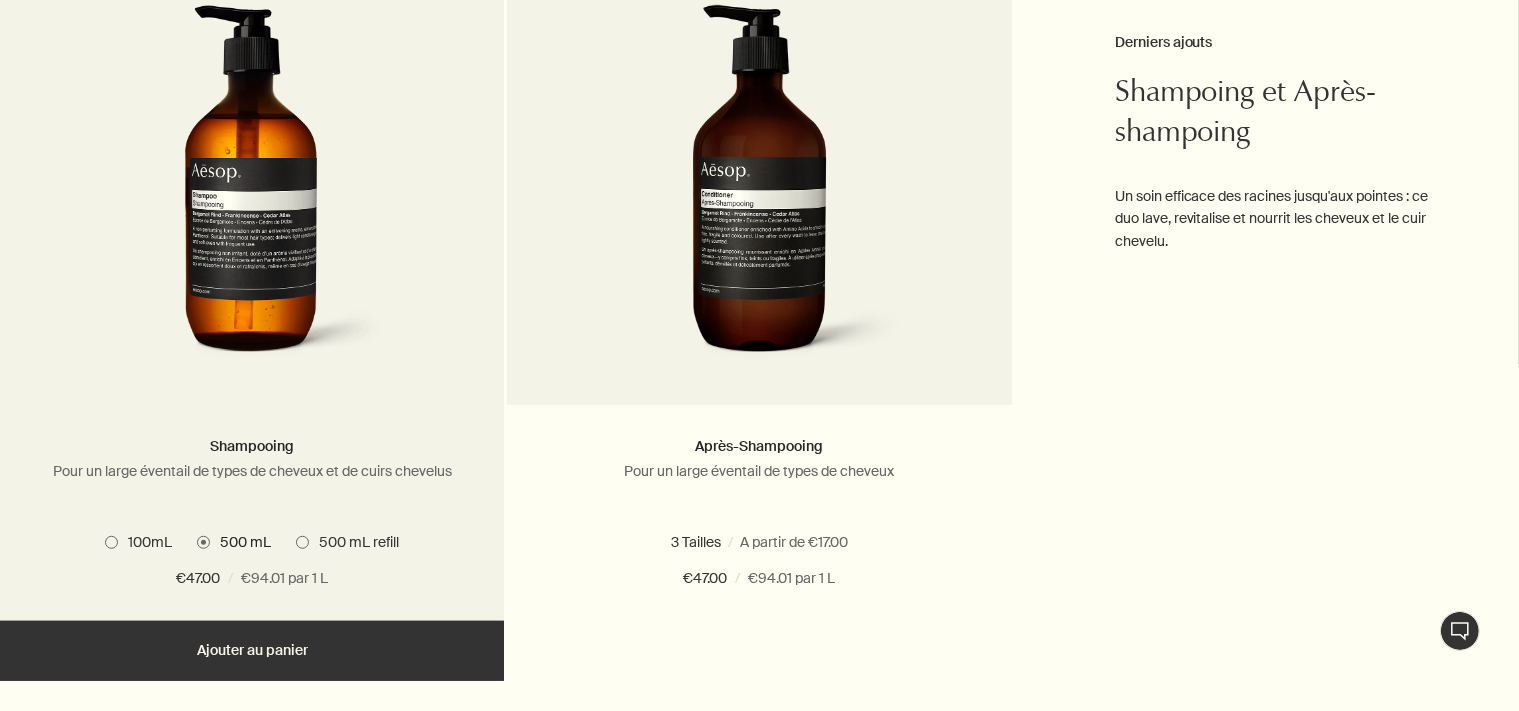click at bounding box center (302, 542) 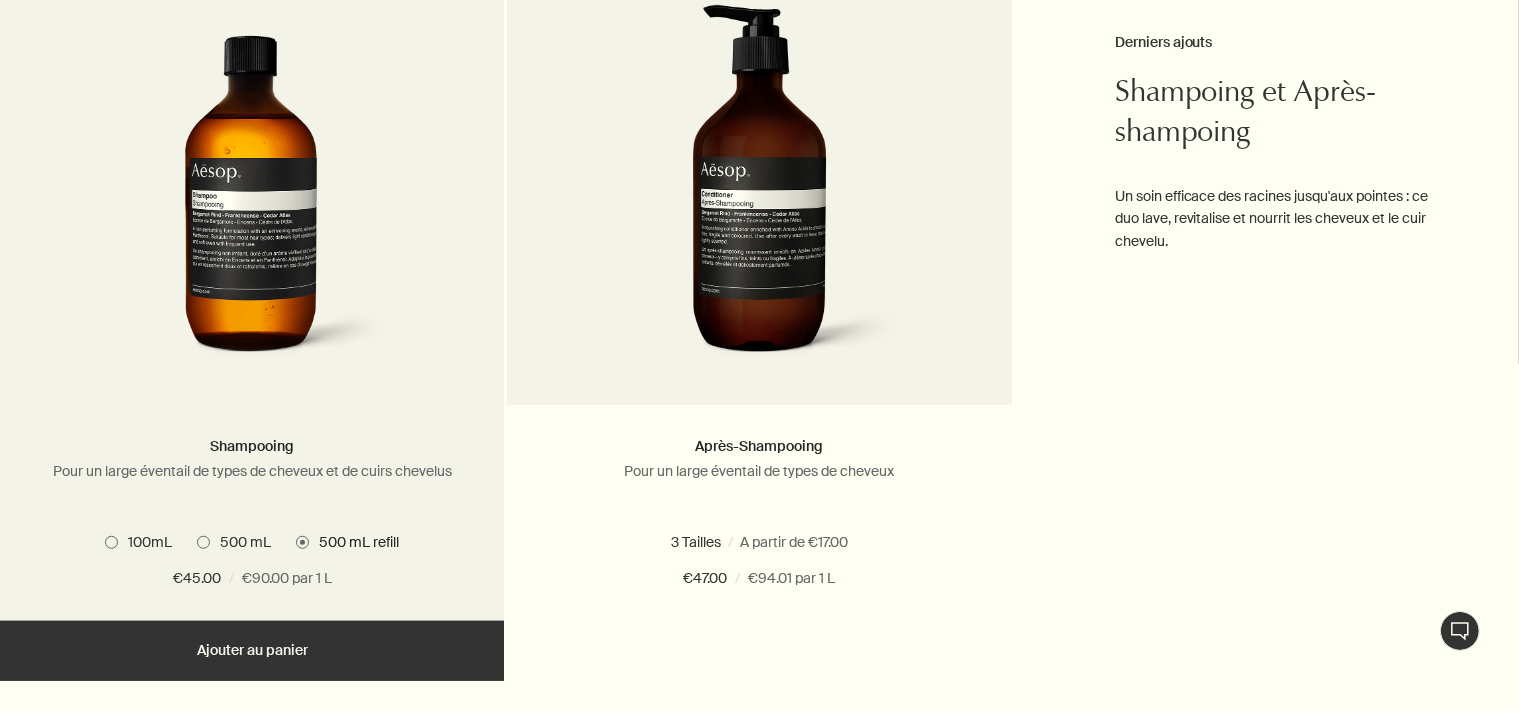 click at bounding box center [111, 542] 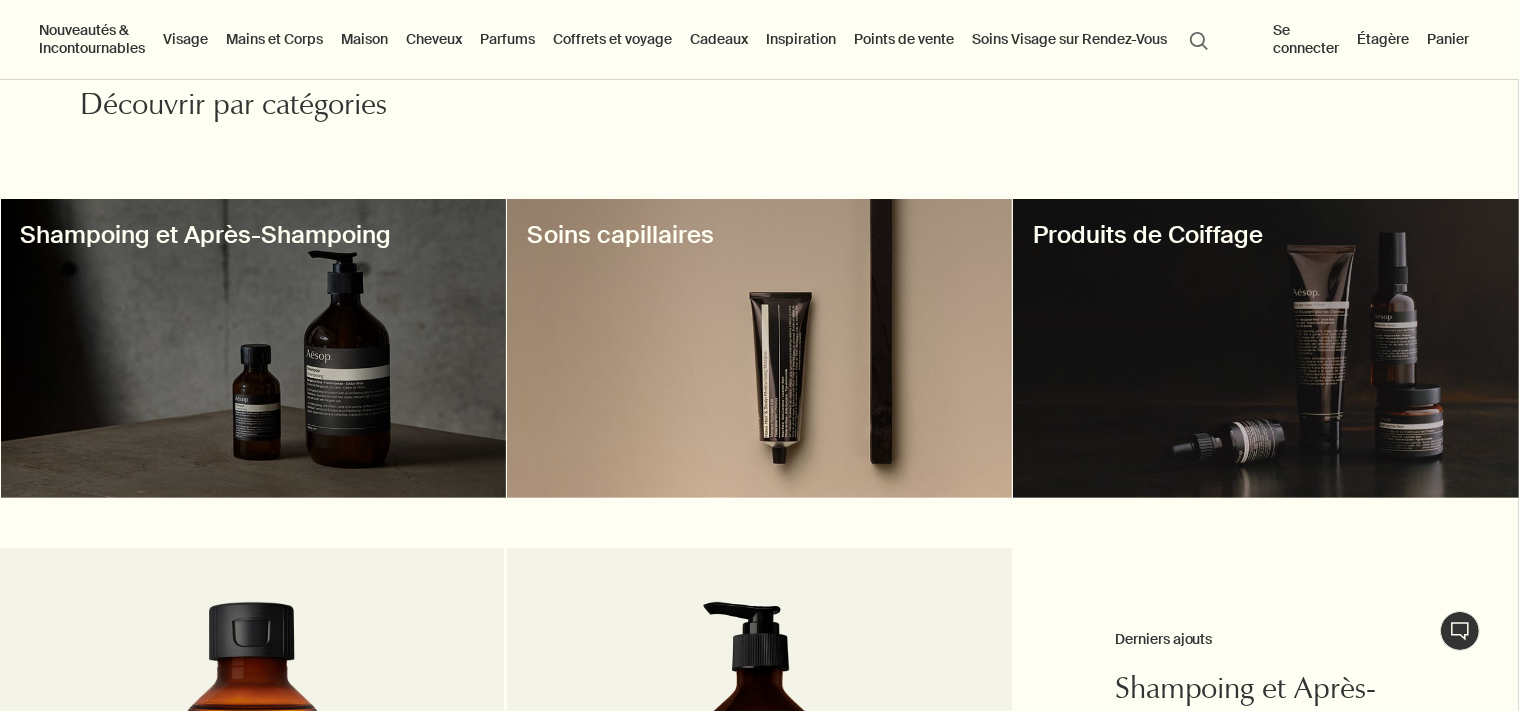 scroll, scrollTop: 528, scrollLeft: 0, axis: vertical 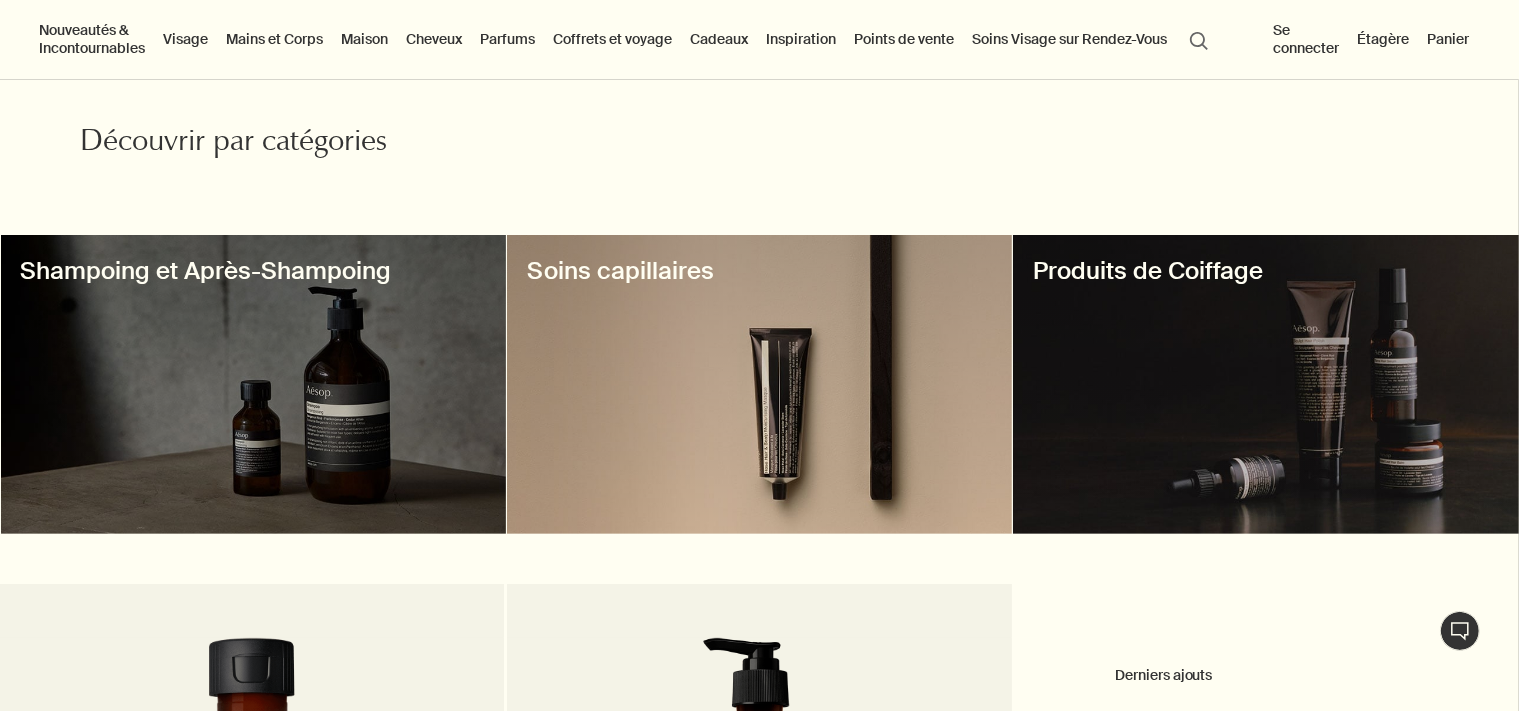 click on "Soins capillaires" at bounding box center (759, 271) 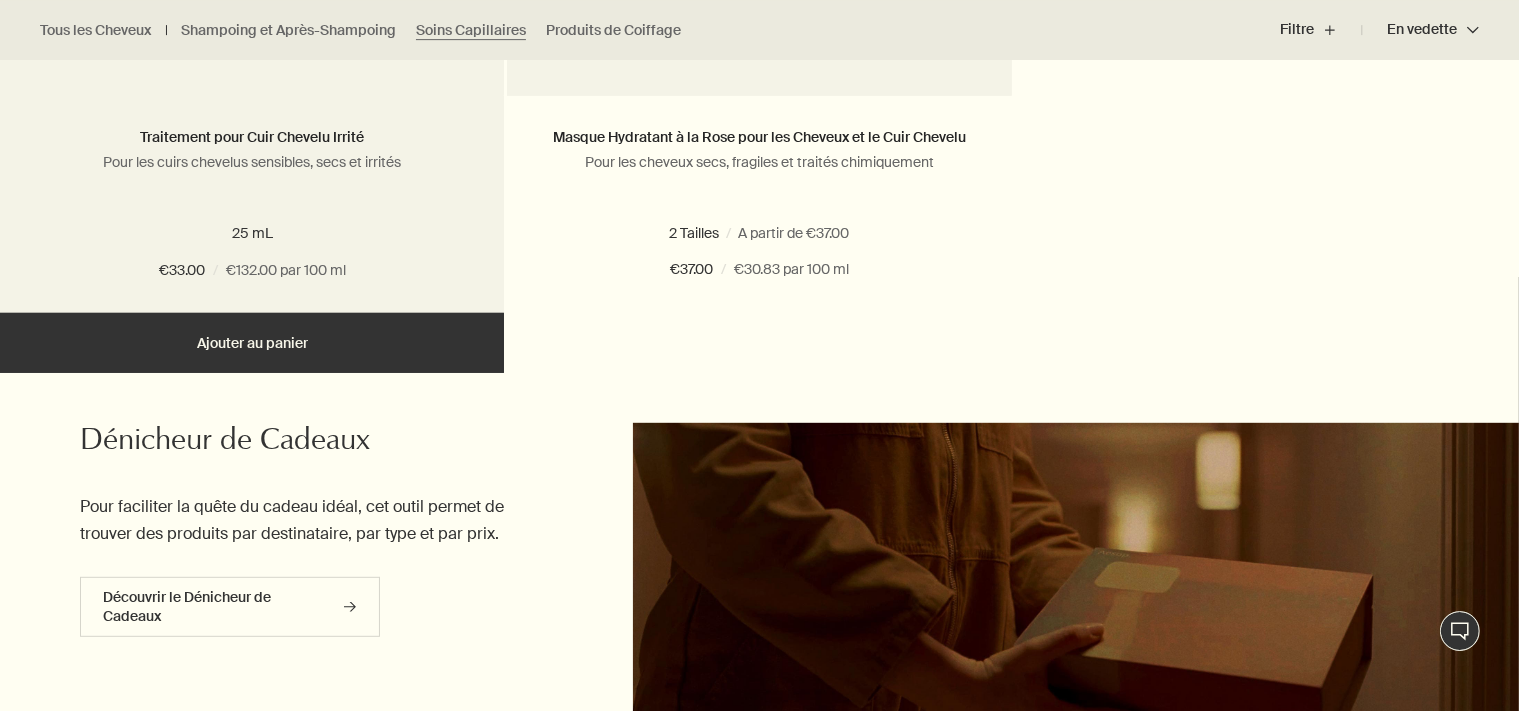 scroll, scrollTop: 1056, scrollLeft: 0, axis: vertical 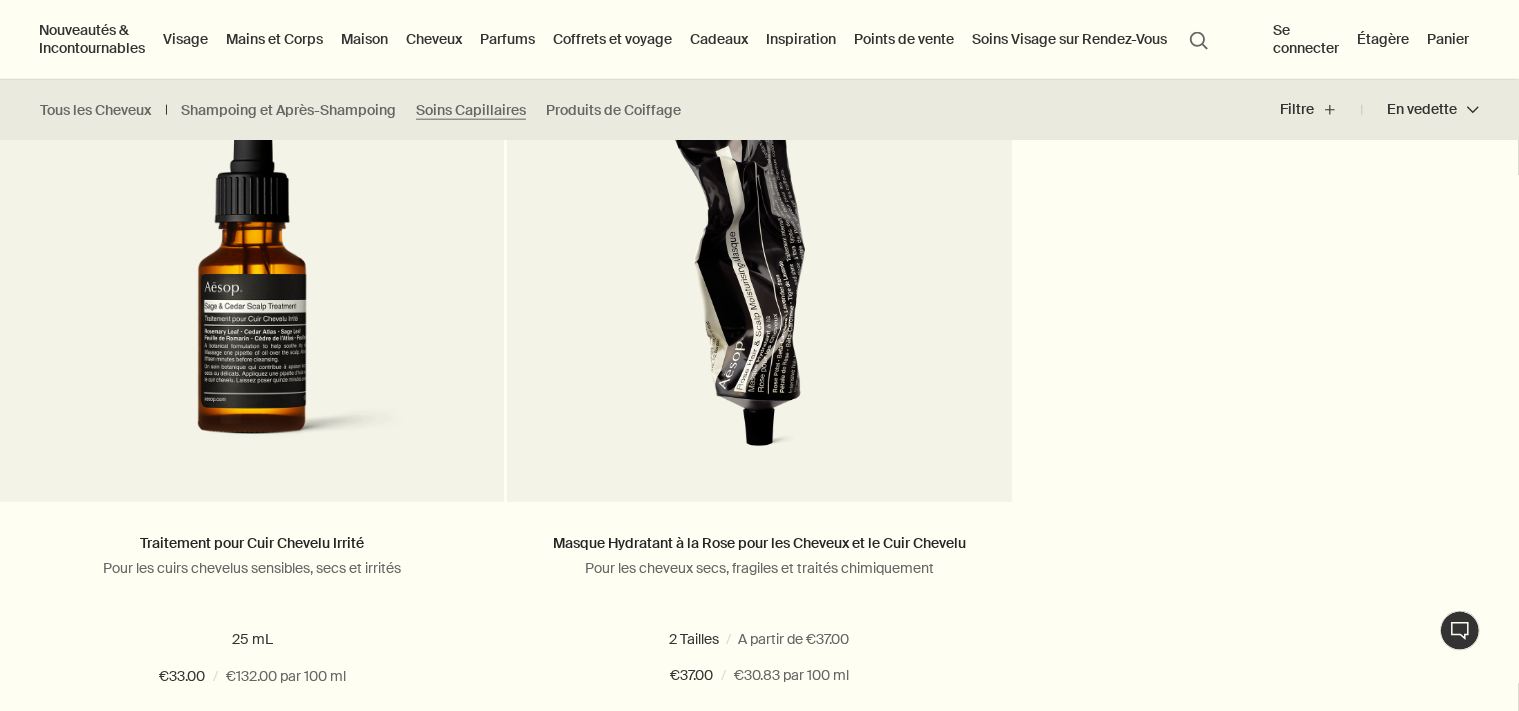 radio on "false" 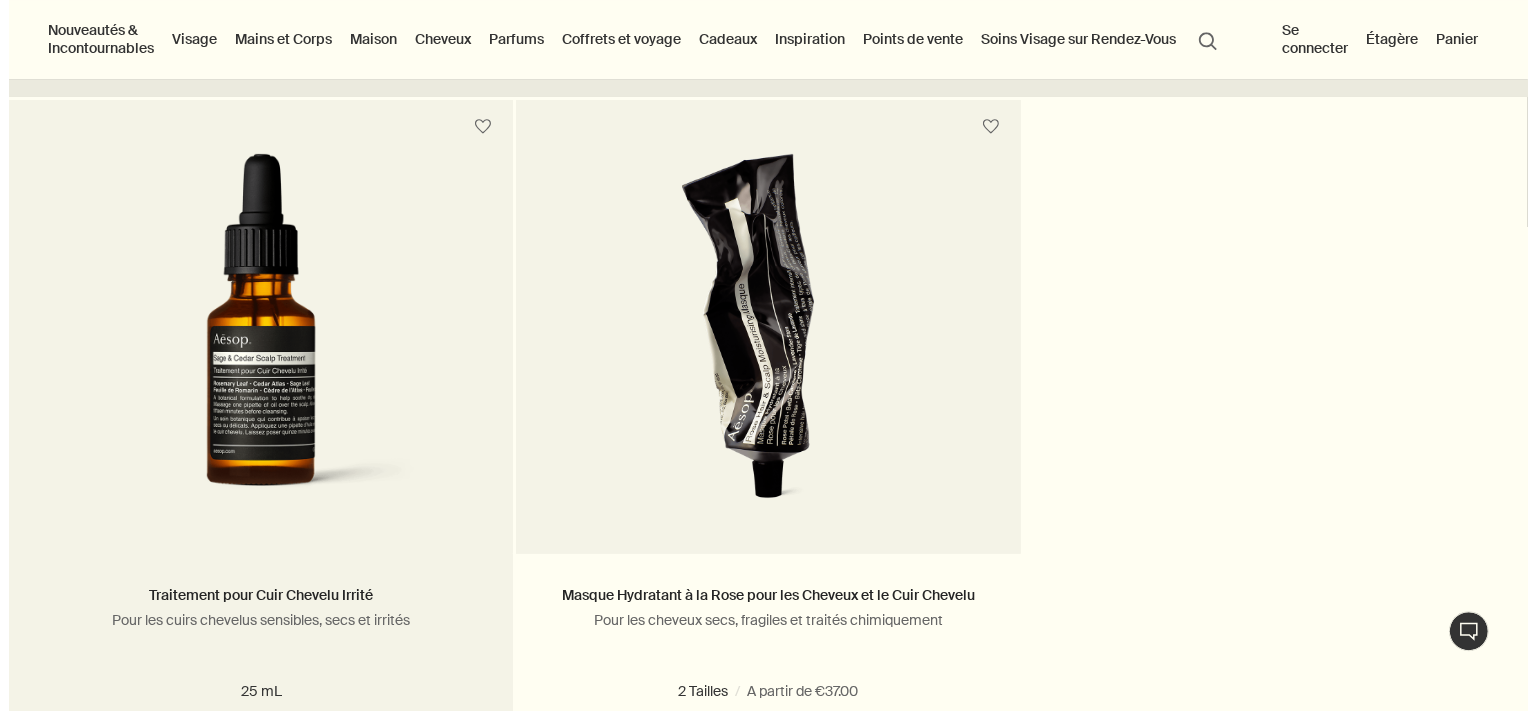 scroll, scrollTop: 528, scrollLeft: 0, axis: vertical 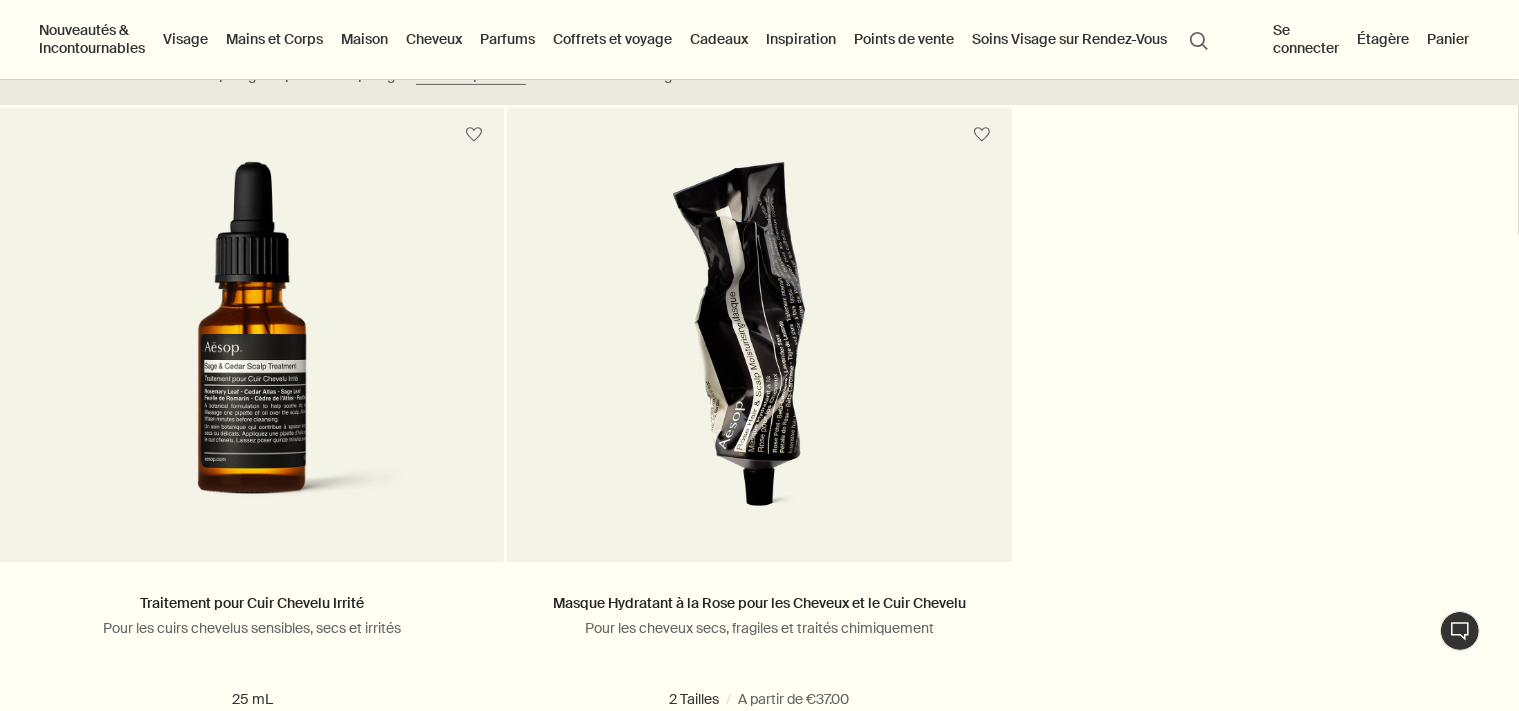 click on "Nouveautés & Incontournables" at bounding box center (92, 39) 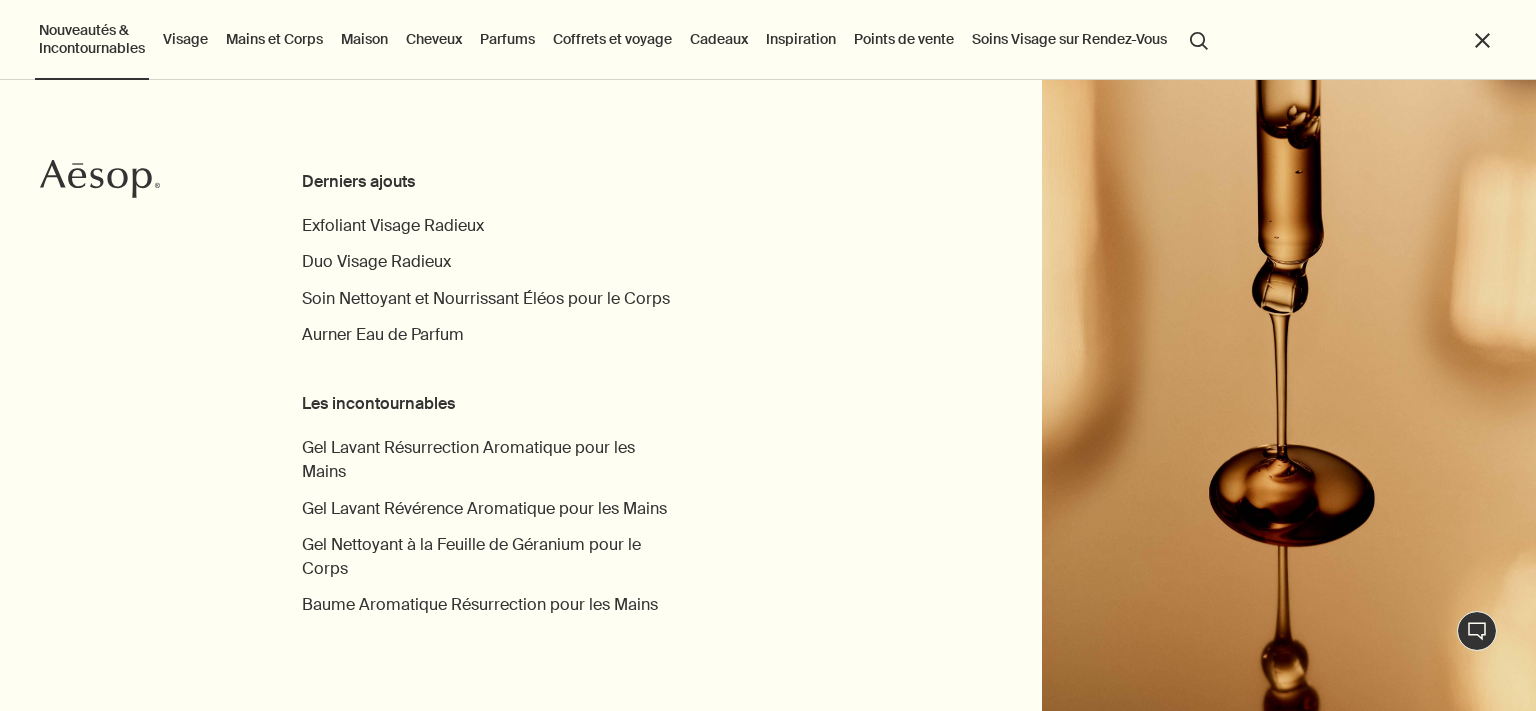 click on "Cheveux" at bounding box center (434, 39) 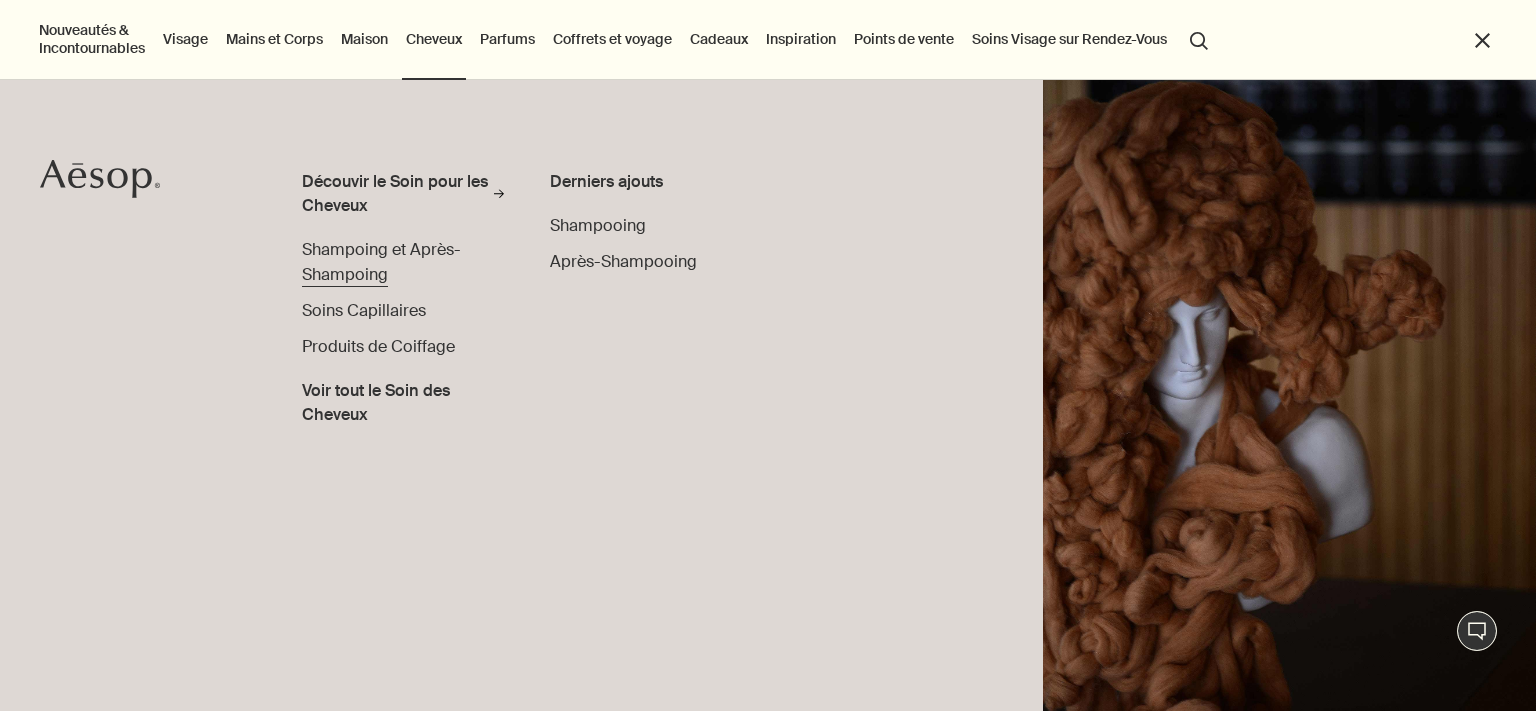 click on "Shampoing et Après-Shampoing" at bounding box center (381, 261) 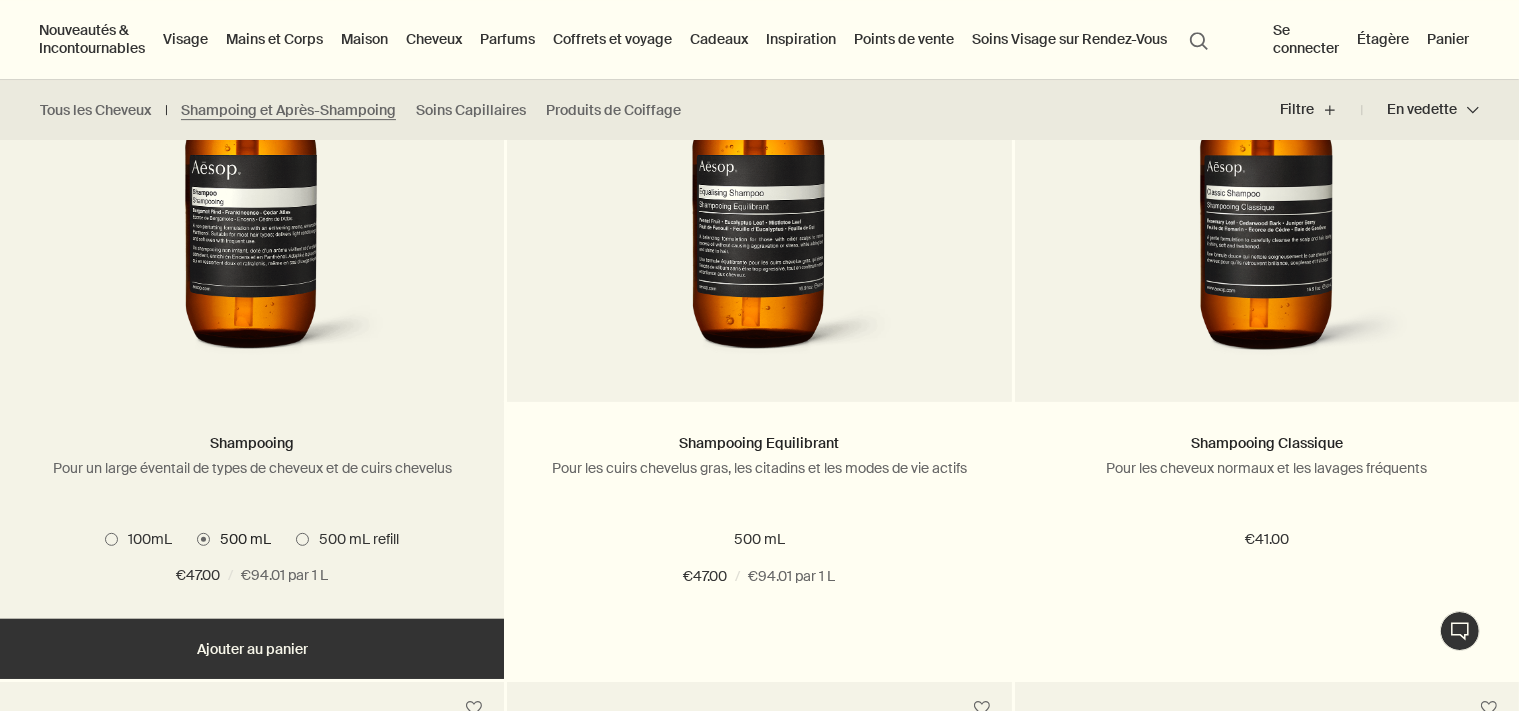 scroll, scrollTop: 633, scrollLeft: 0, axis: vertical 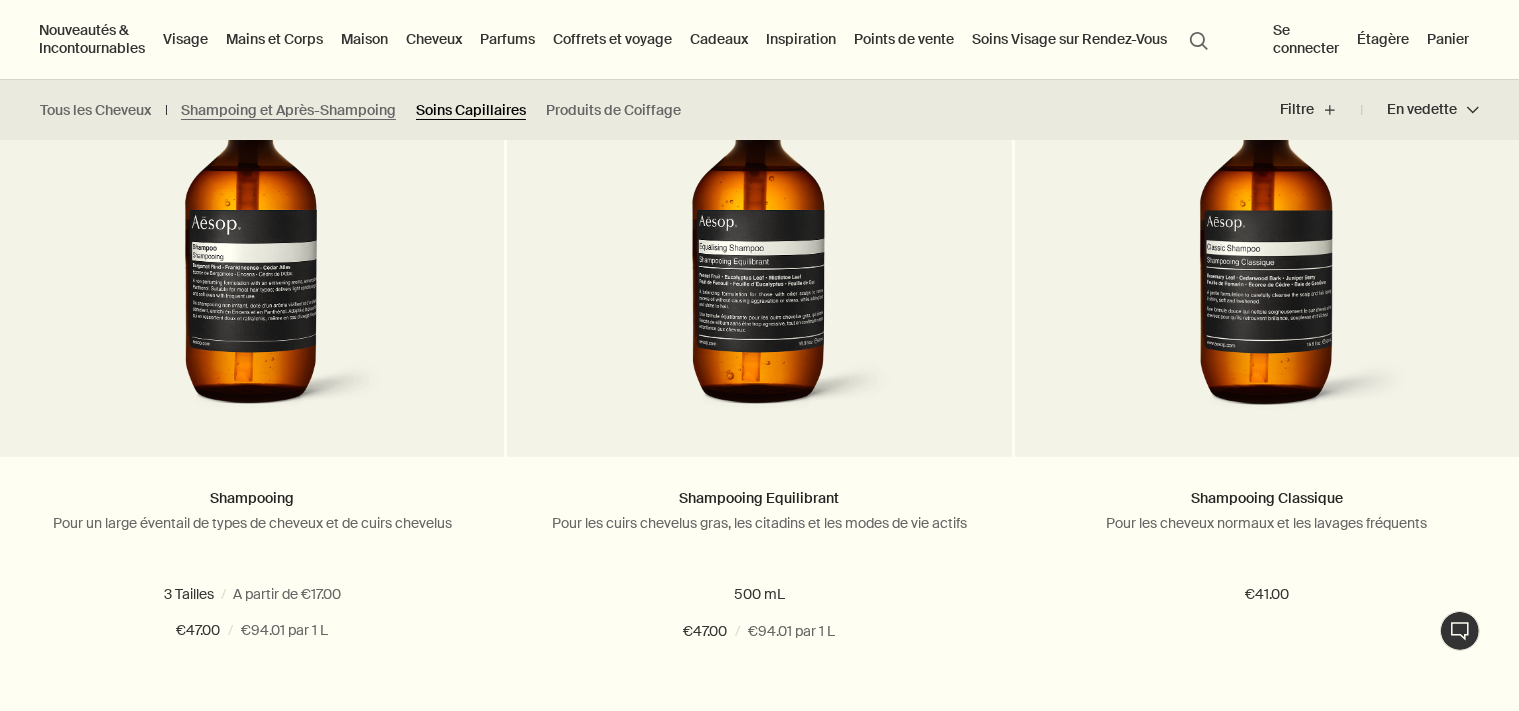 click on "Soins Capillaires" at bounding box center (471, 110) 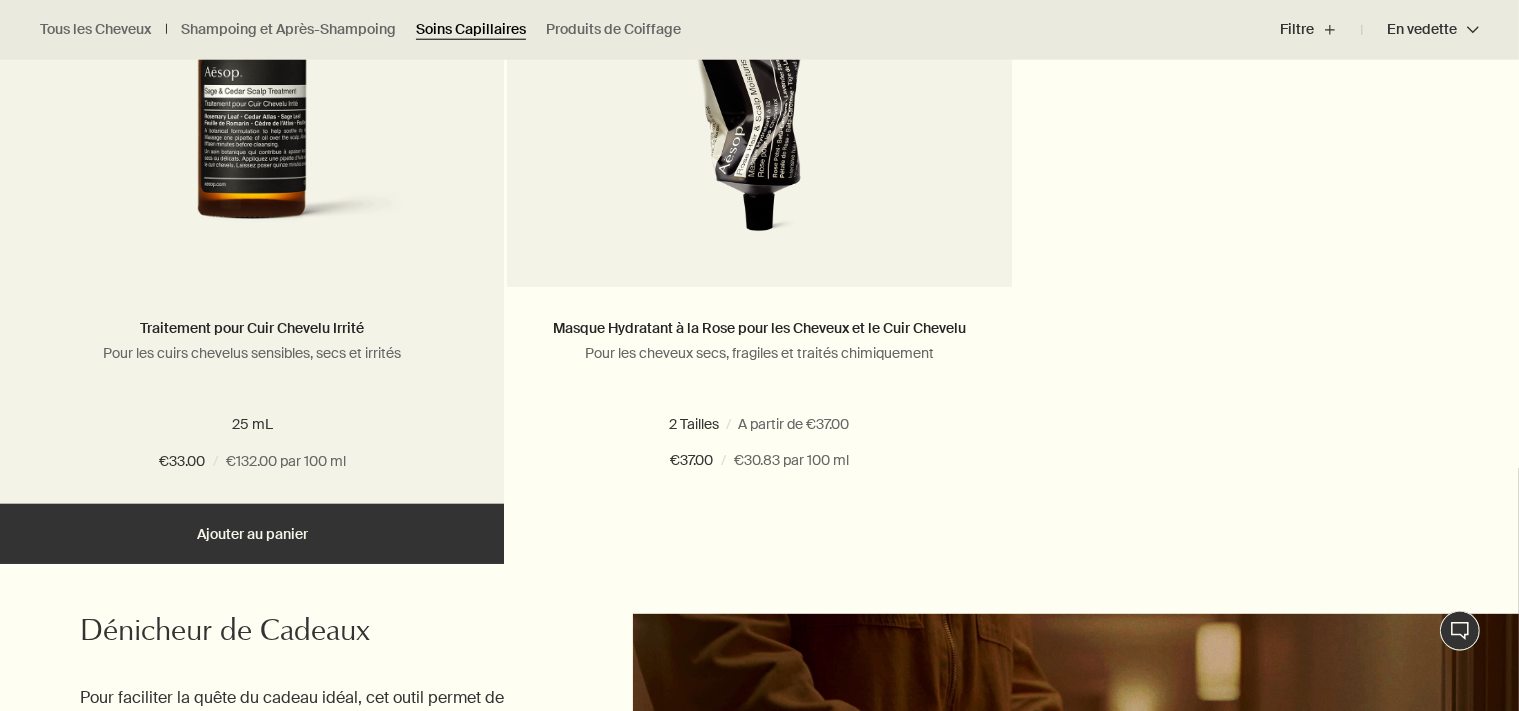 scroll, scrollTop: 844, scrollLeft: 0, axis: vertical 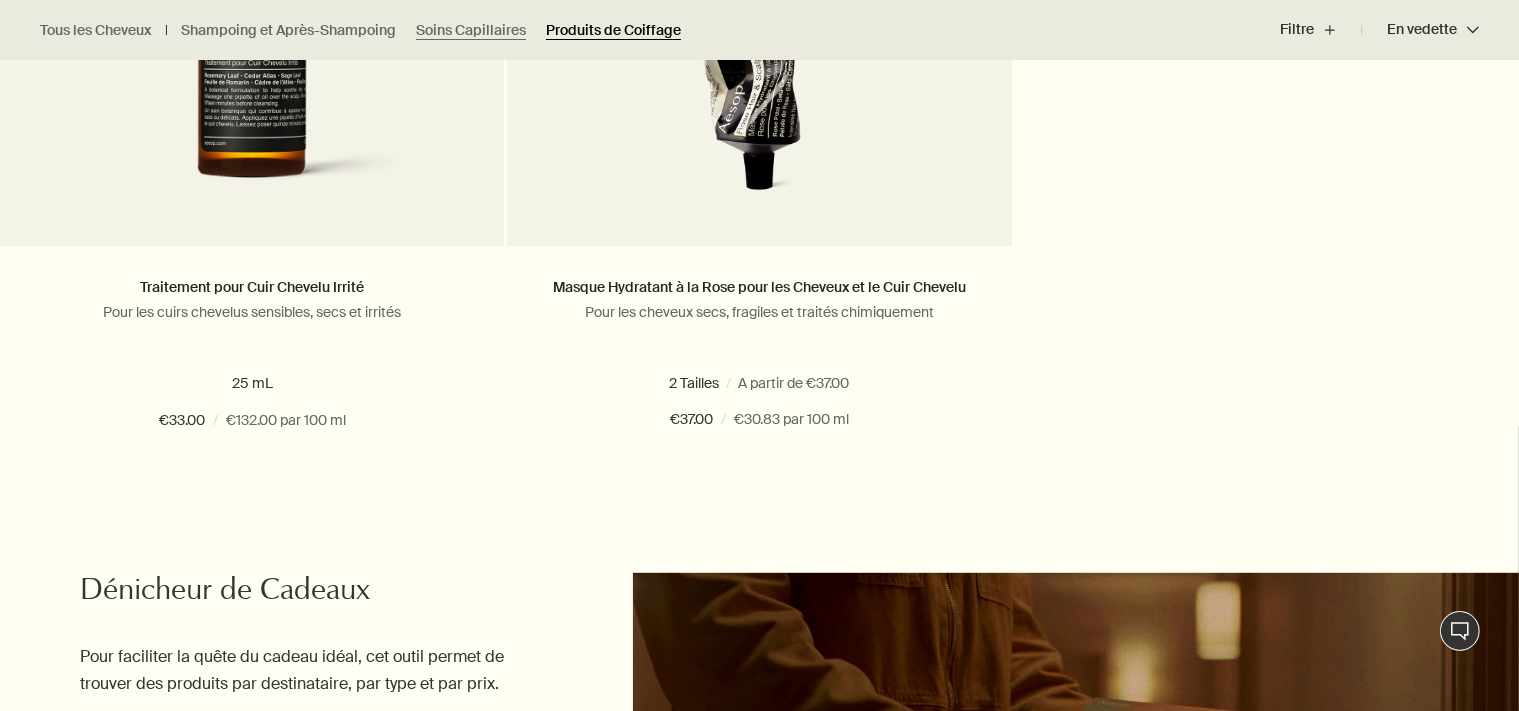 click on "Produits de Coiffage" at bounding box center (613, 30) 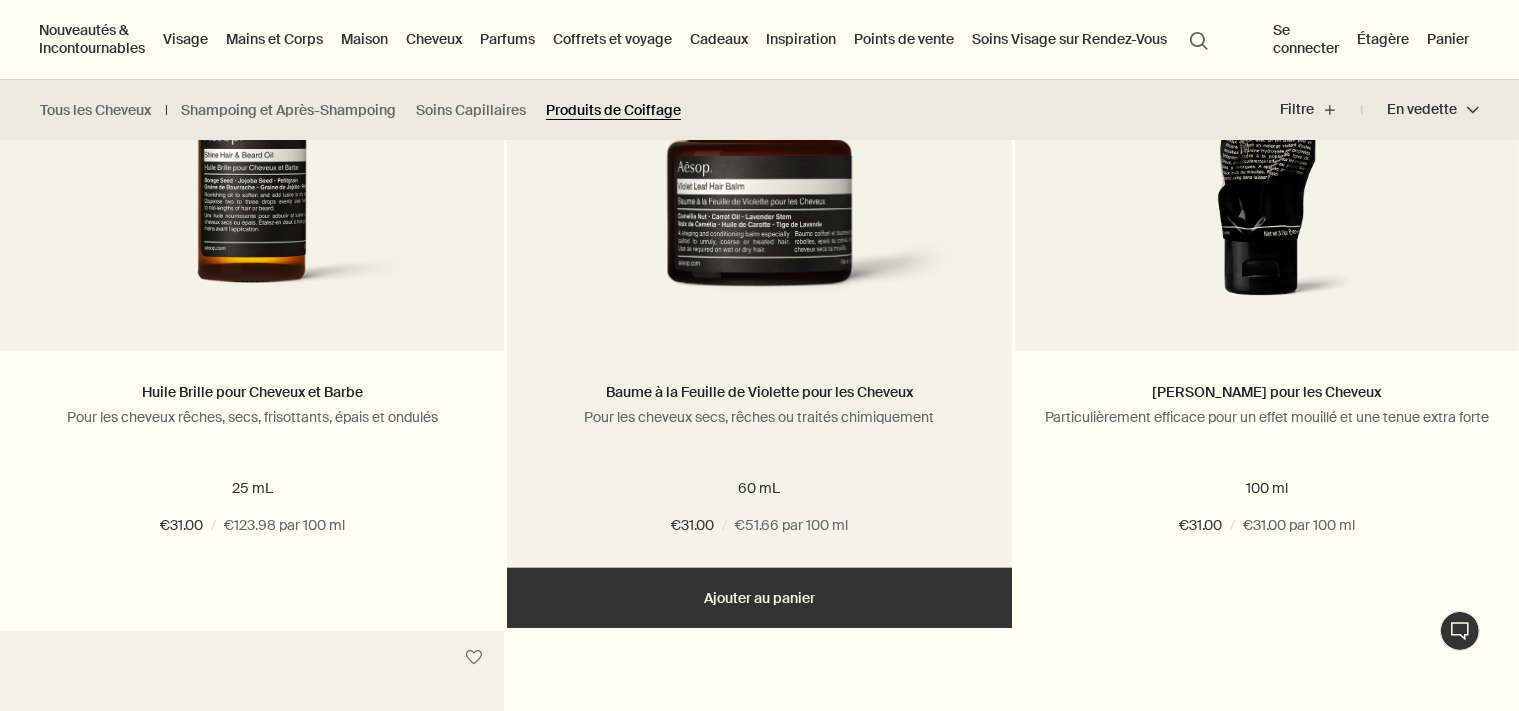scroll, scrollTop: 303, scrollLeft: 0, axis: vertical 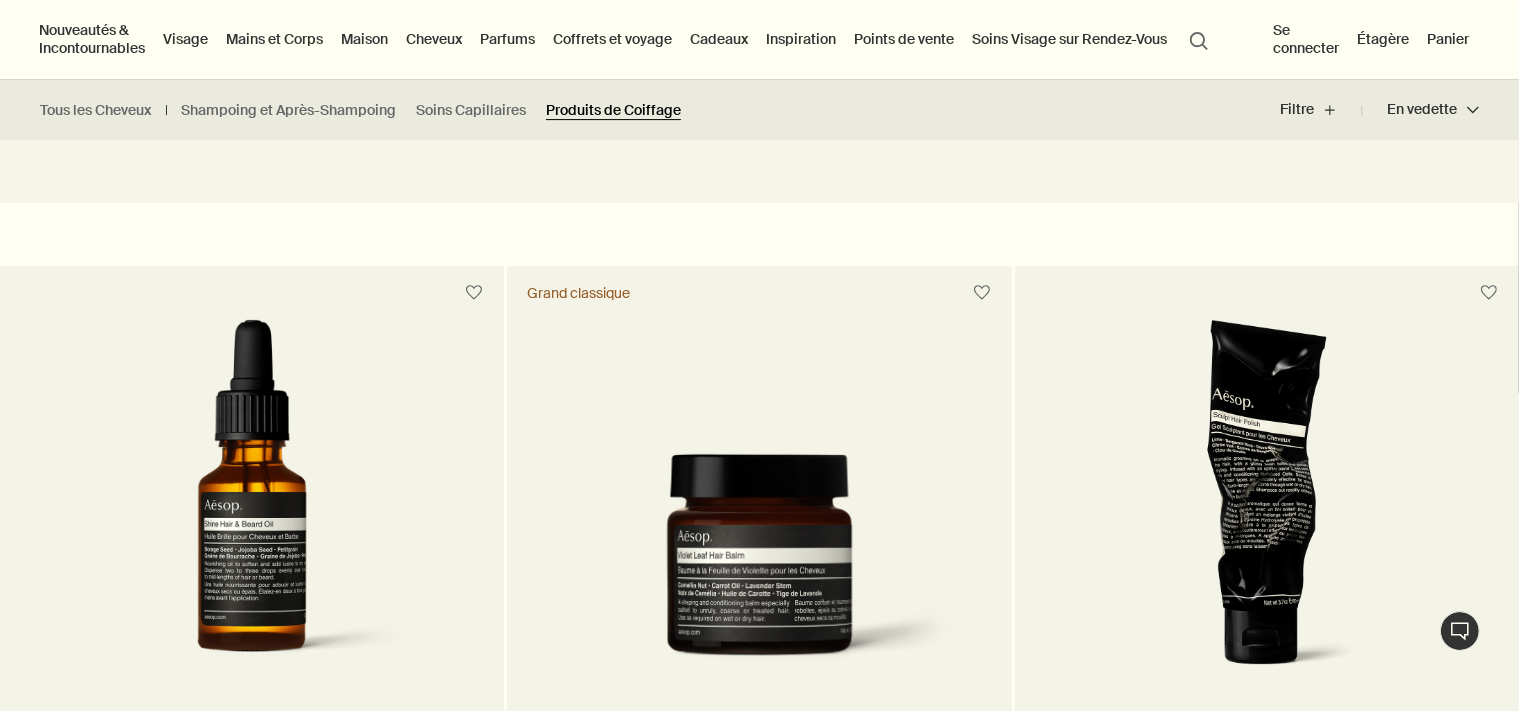 radio on "false" 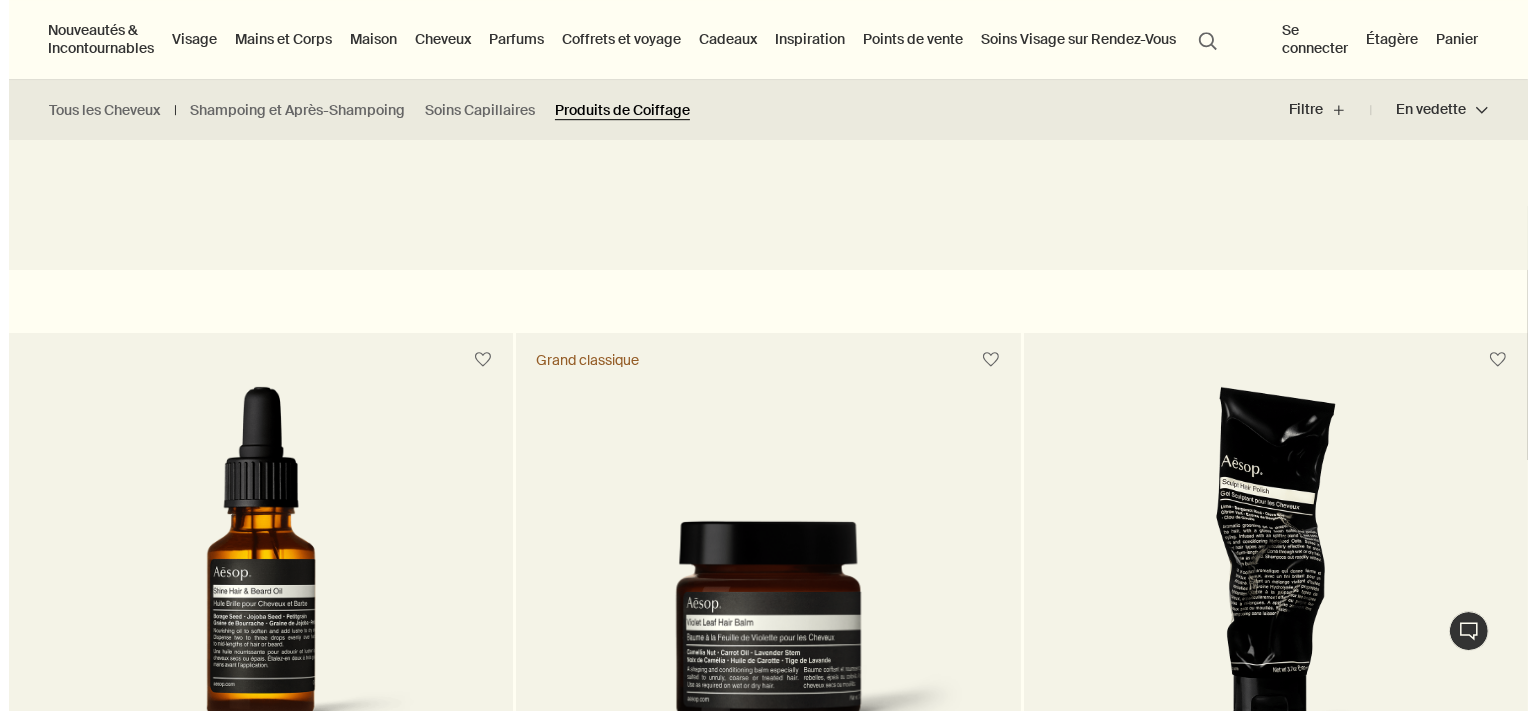 scroll, scrollTop: 0, scrollLeft: 0, axis: both 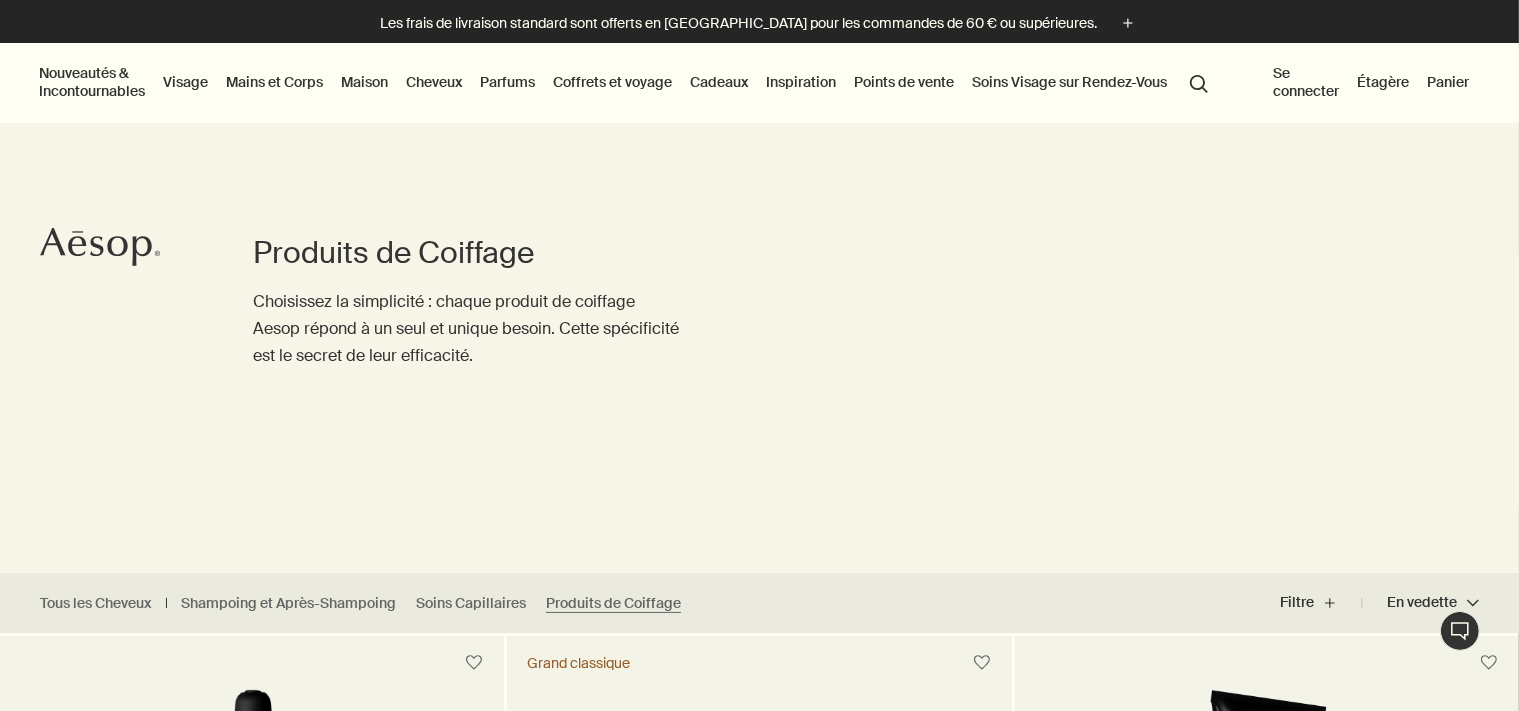 click on "Mains et Corps" at bounding box center (274, 82) 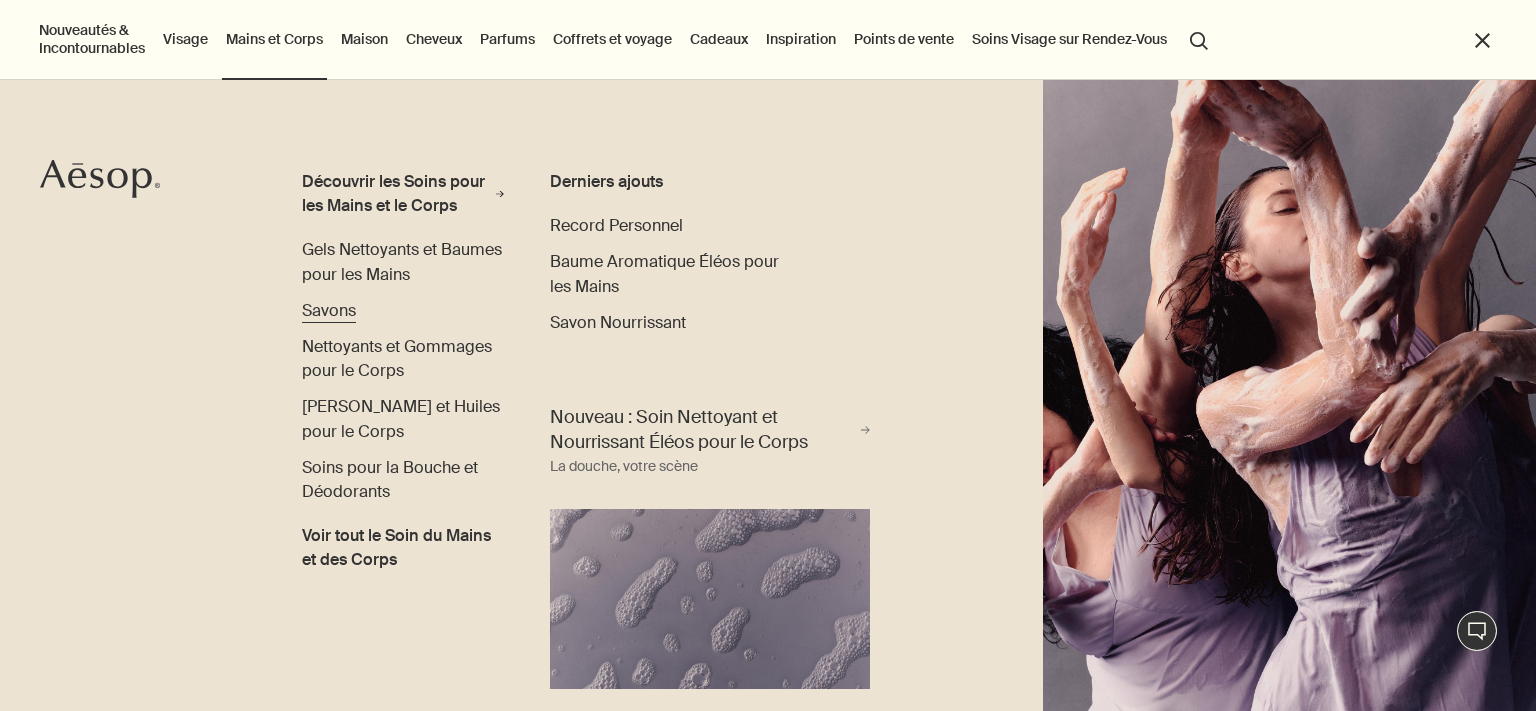 click on "Savons" at bounding box center [329, 310] 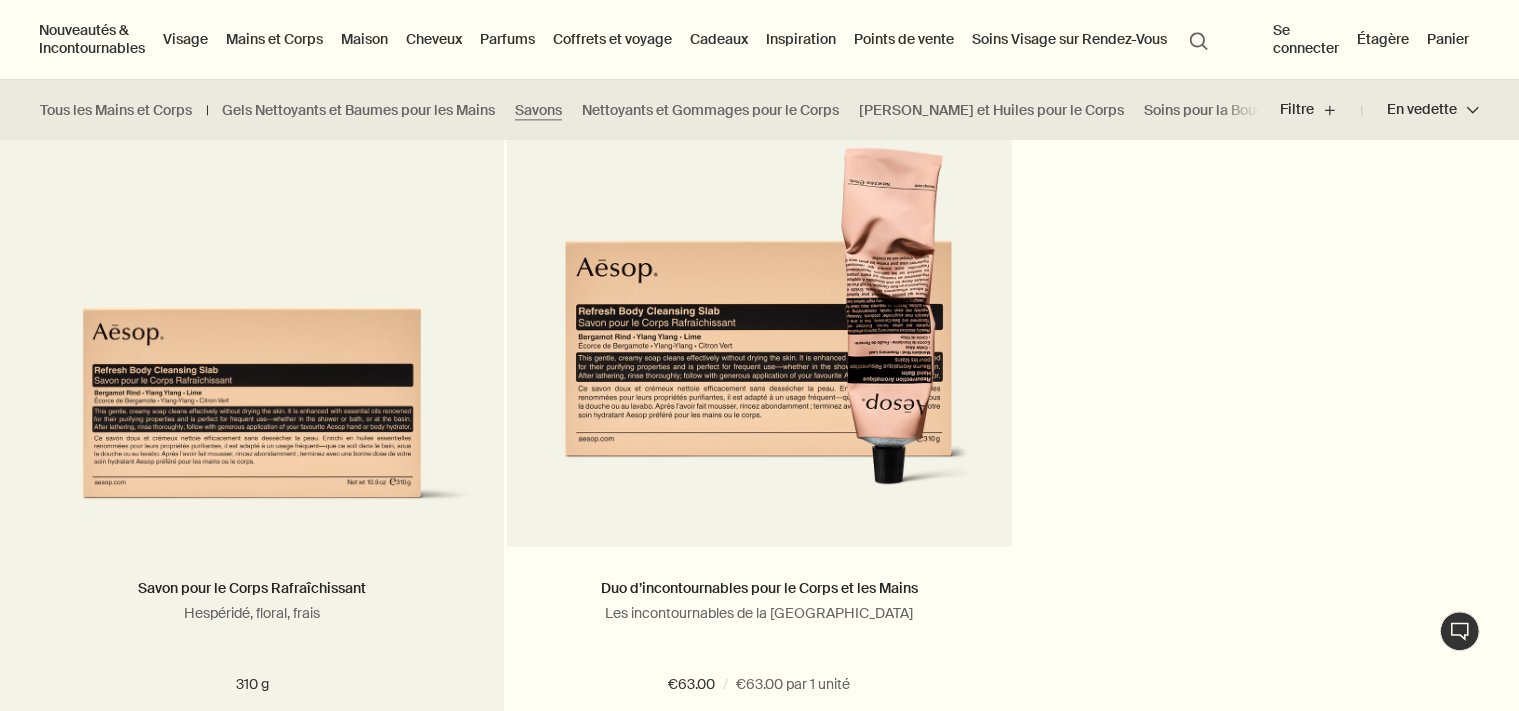 scroll, scrollTop: 1161, scrollLeft: 0, axis: vertical 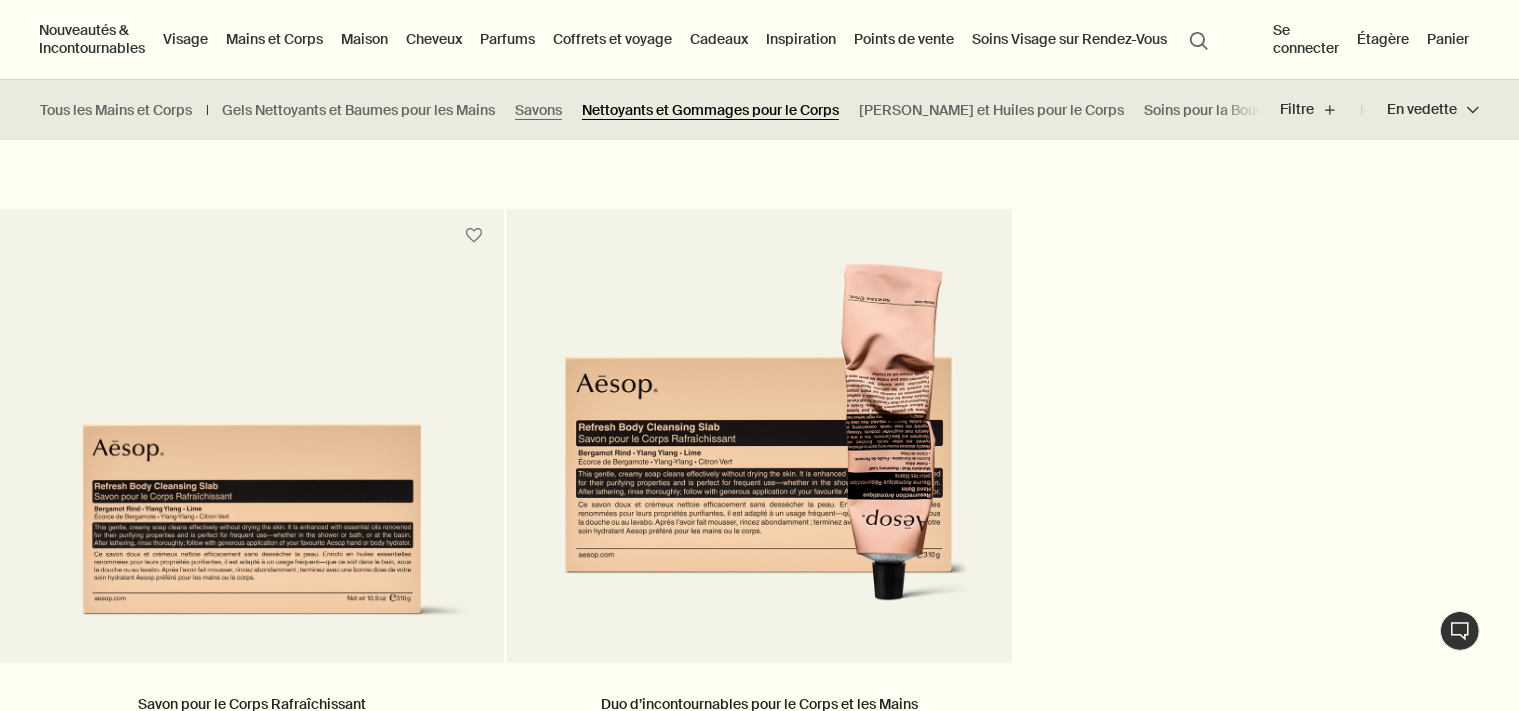 click on "Nettoyants et Gommages pour le Corps" at bounding box center [710, 110] 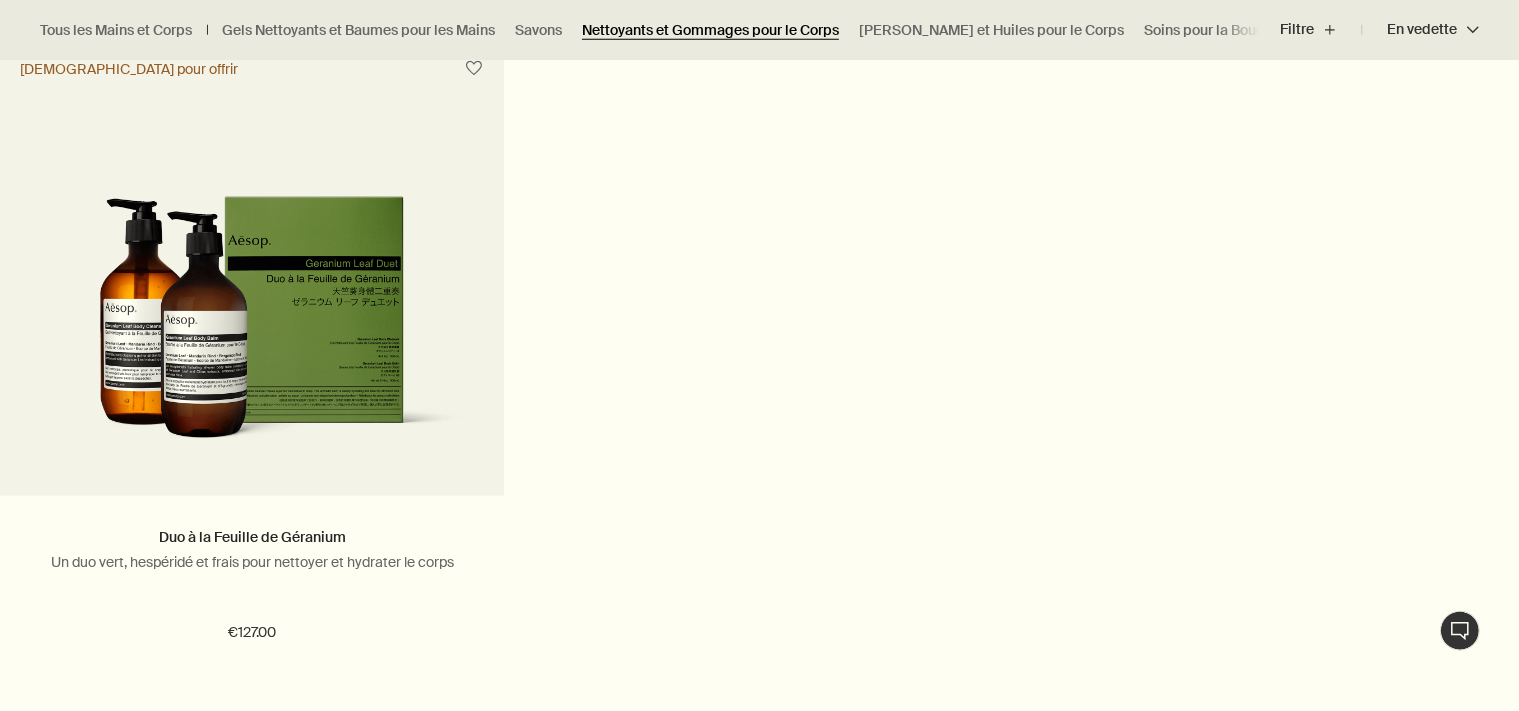 scroll, scrollTop: 2851, scrollLeft: 0, axis: vertical 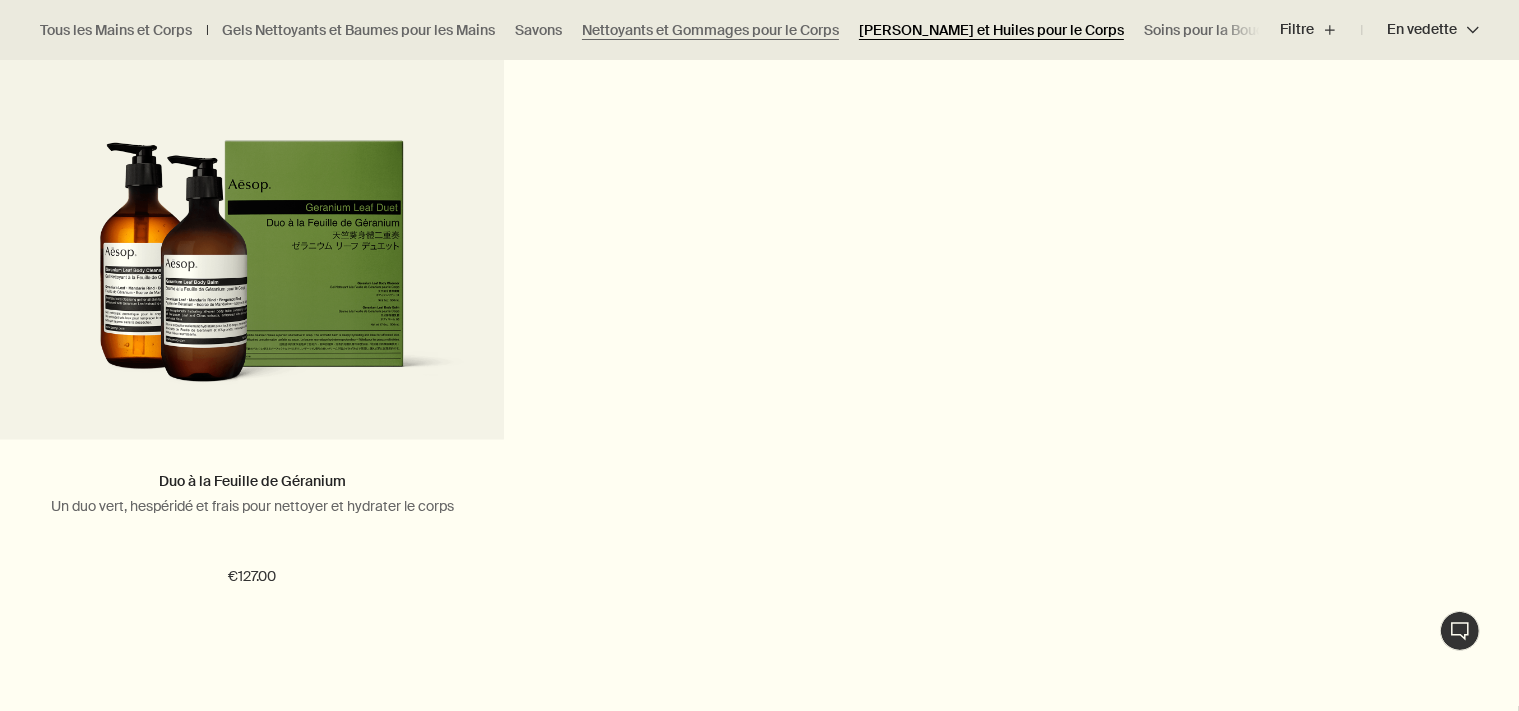 click on "[PERSON_NAME] et Huiles pour le Corps" at bounding box center (991, 30) 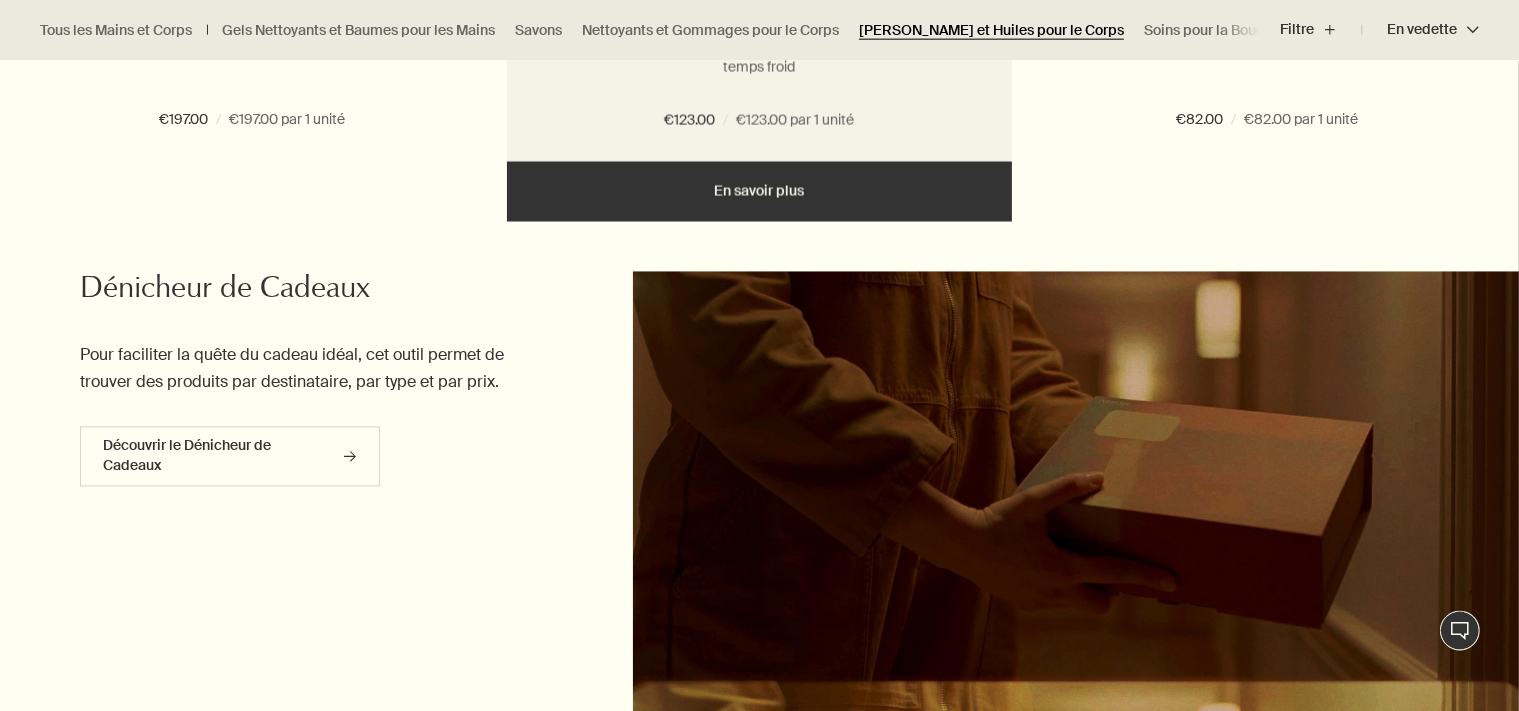 scroll, scrollTop: 4012, scrollLeft: 0, axis: vertical 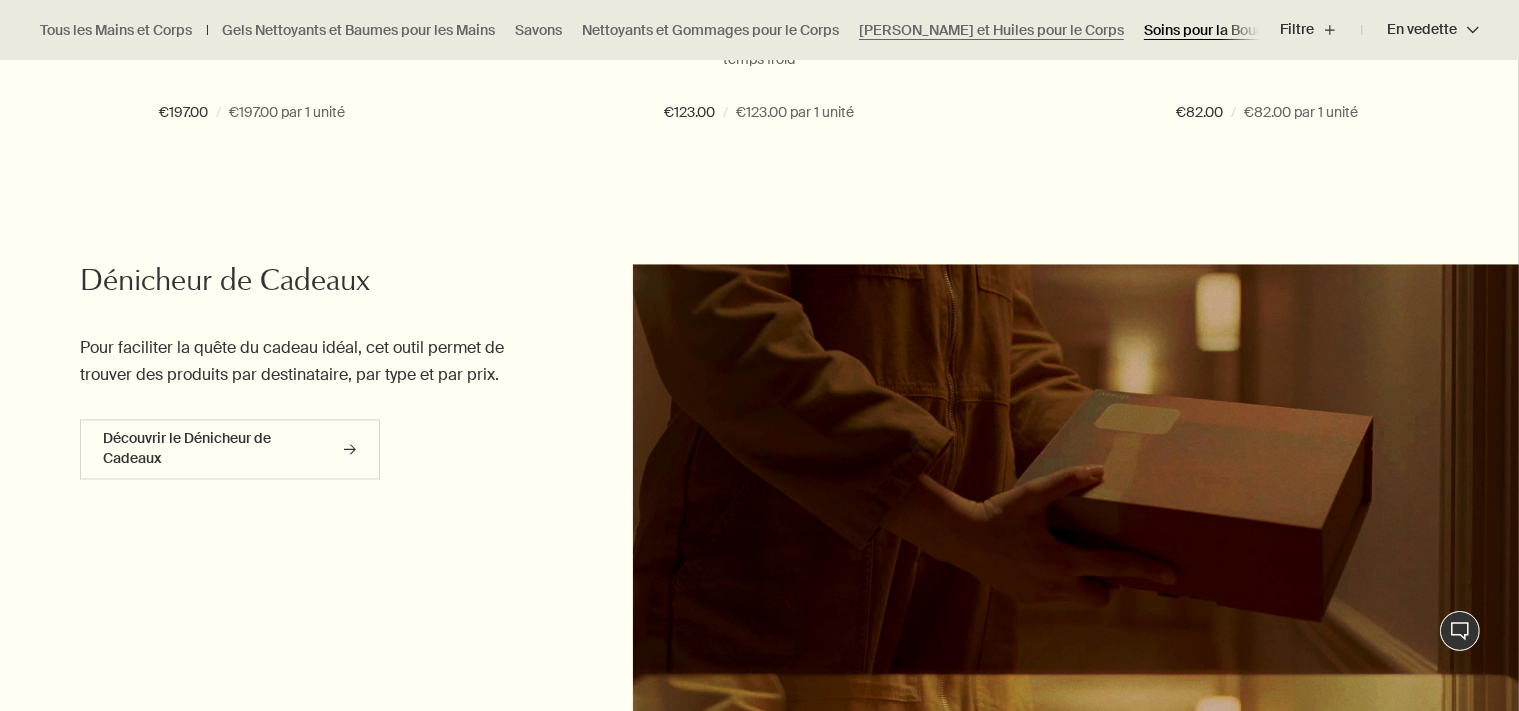 click on "Soins pour la Bouche et Déodorants" at bounding box center [1259, 30] 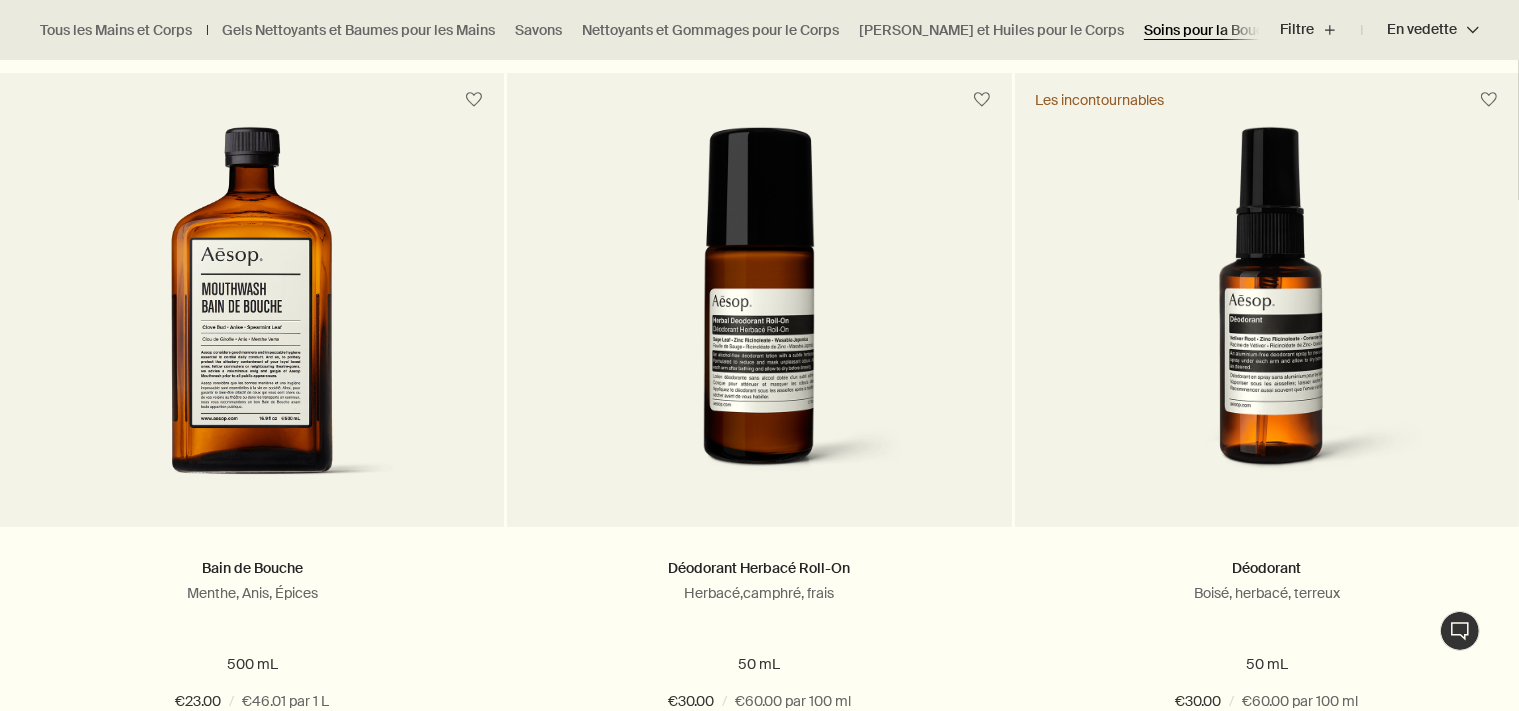 scroll, scrollTop: 668, scrollLeft: 0, axis: vertical 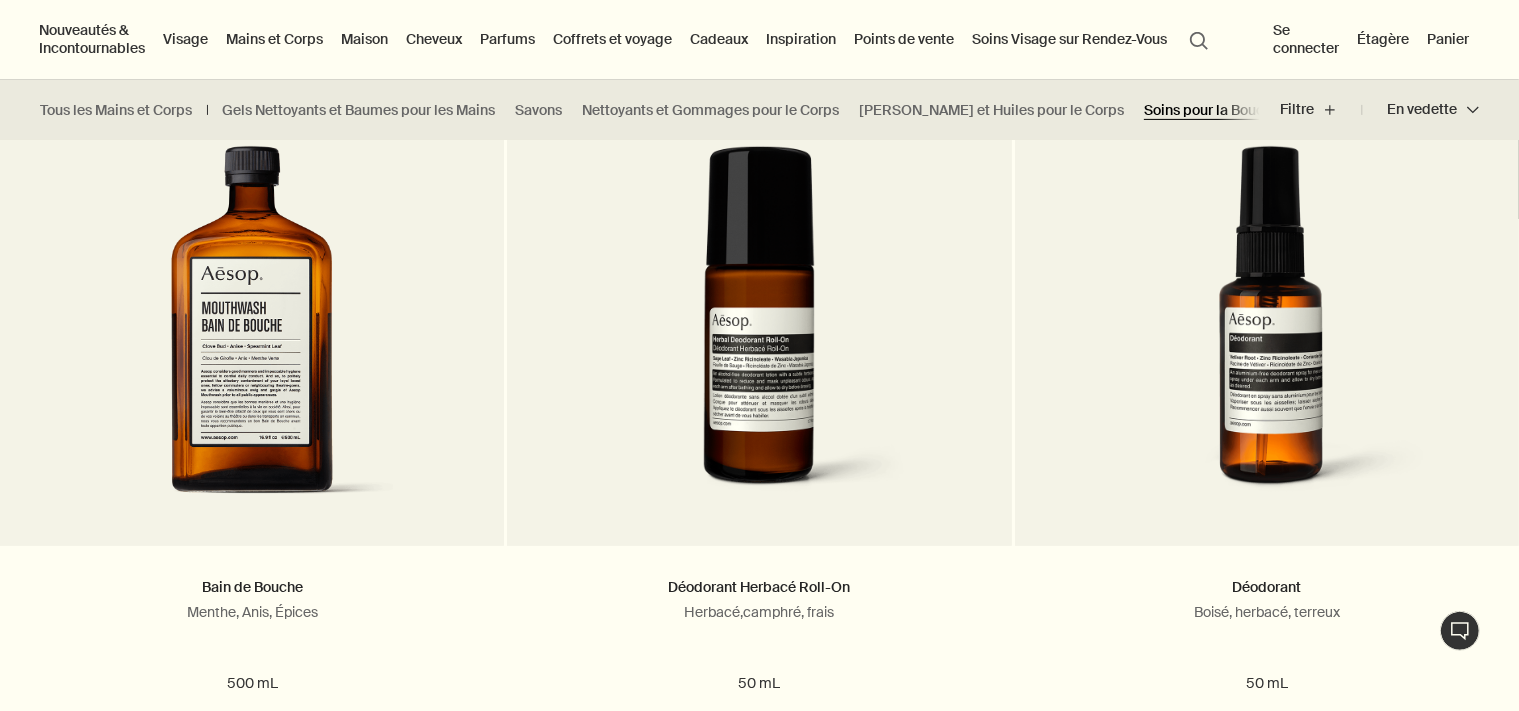 radio on "false" 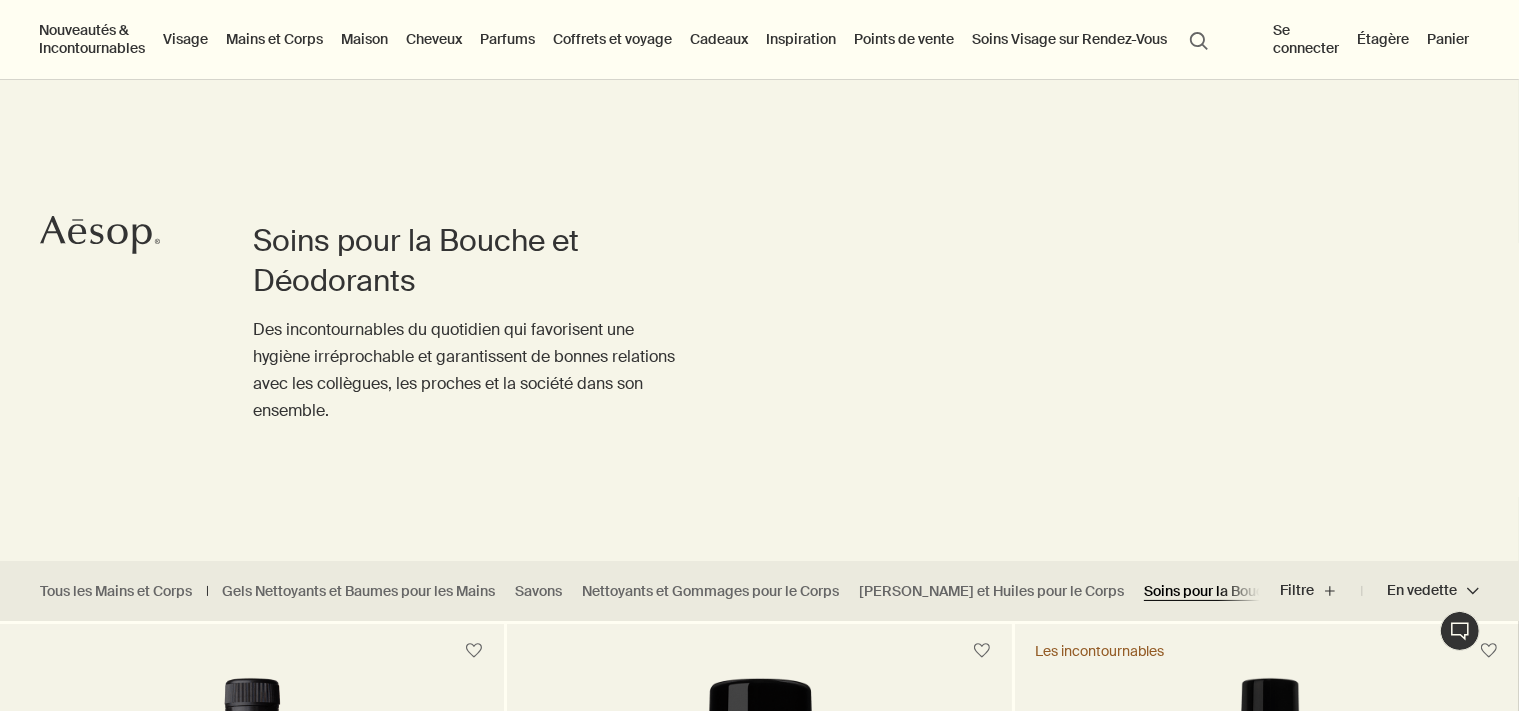 scroll, scrollTop: 0, scrollLeft: 0, axis: both 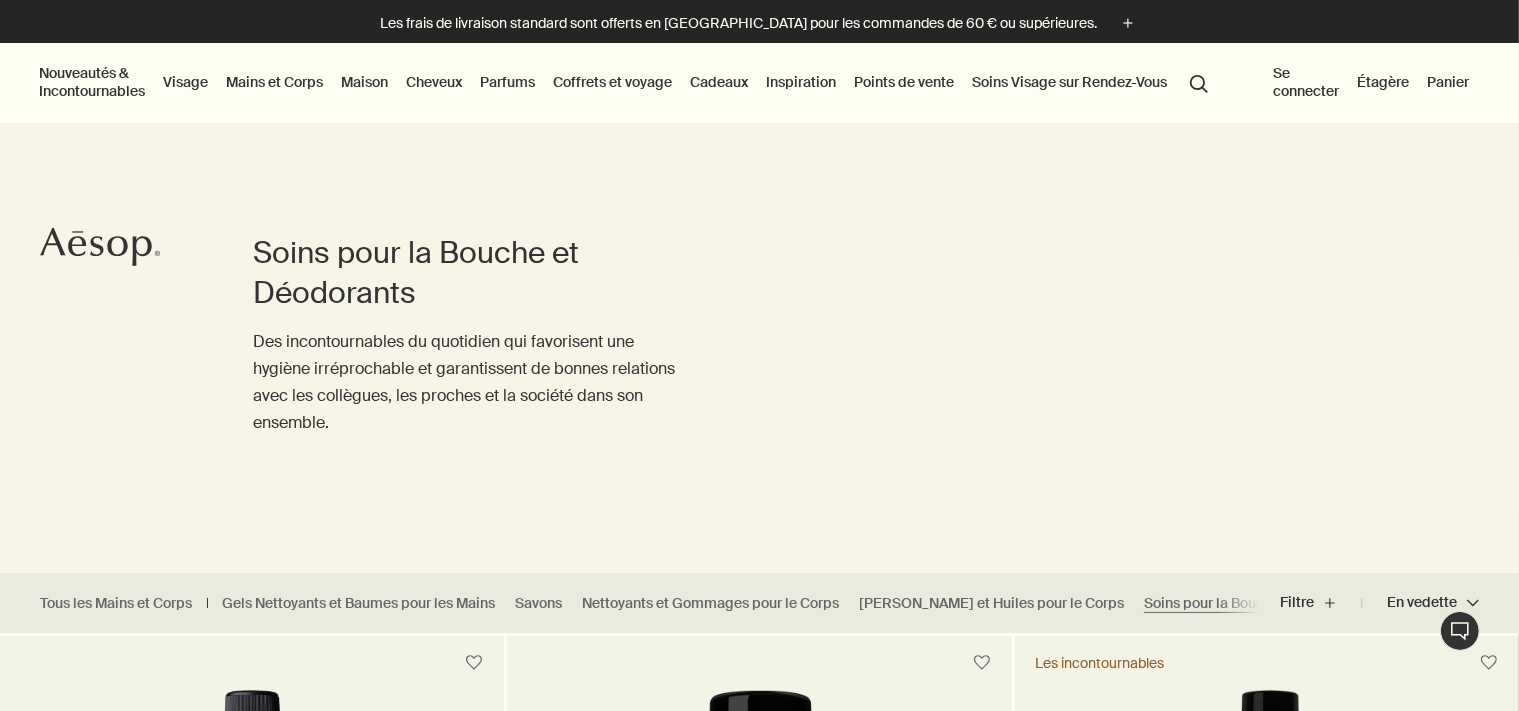 click on "Soins Visage sur Rendez-Vous" at bounding box center [1069, 82] 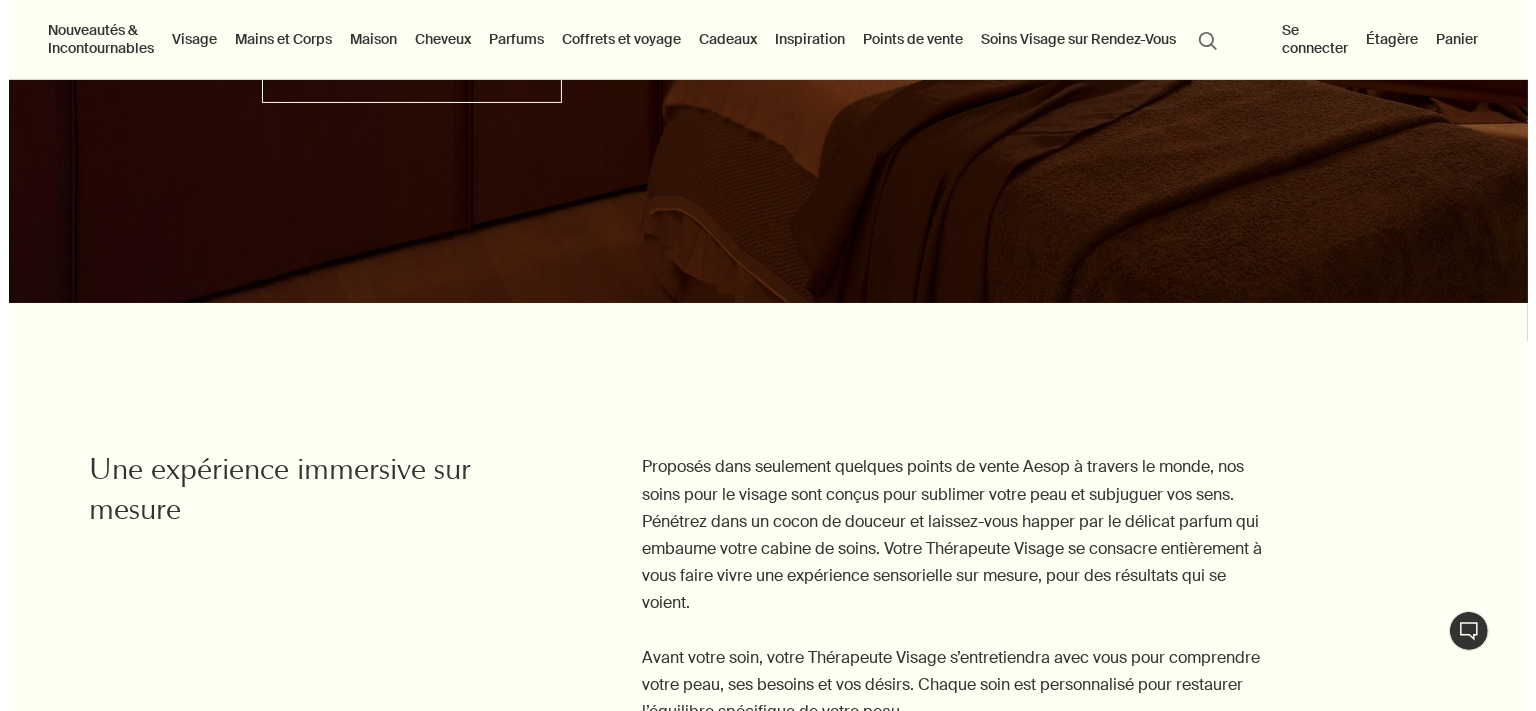 scroll, scrollTop: 0, scrollLeft: 0, axis: both 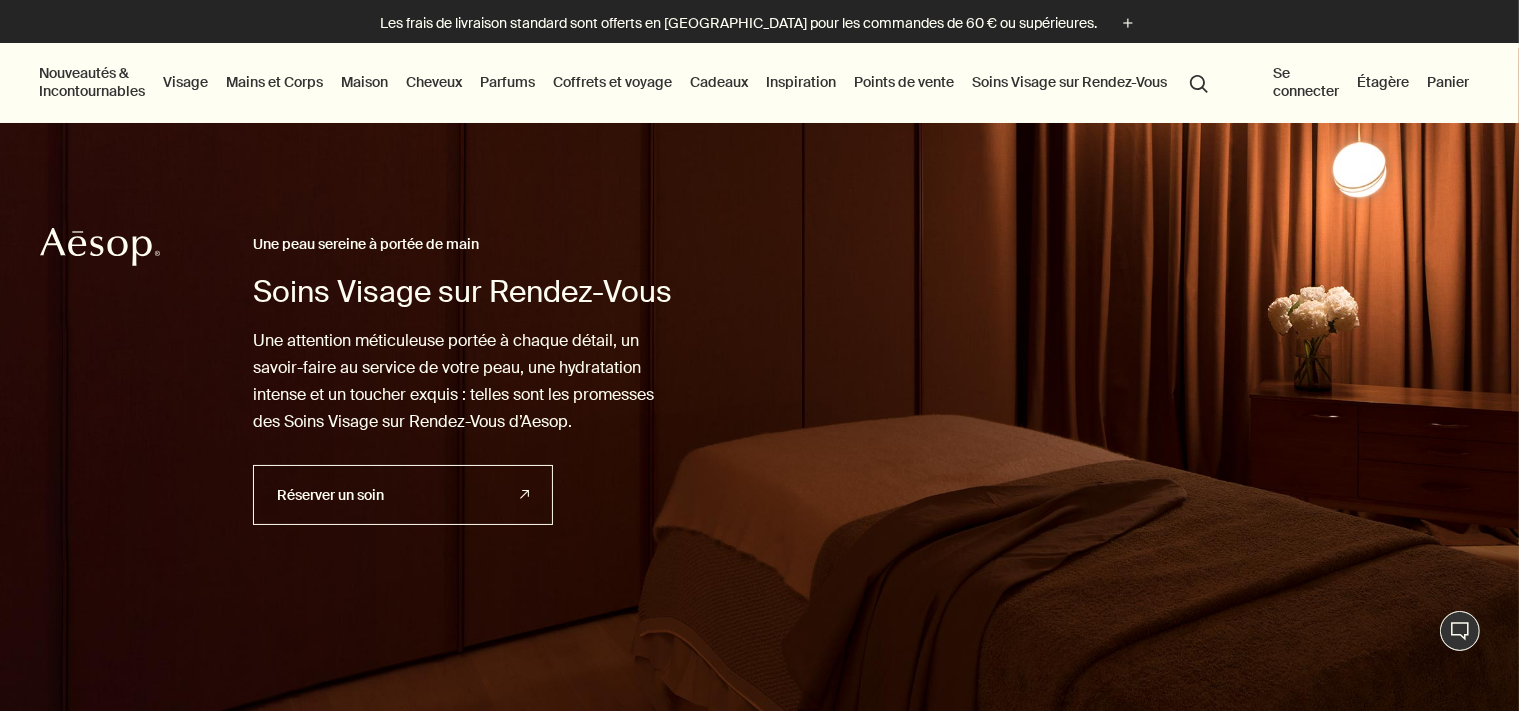 click on "Points de vente" at bounding box center (904, 82) 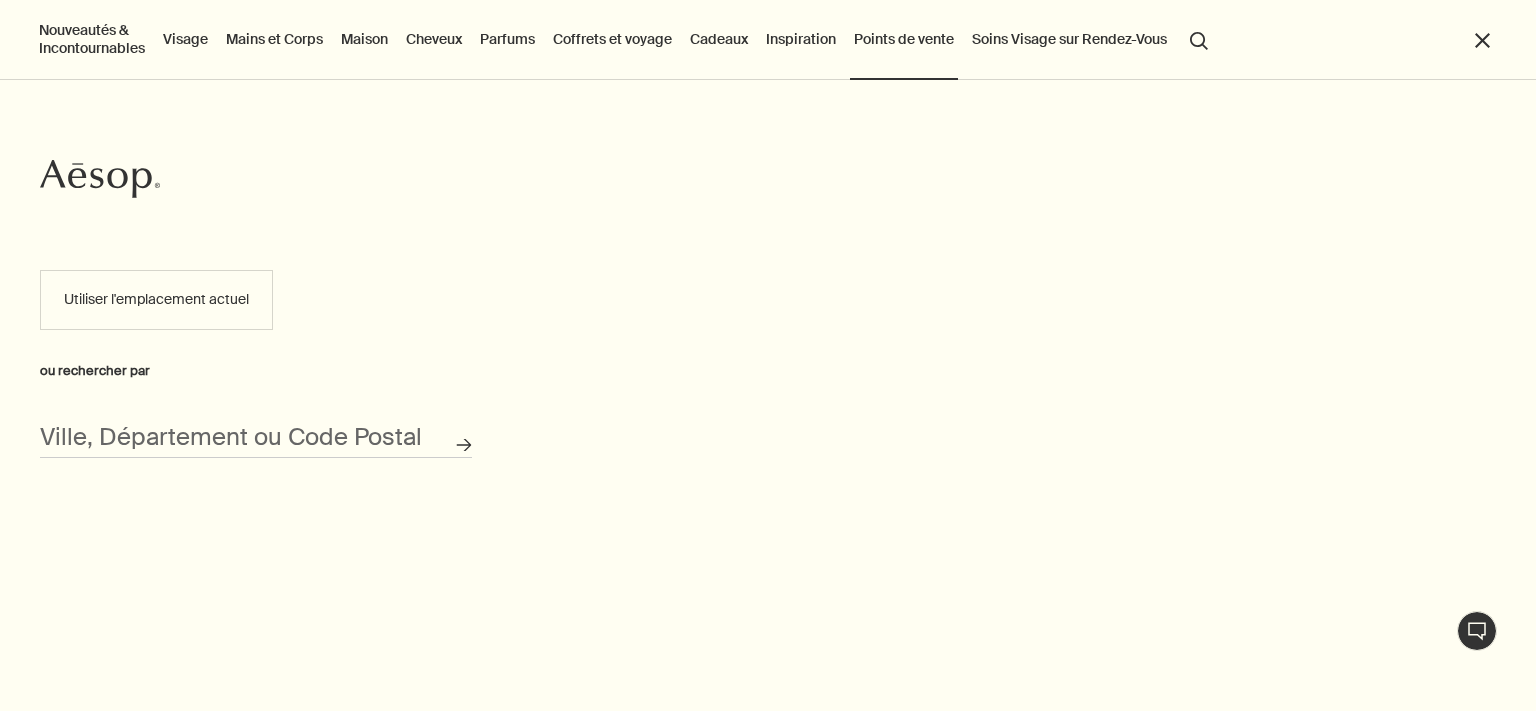 click on "Inspiration" at bounding box center (801, 39) 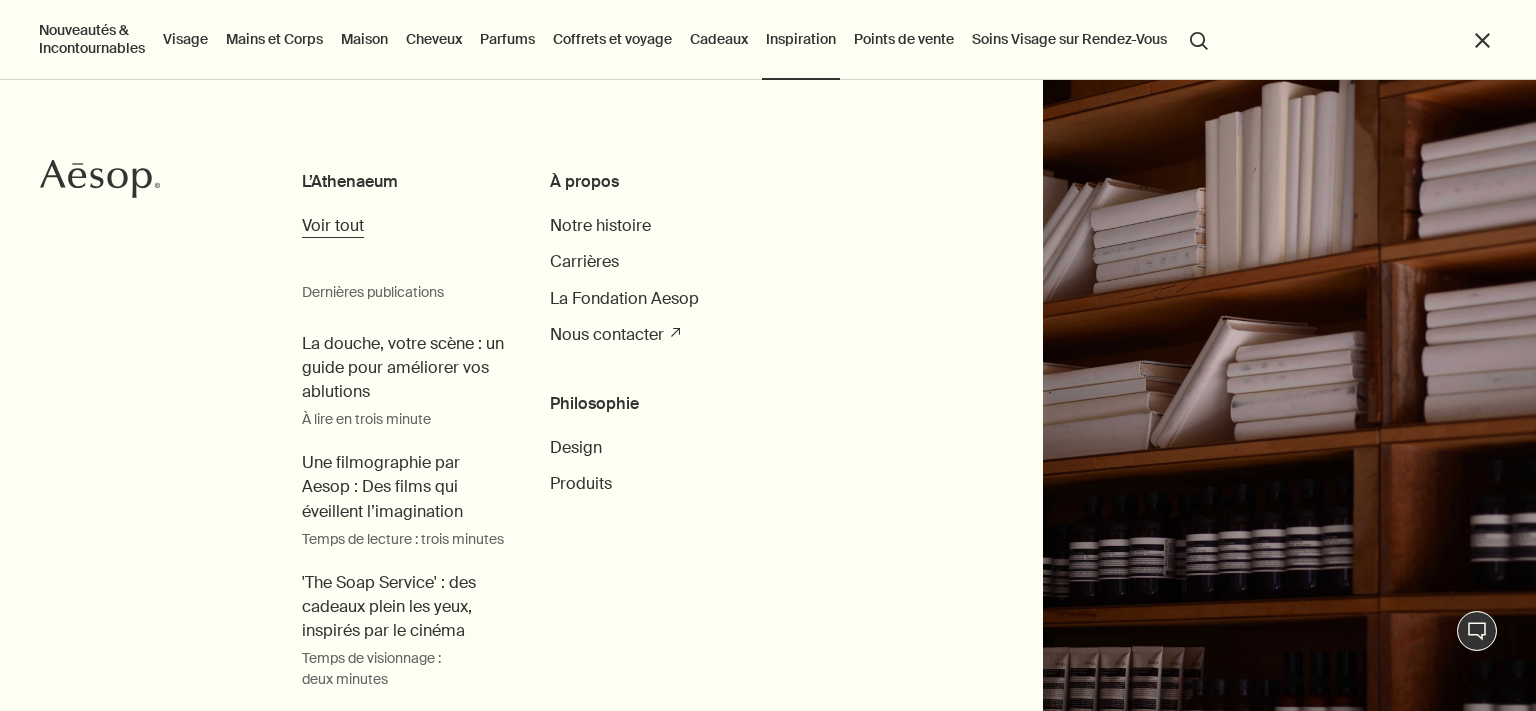 click on "Voir tout" at bounding box center [333, 225] 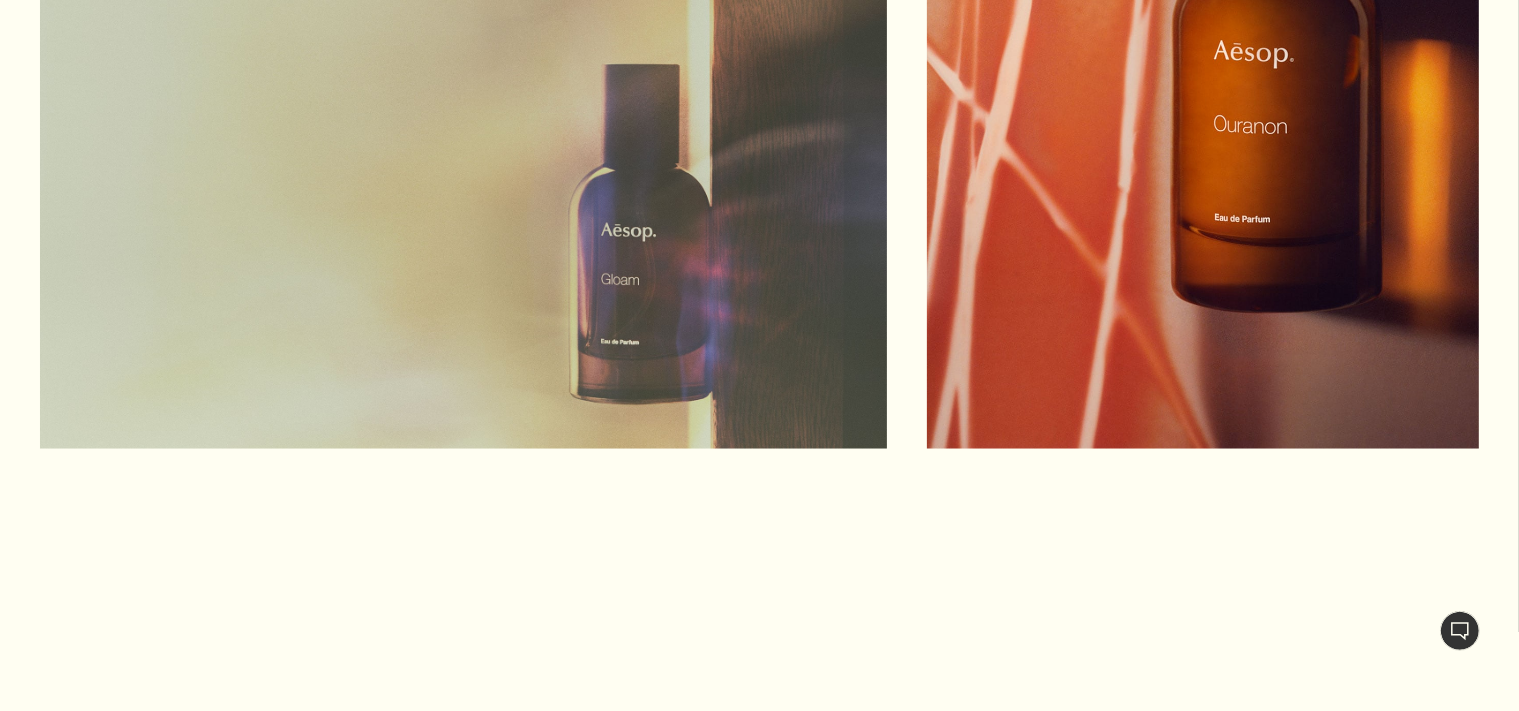 scroll, scrollTop: 3240, scrollLeft: 0, axis: vertical 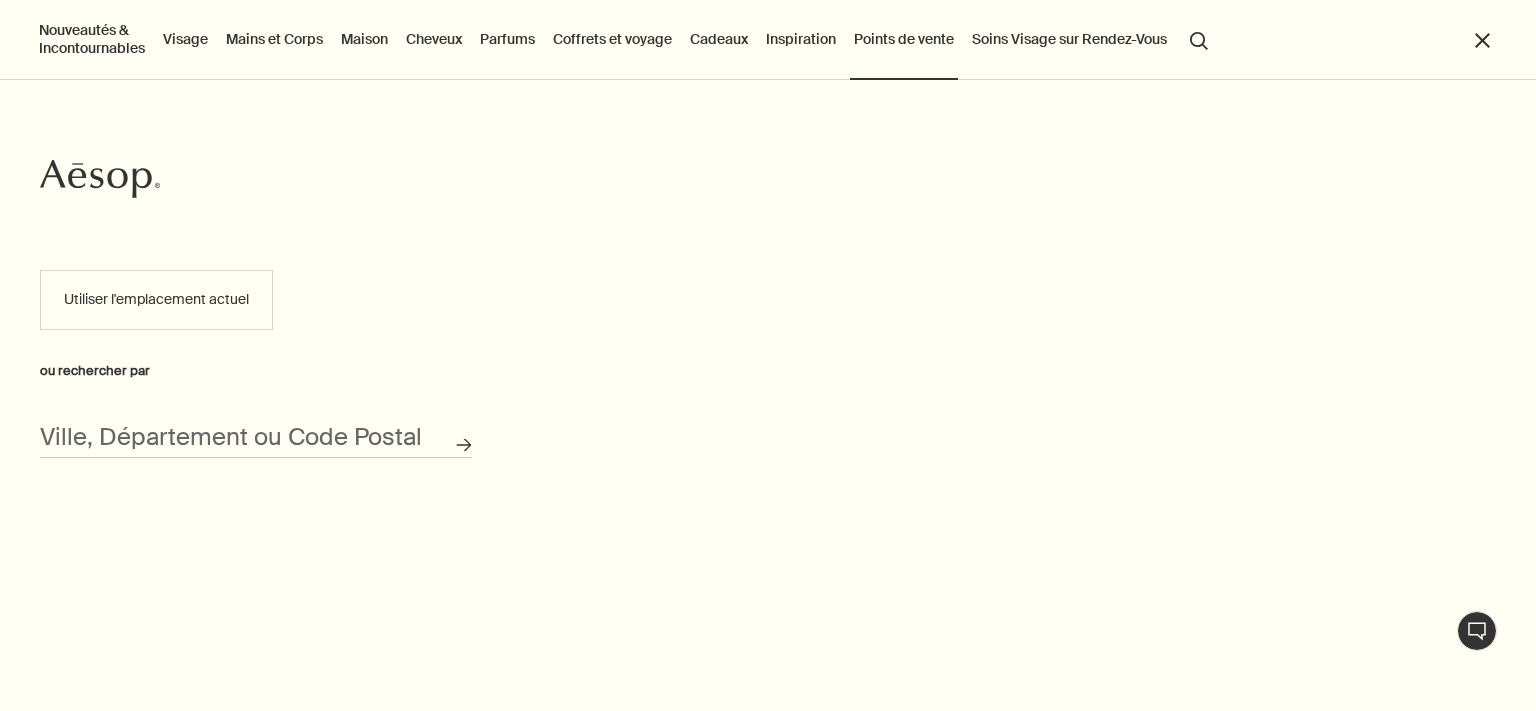 click on "Points de vente" at bounding box center (904, 39) 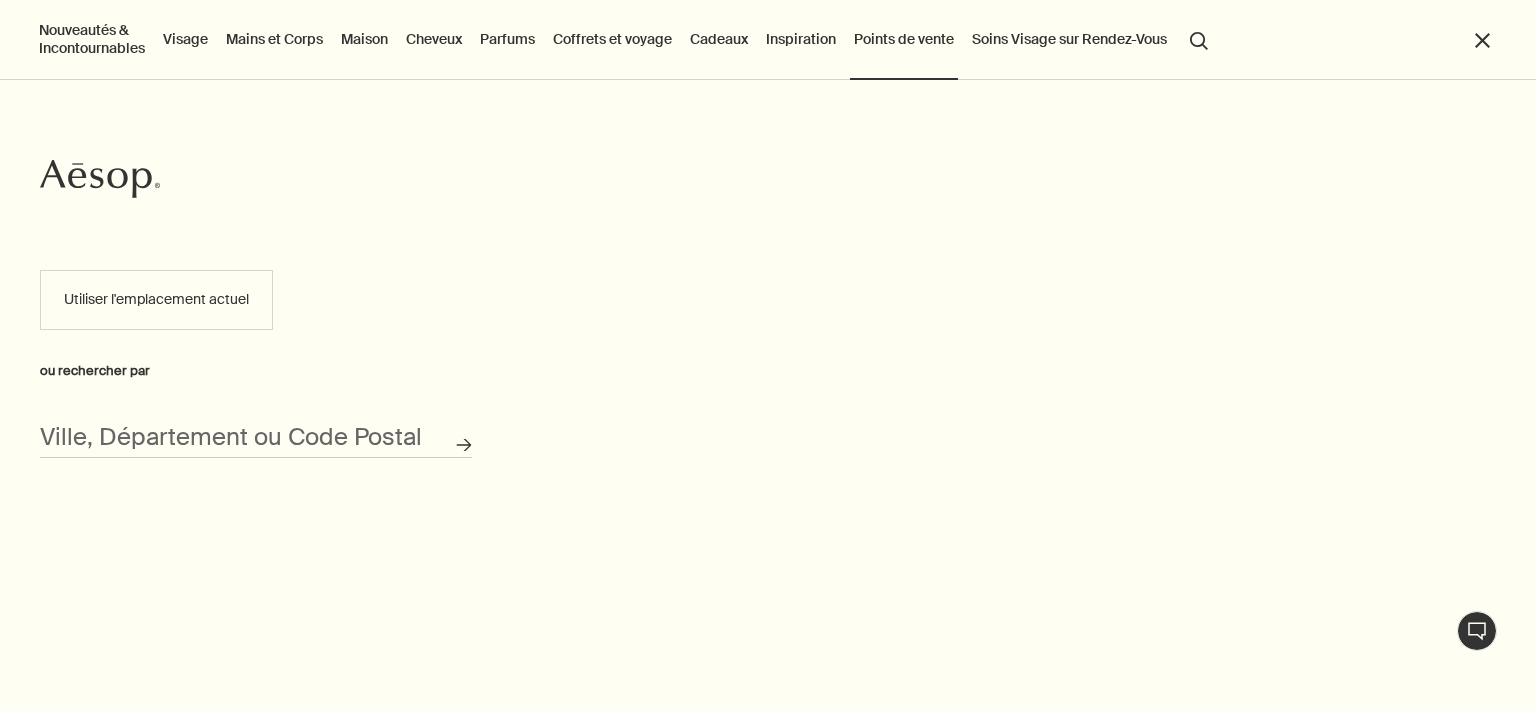 click on "Inspiration" at bounding box center [801, 39] 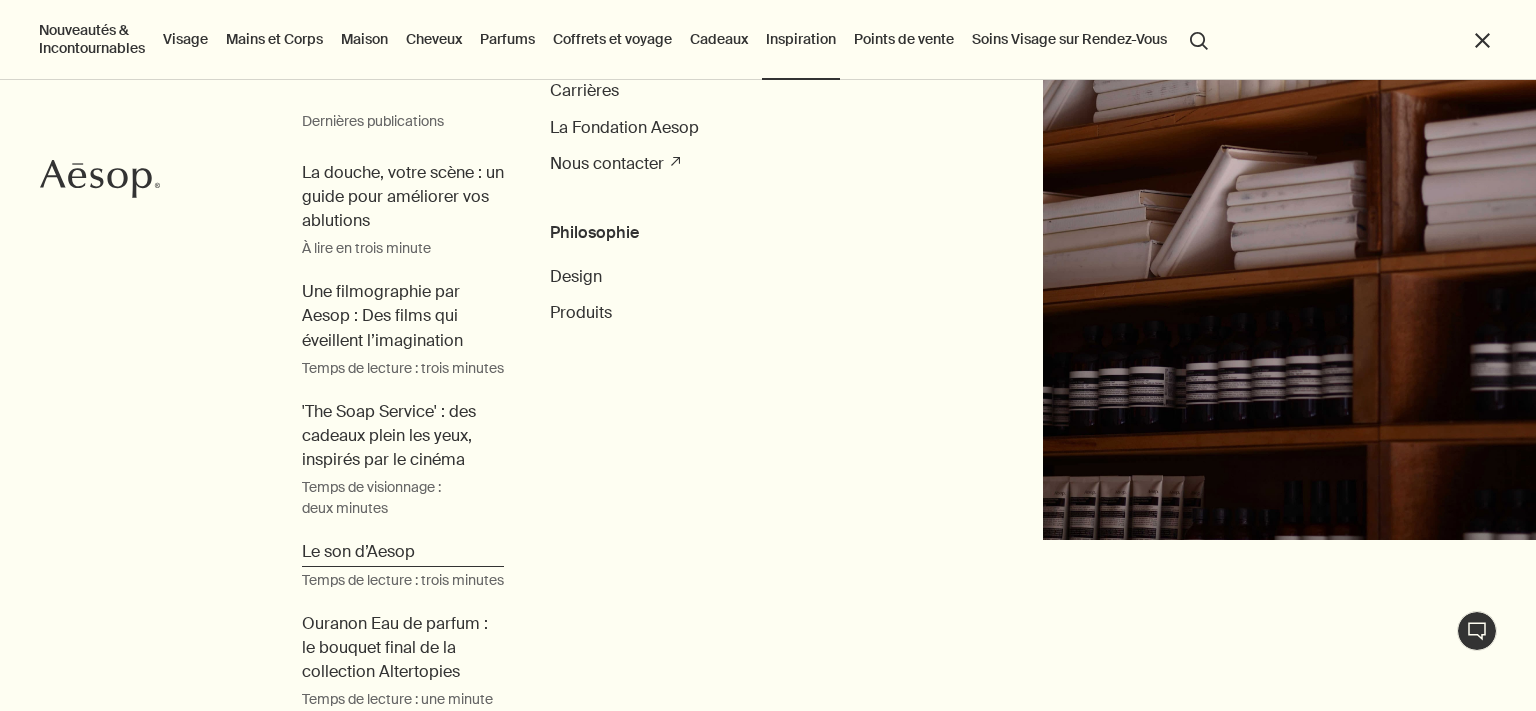 scroll, scrollTop: 250, scrollLeft: 0, axis: vertical 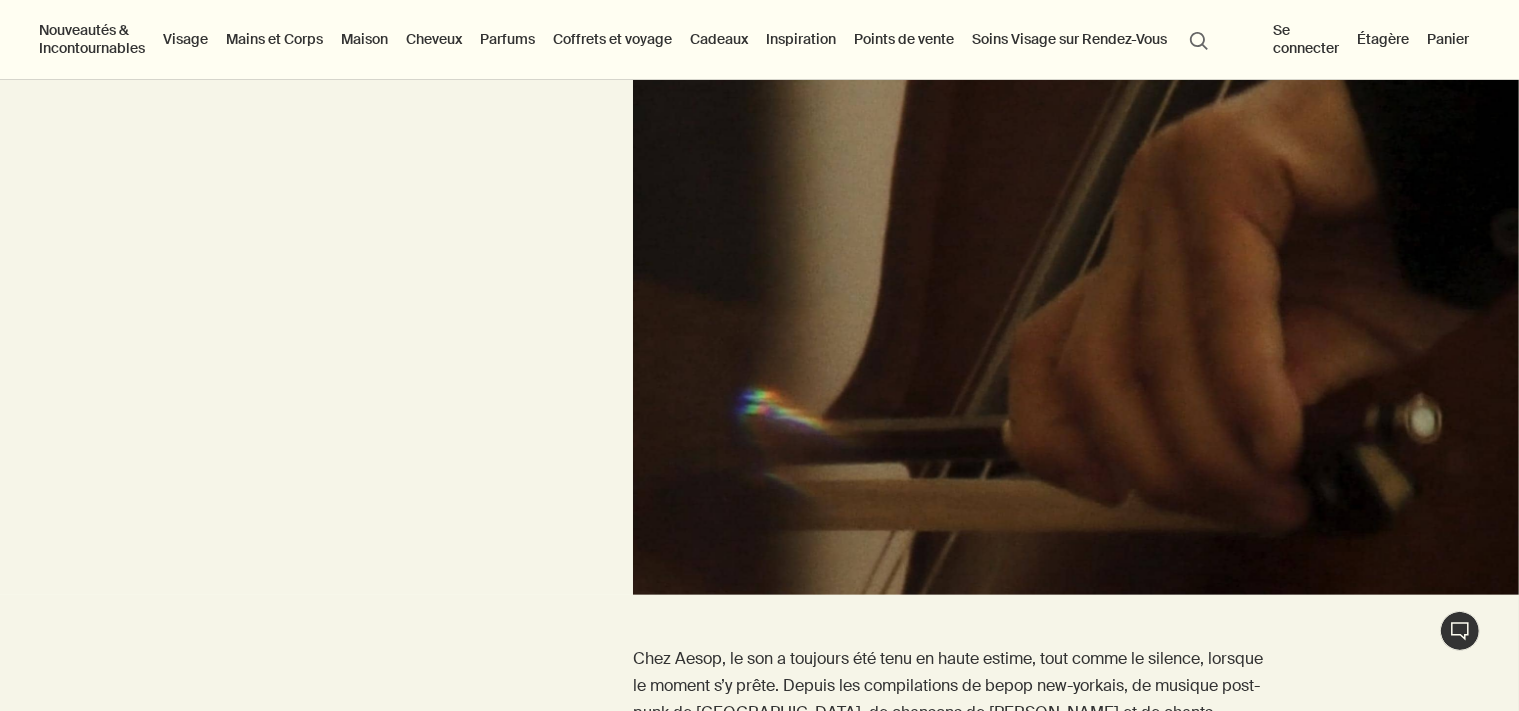 click at bounding box center (1076, 330) 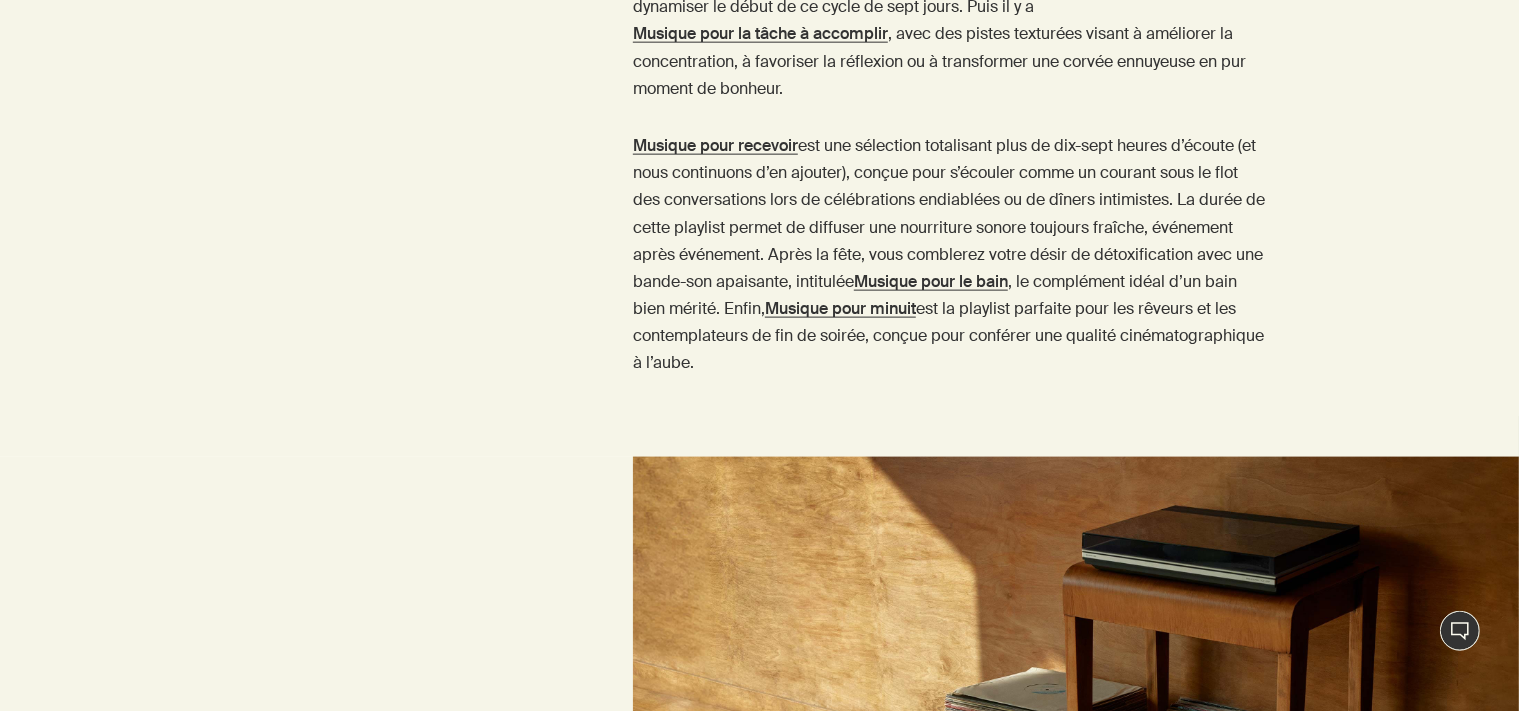 scroll, scrollTop: 2640, scrollLeft: 0, axis: vertical 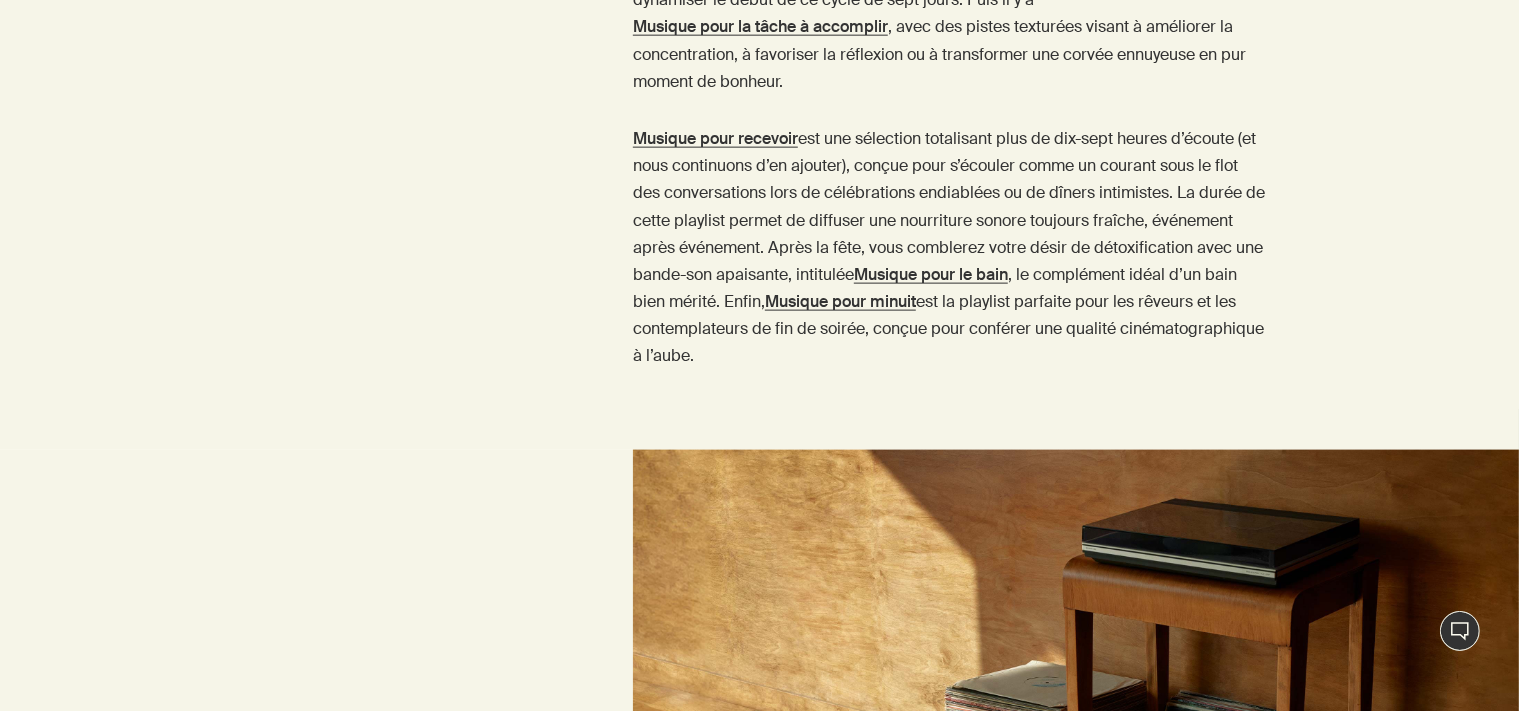 click on "Musique pour recevoir" at bounding box center [715, 138] 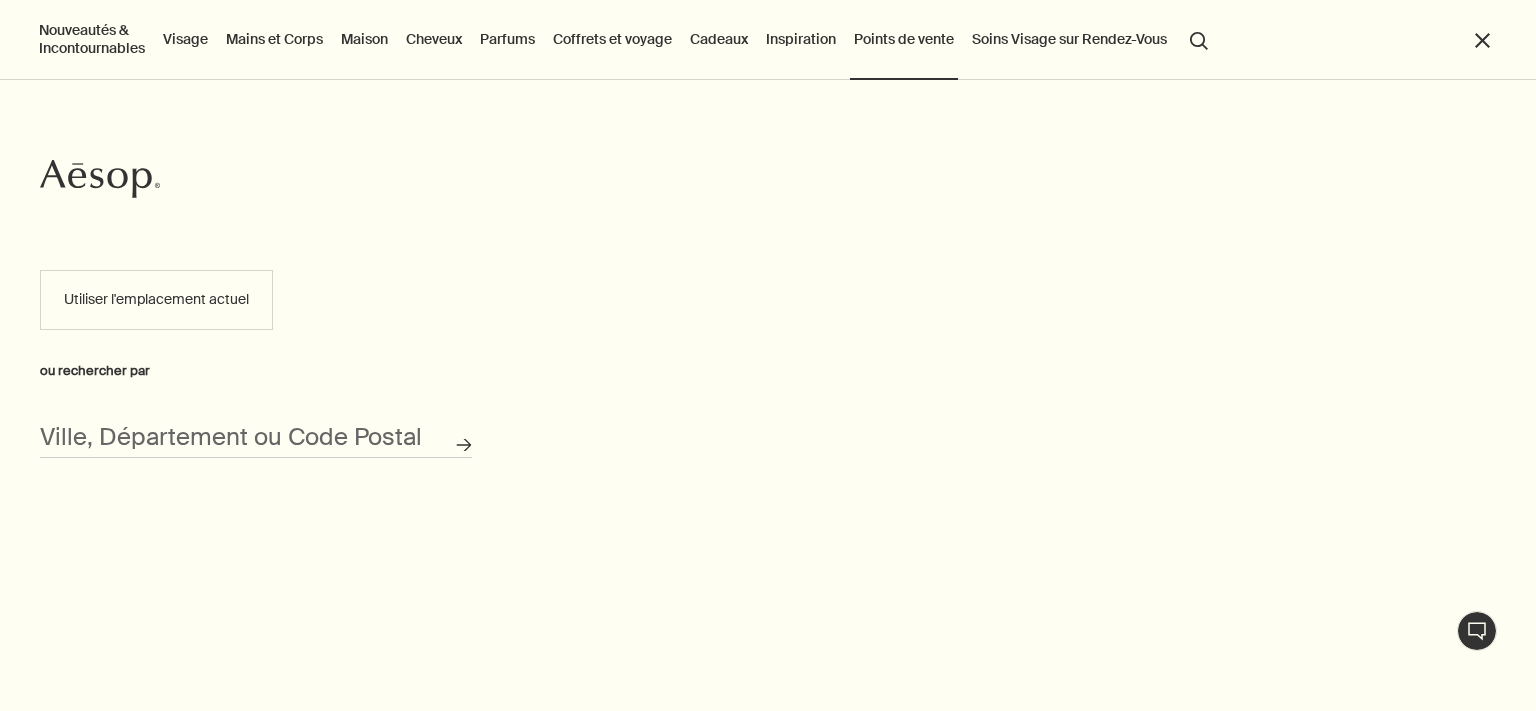 scroll, scrollTop: 0, scrollLeft: 0, axis: both 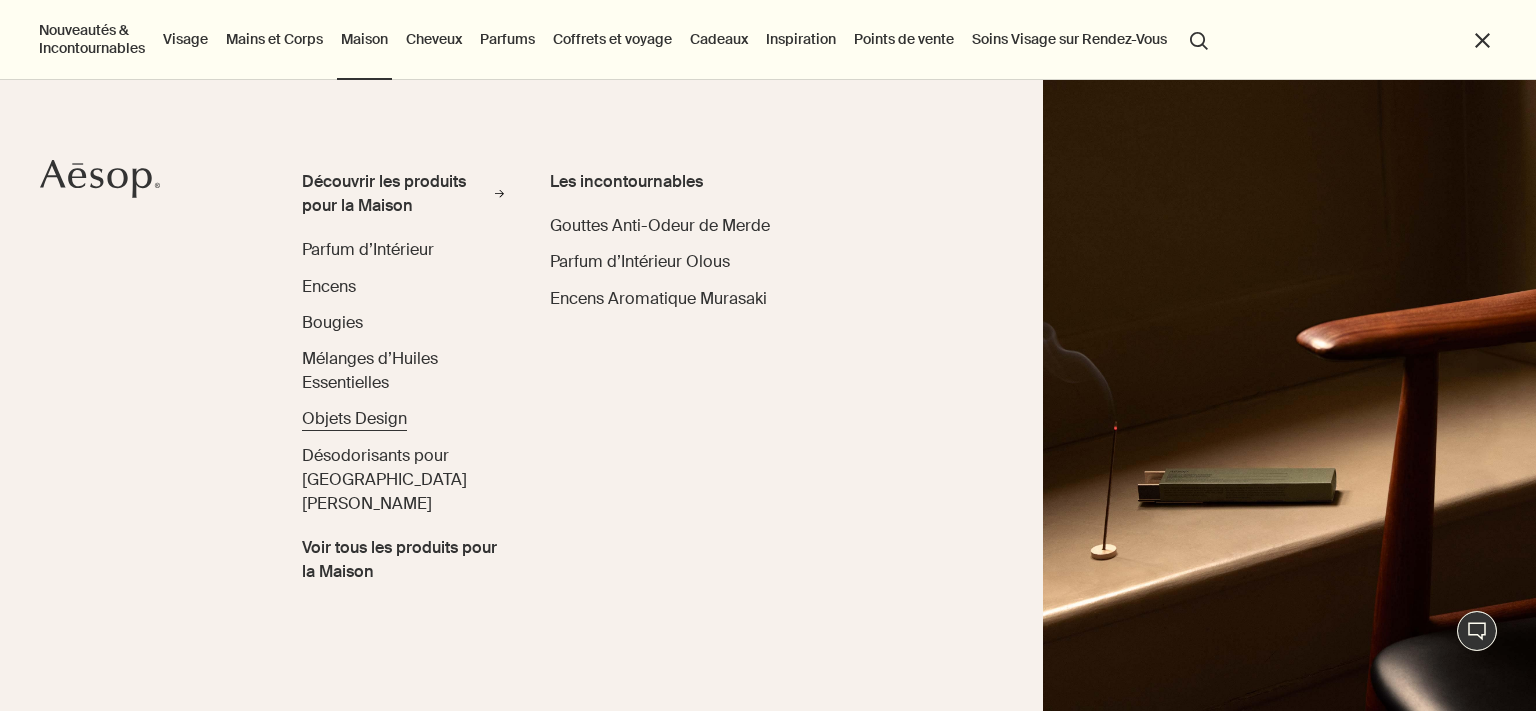 click on "Objets Design" at bounding box center [354, 418] 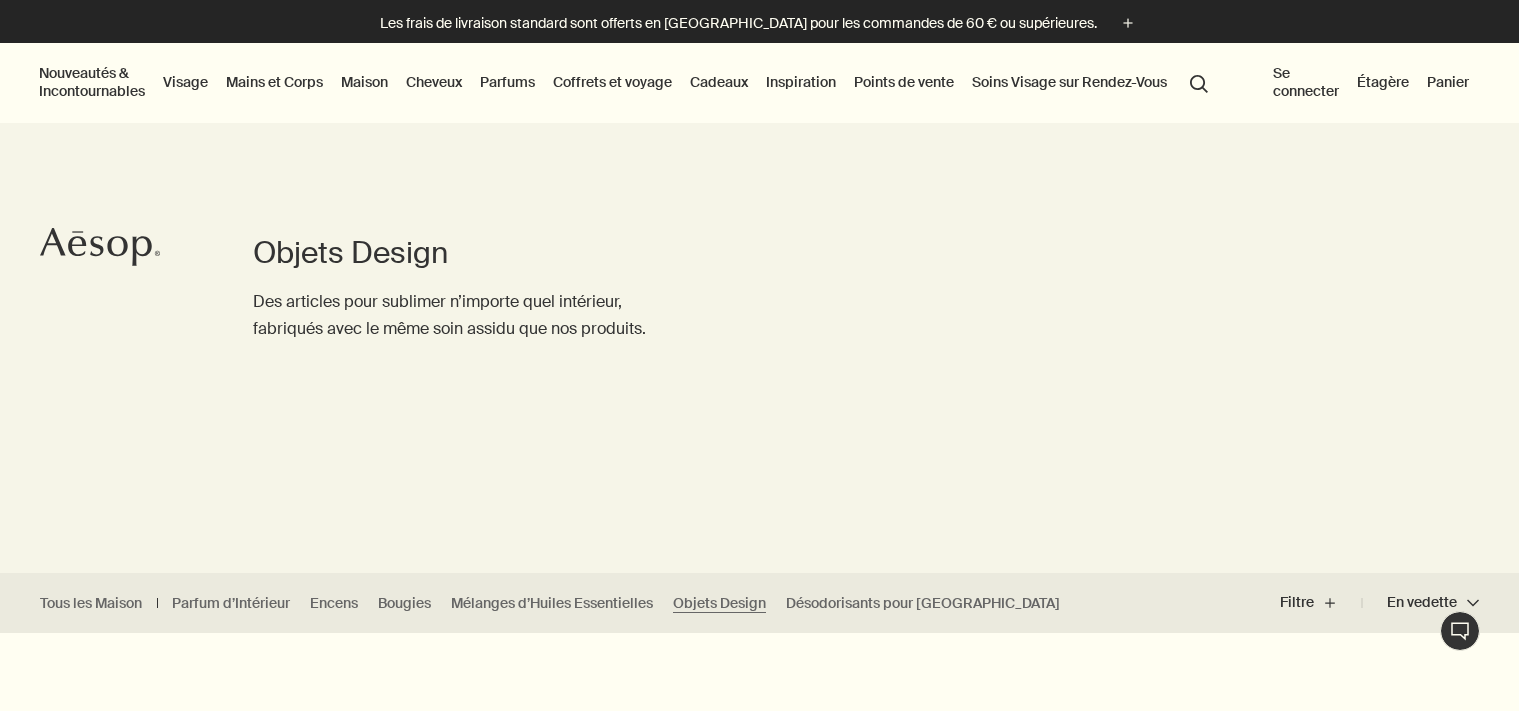 scroll, scrollTop: 0, scrollLeft: 0, axis: both 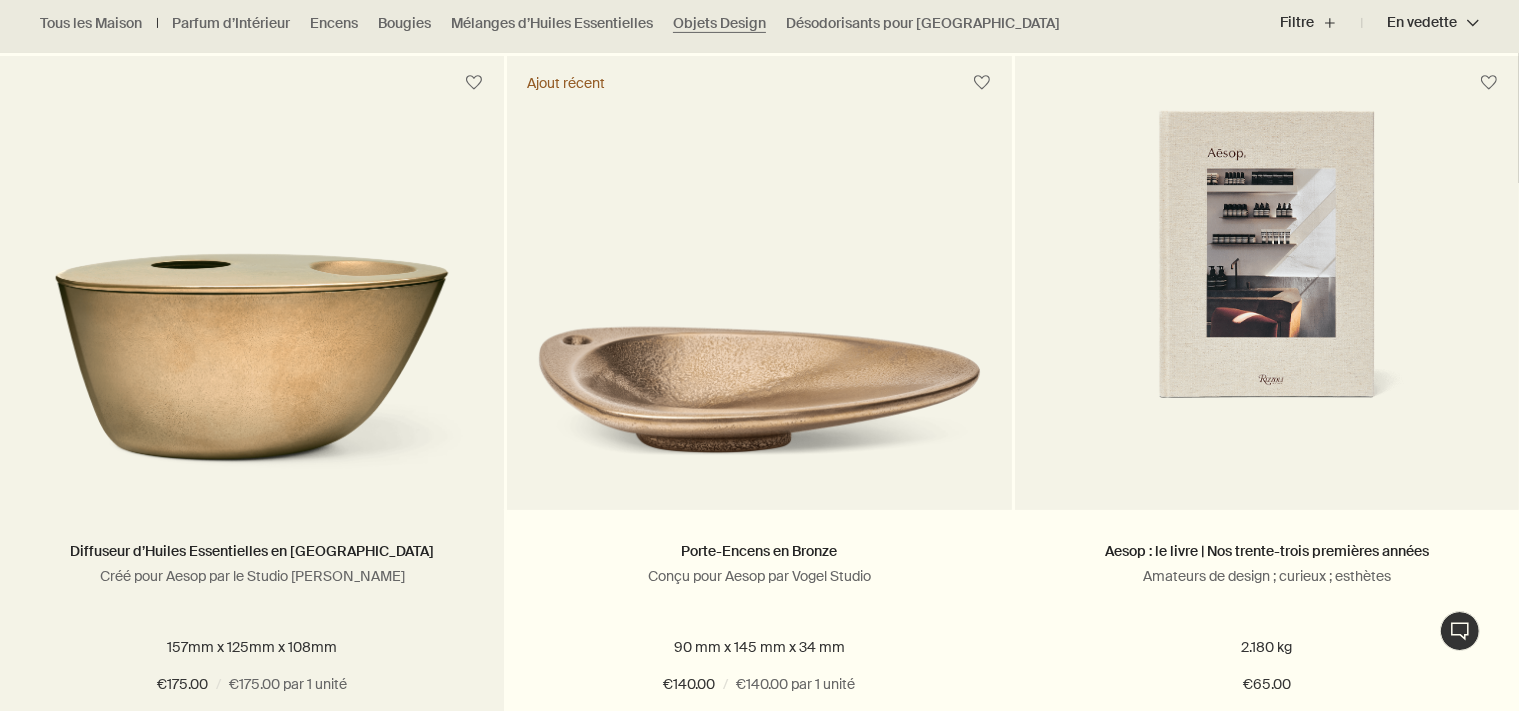 radio on "false" 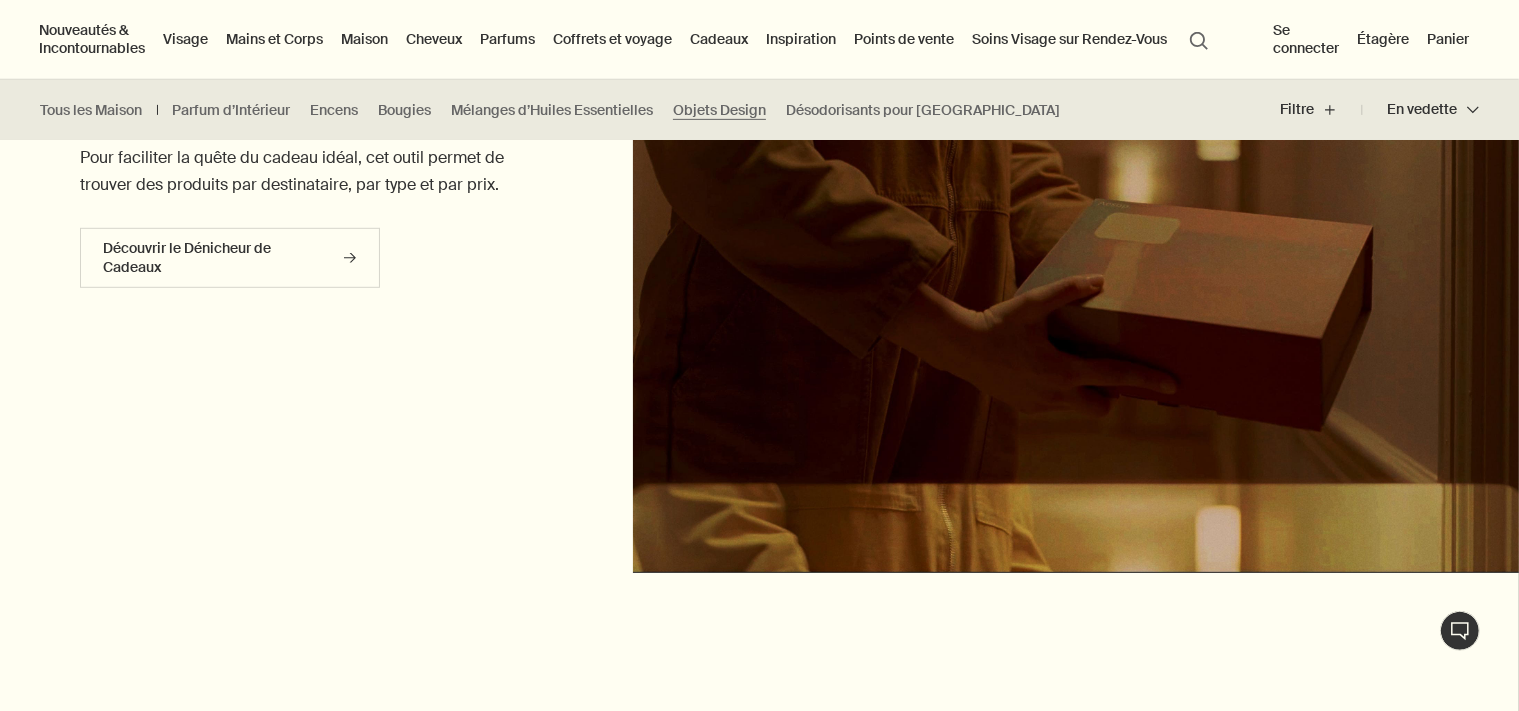 scroll, scrollTop: 950, scrollLeft: 0, axis: vertical 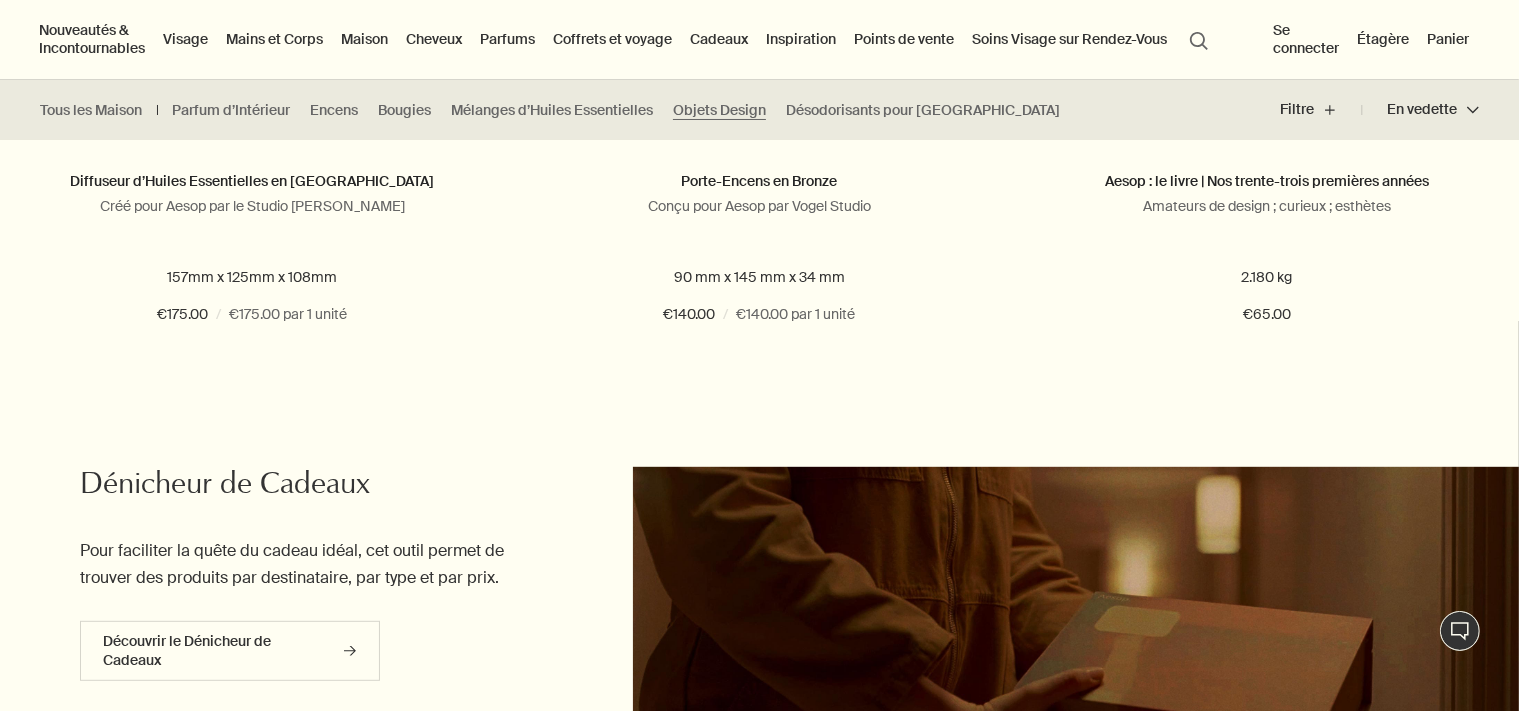 click on "Visage" at bounding box center [185, 39] 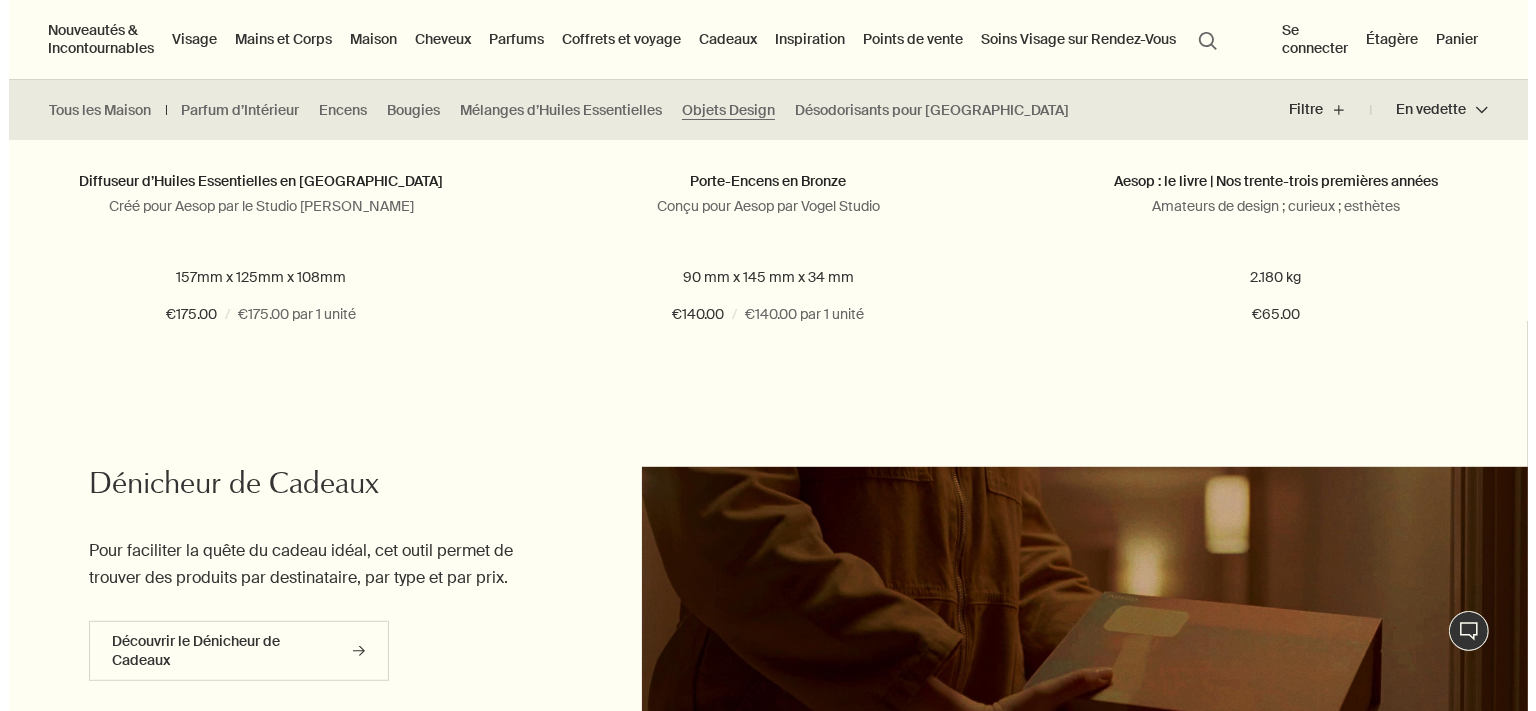 scroll, scrollTop: 947, scrollLeft: 0, axis: vertical 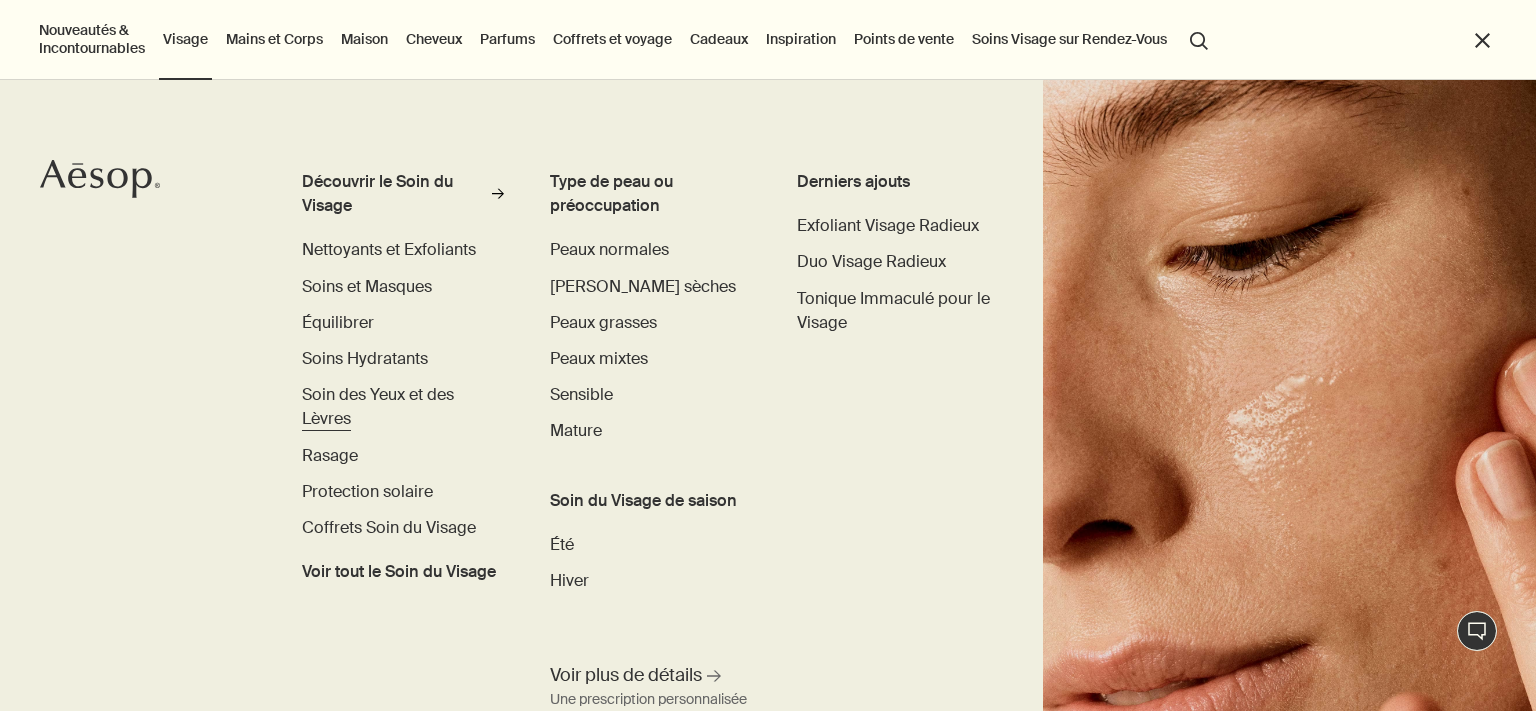 click on "Soin des Yeux et des Lèvres" at bounding box center [378, 406] 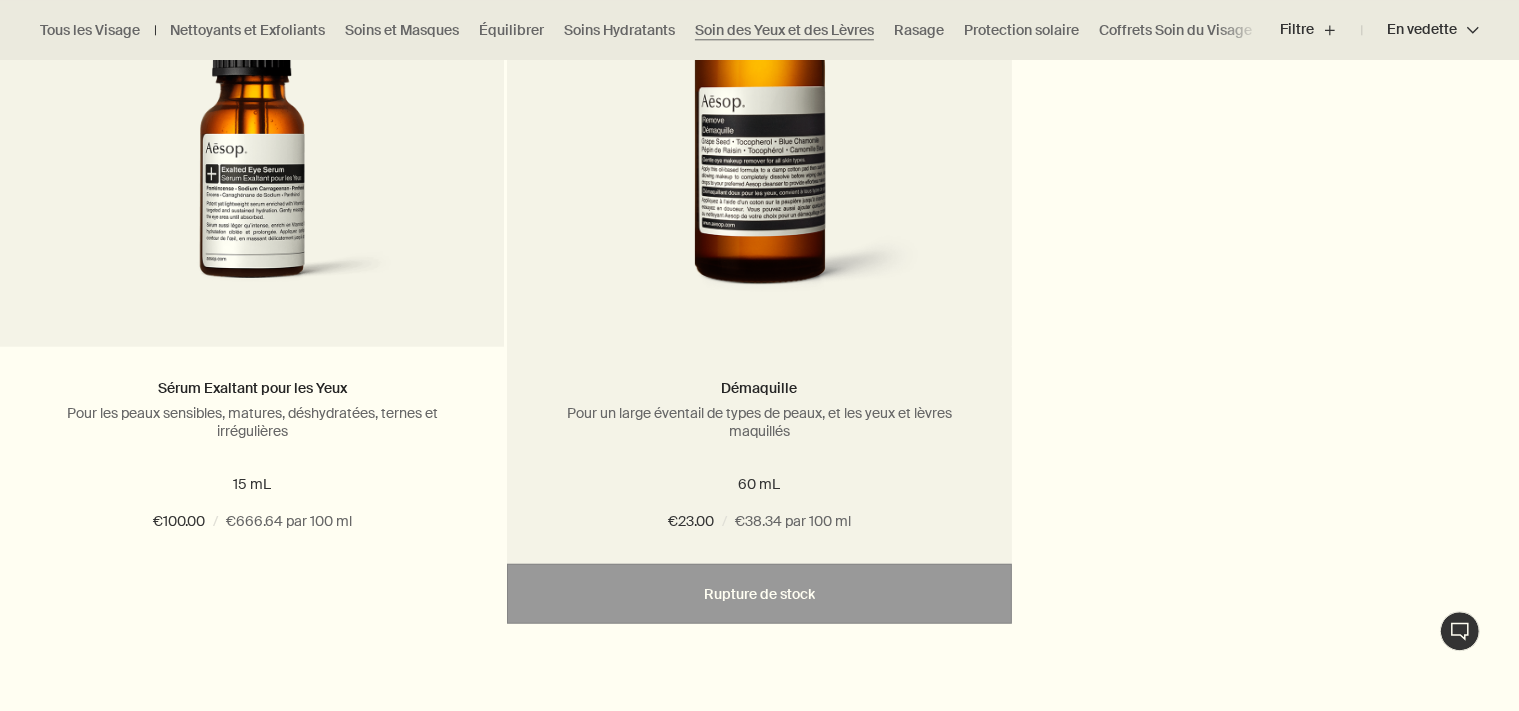 scroll, scrollTop: 1478, scrollLeft: 0, axis: vertical 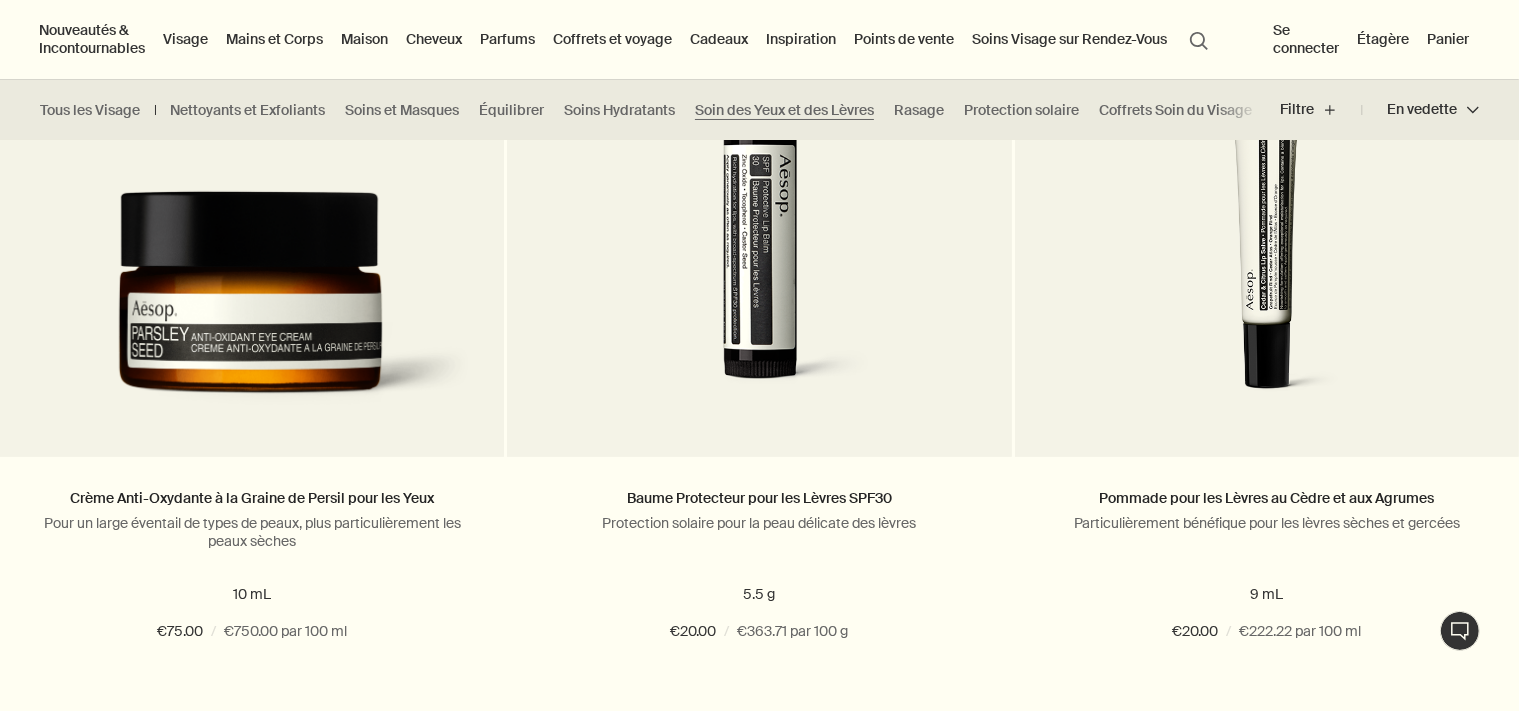 radio on "false" 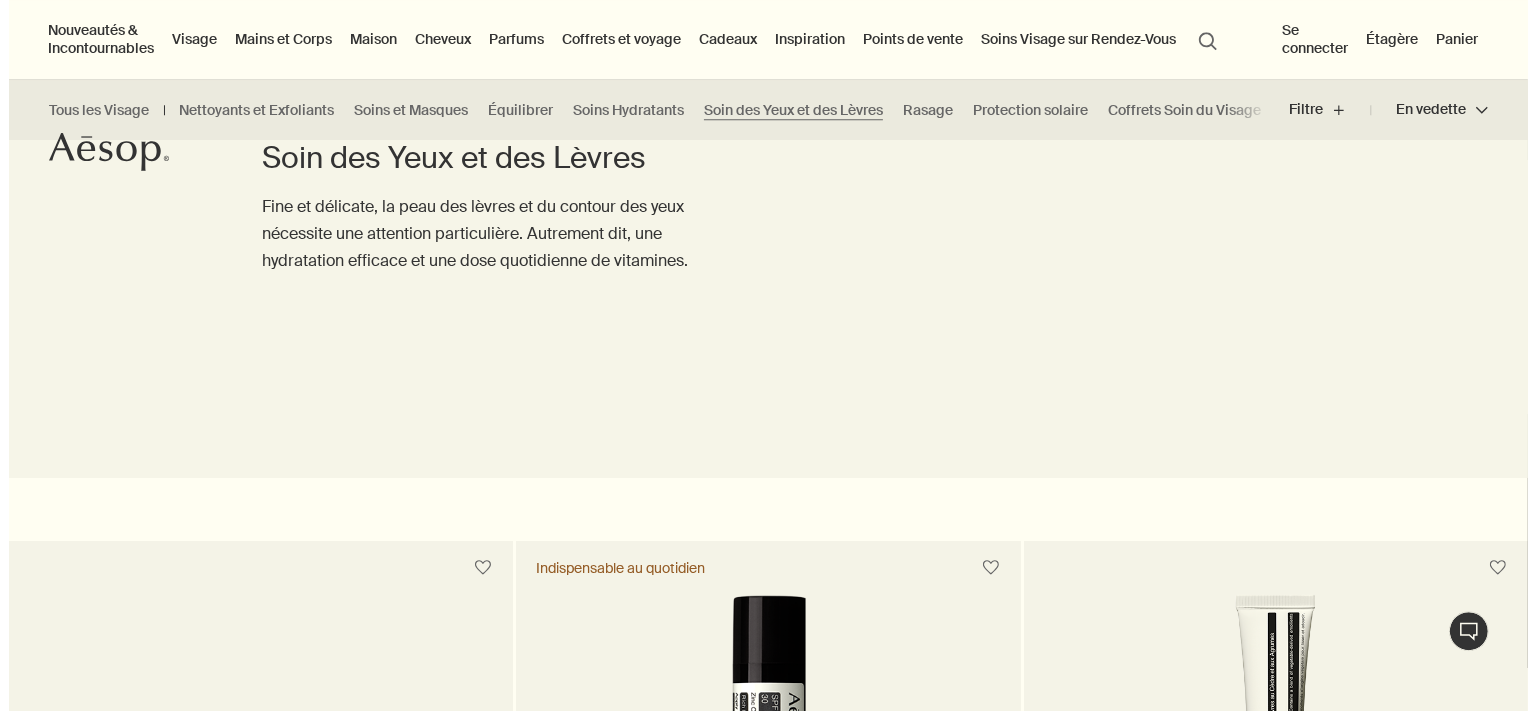 scroll, scrollTop: 0, scrollLeft: 0, axis: both 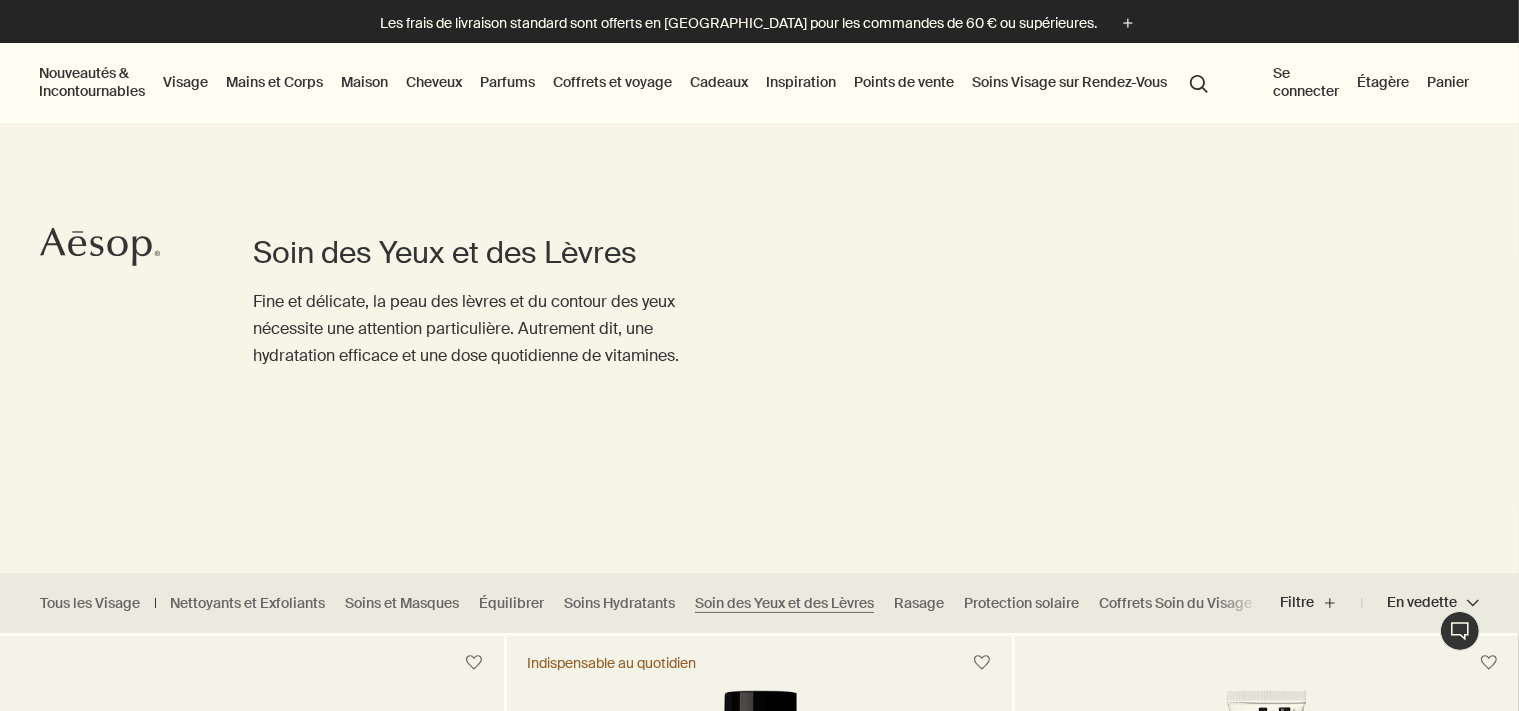 click on "Visage" at bounding box center [185, 82] 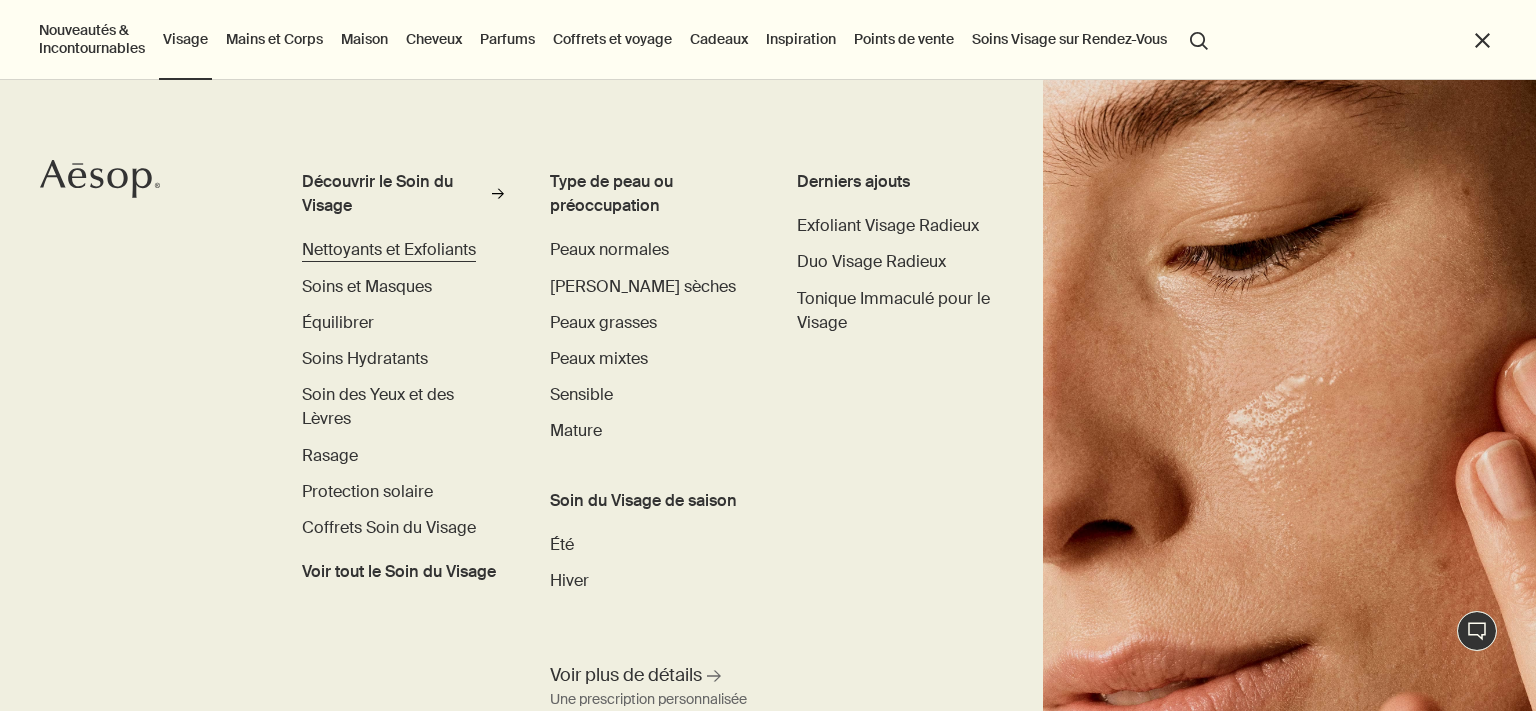 click on "Nettoyants et Exfoliants" at bounding box center [389, 249] 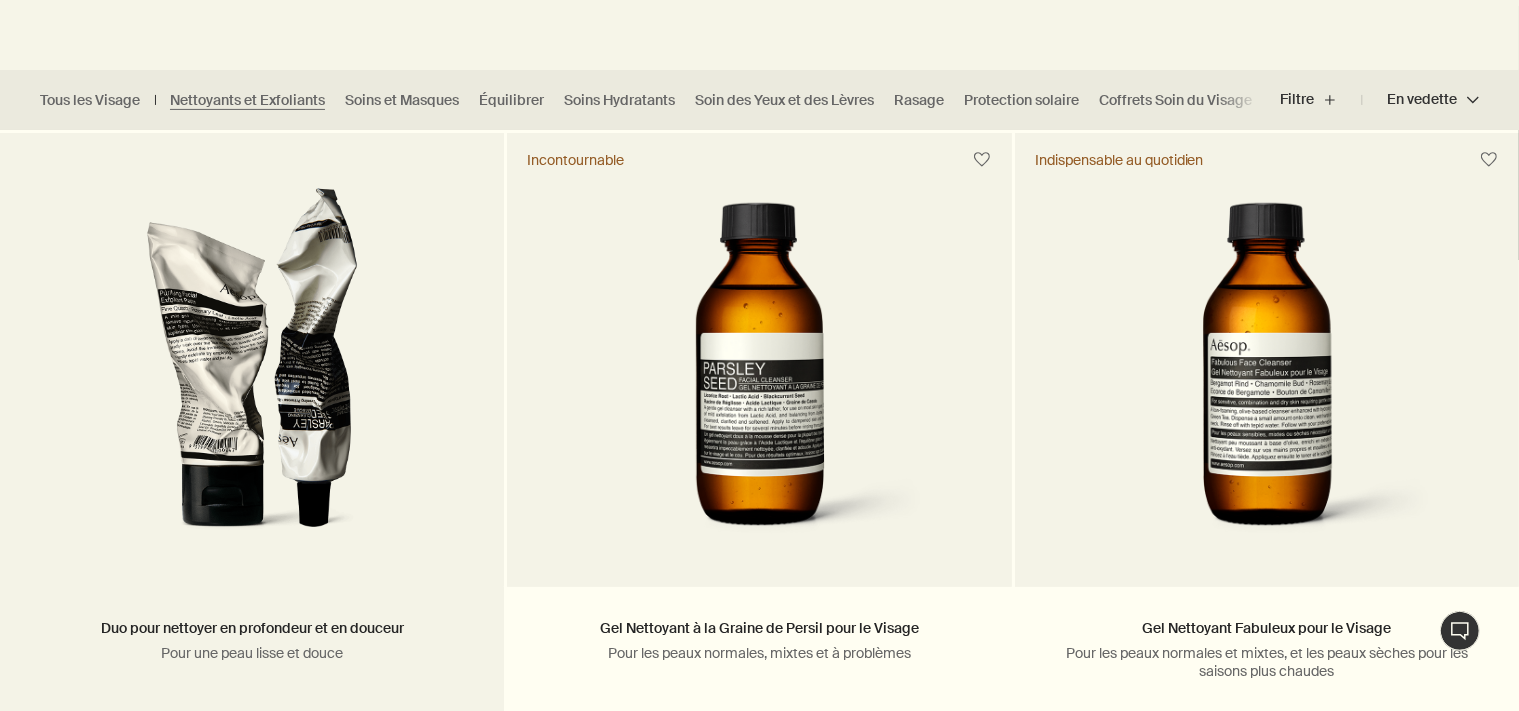 scroll, scrollTop: 528, scrollLeft: 0, axis: vertical 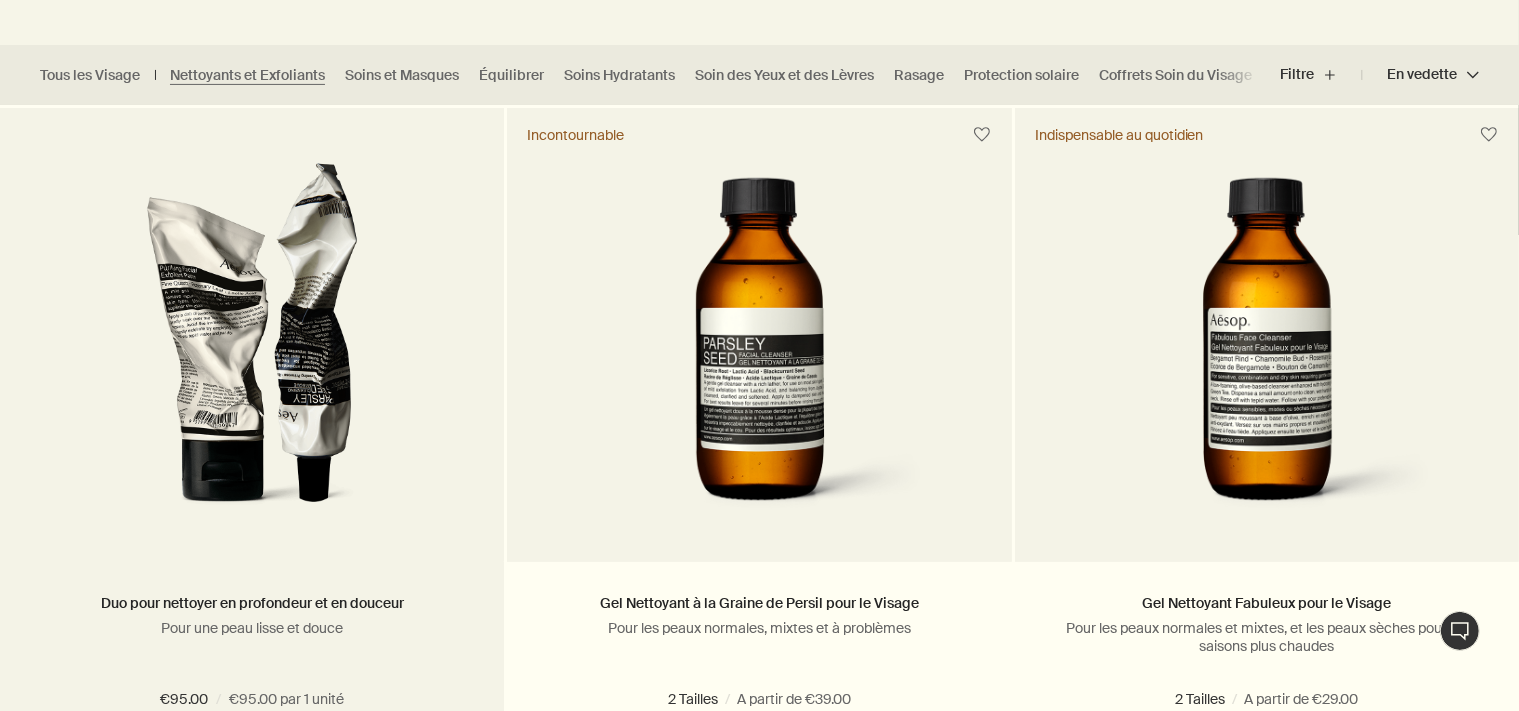 radio on "false" 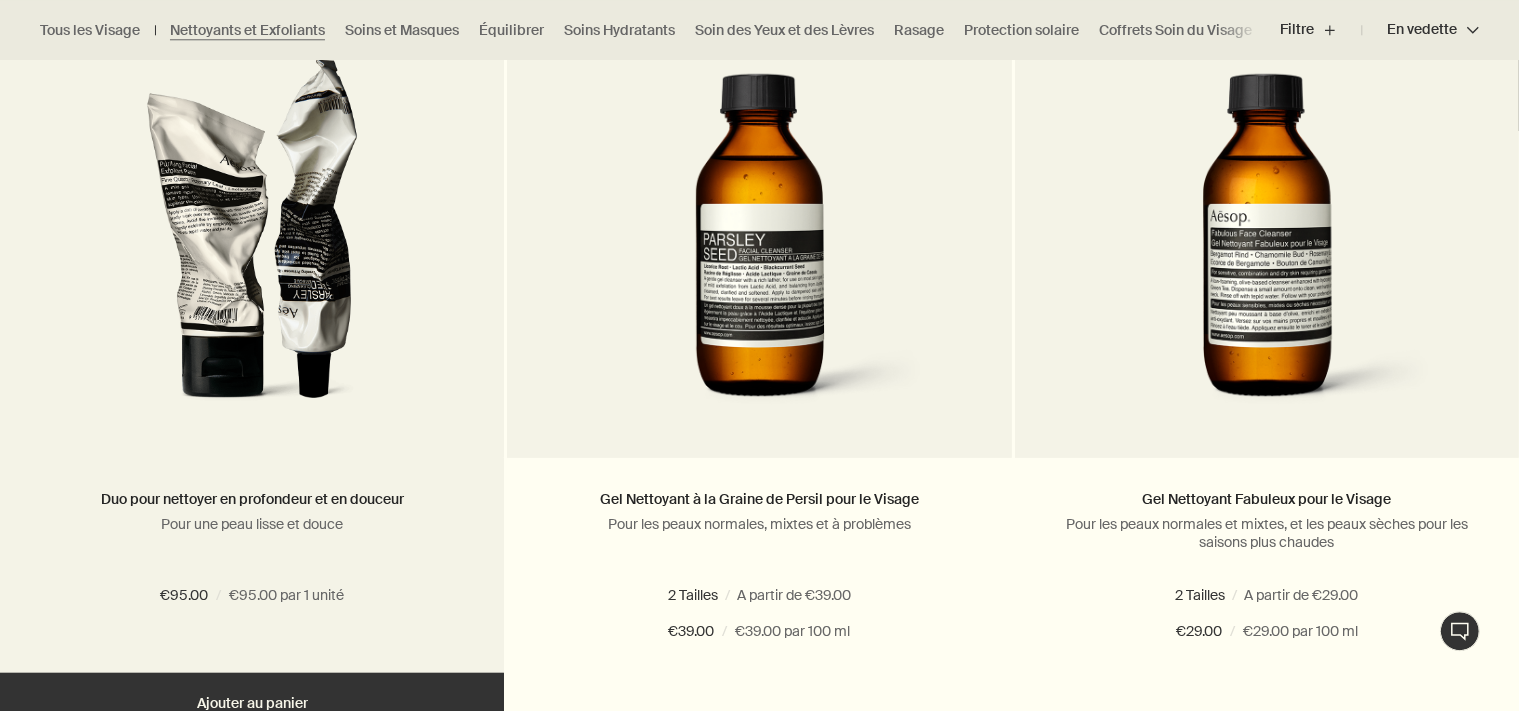 scroll, scrollTop: 633, scrollLeft: 0, axis: vertical 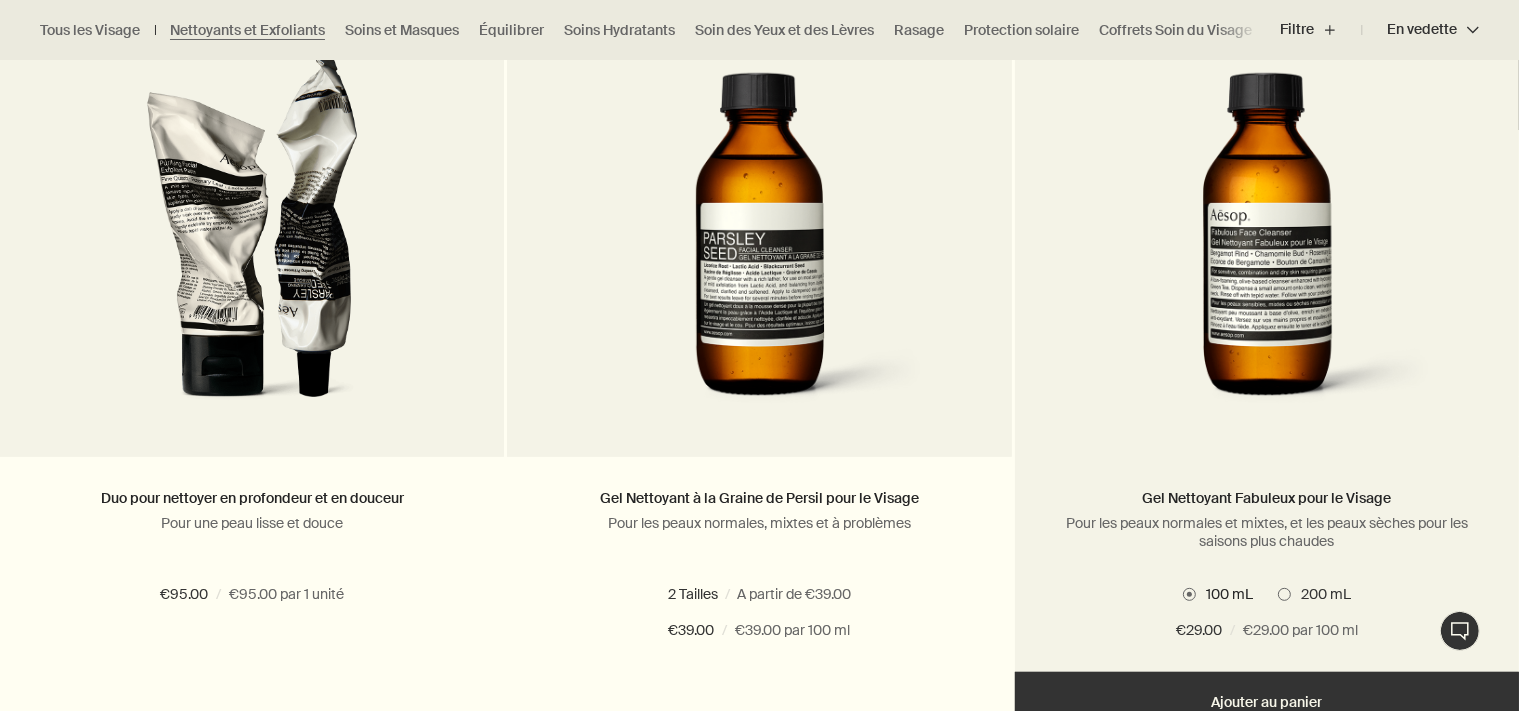 click at bounding box center [1284, 594] 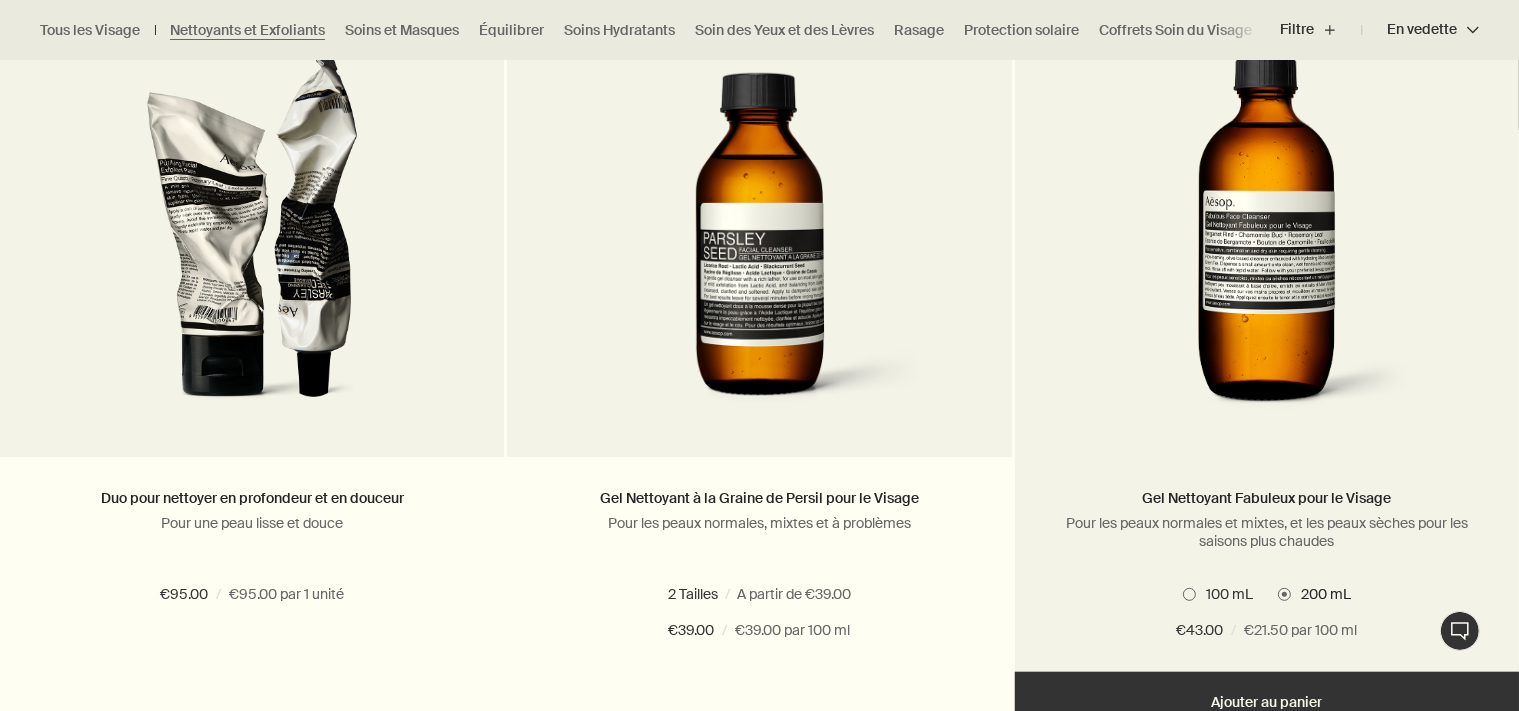 click at bounding box center [1189, 594] 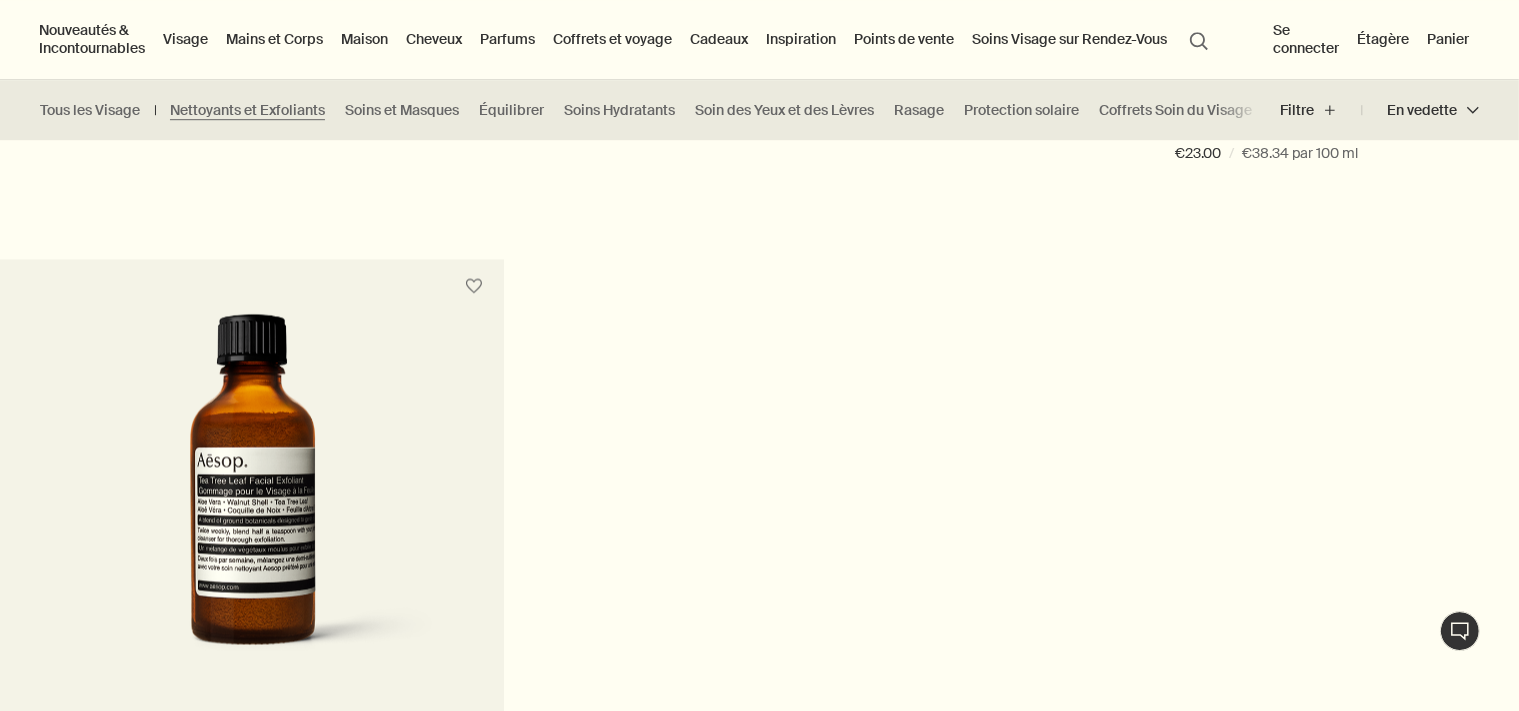 scroll, scrollTop: 3801, scrollLeft: 0, axis: vertical 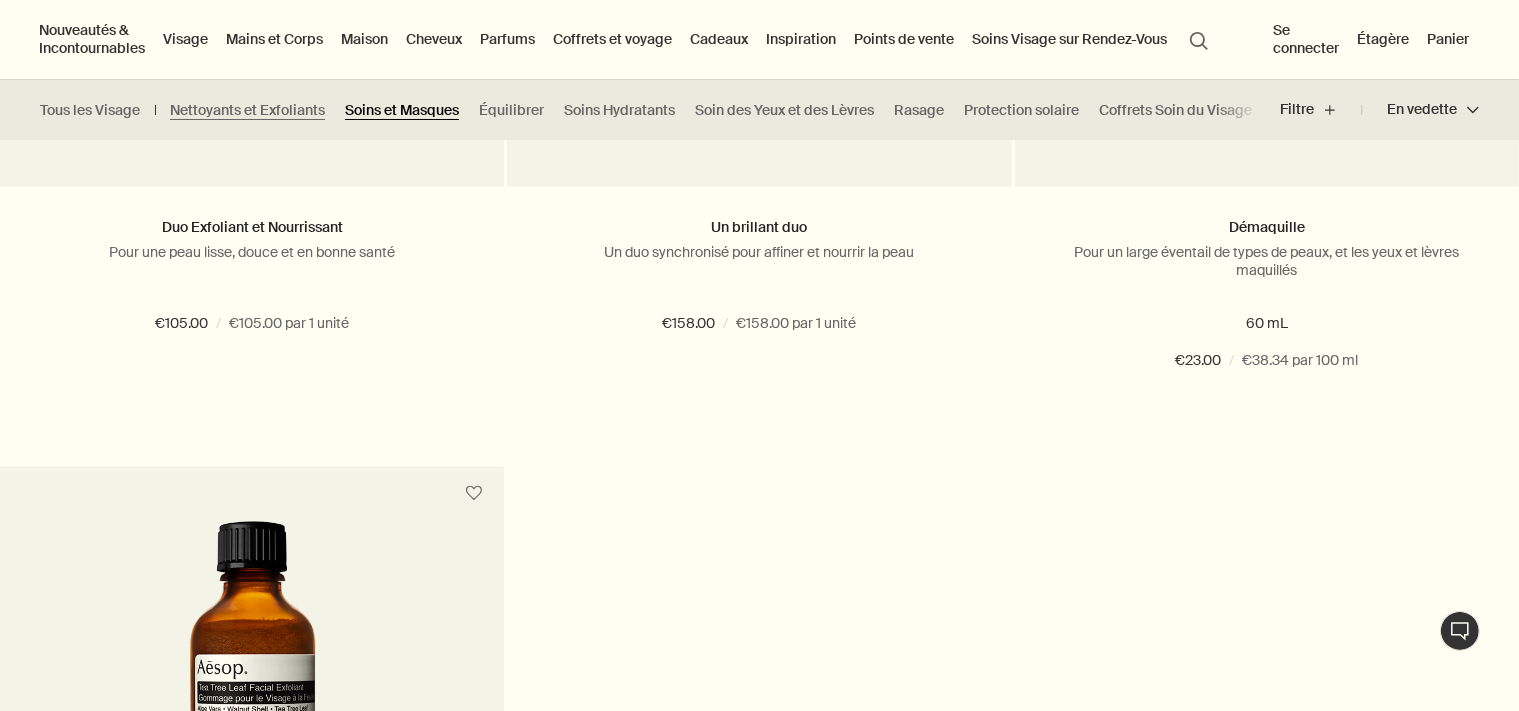click on "Soins et Masques" at bounding box center [402, 110] 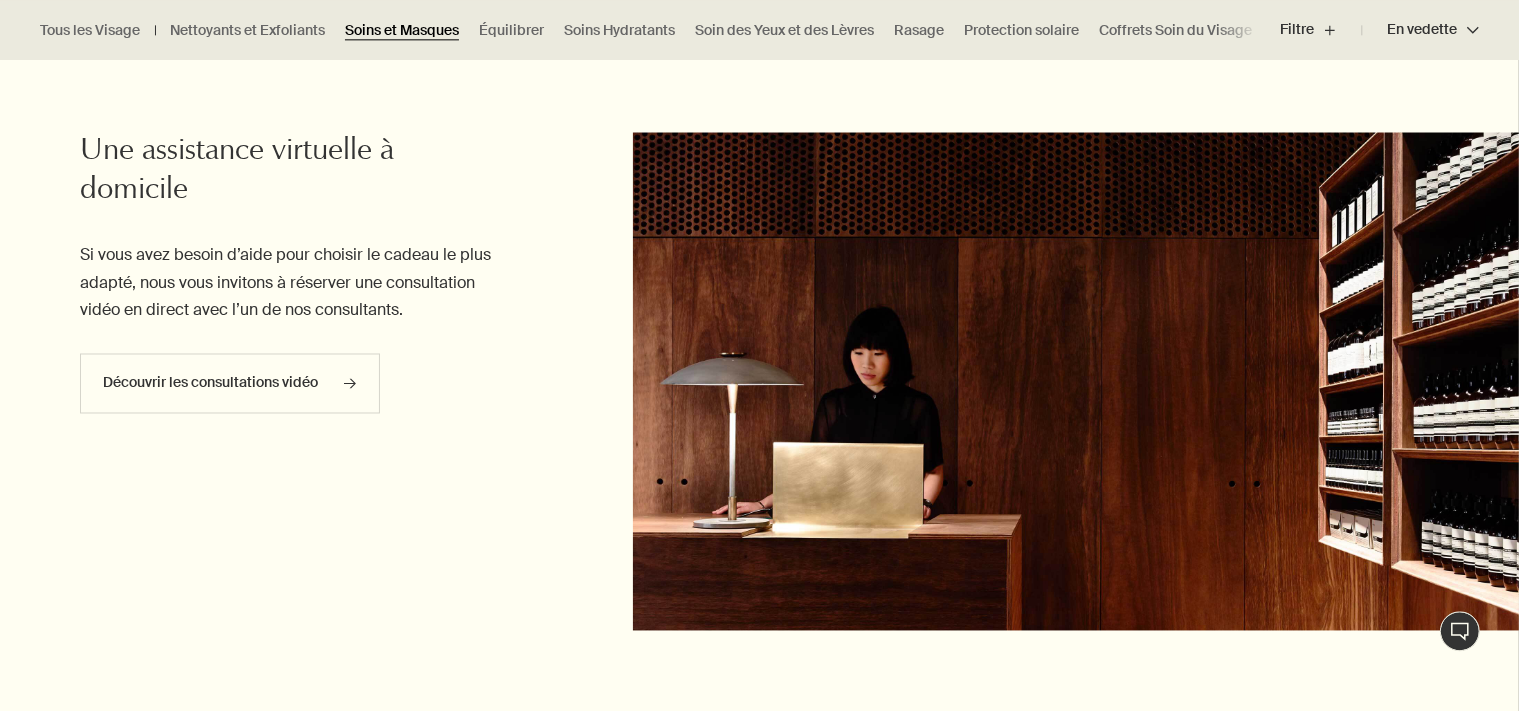 scroll, scrollTop: 3590, scrollLeft: 0, axis: vertical 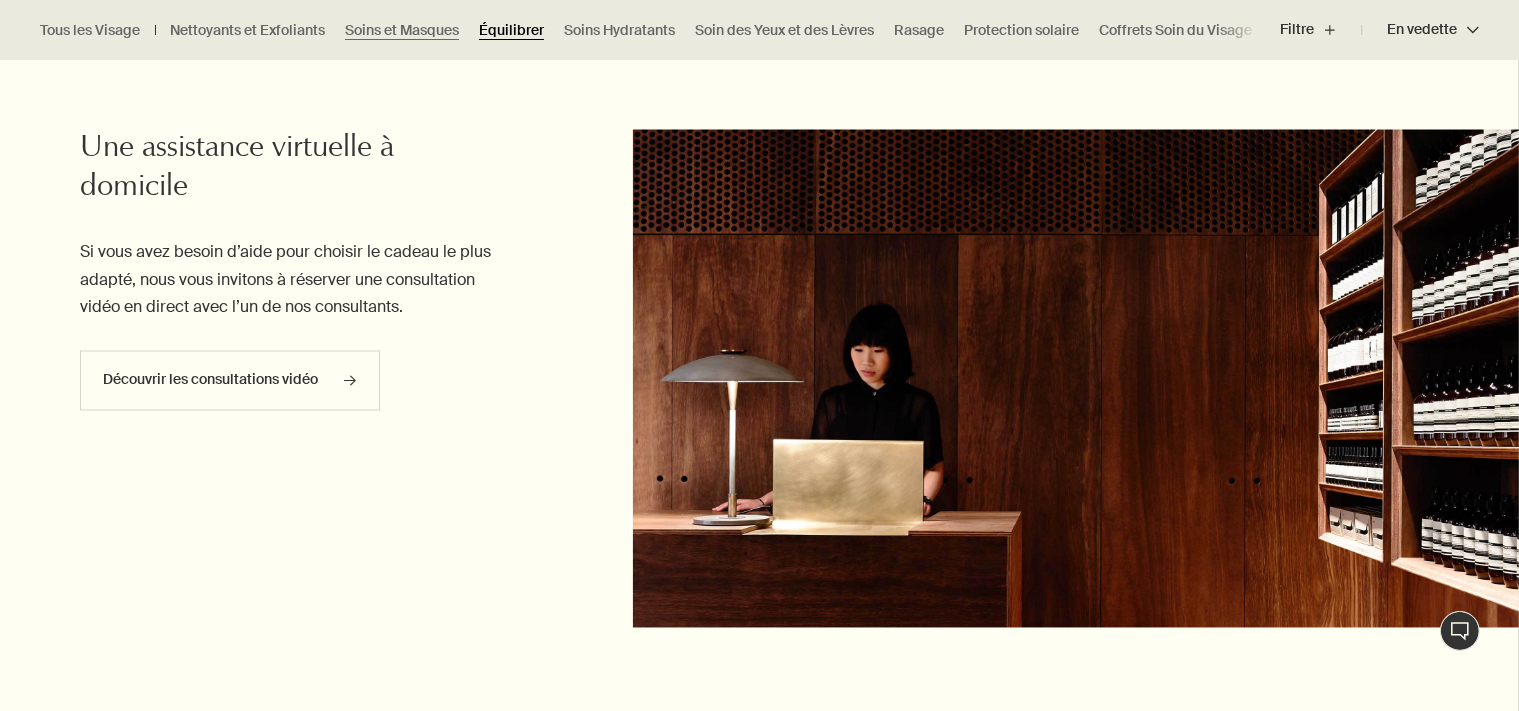 click on "Équilibrer" at bounding box center [511, 30] 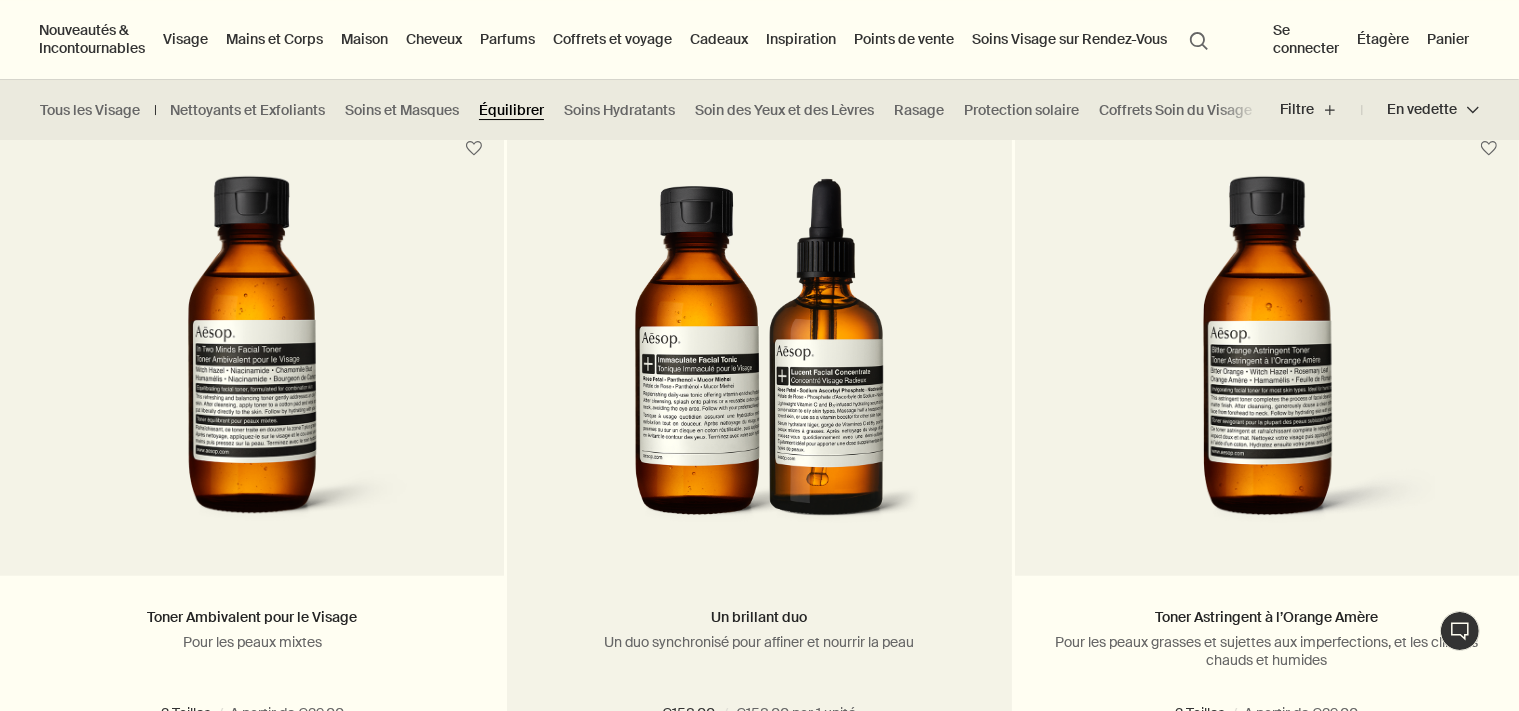 scroll, scrollTop: 1056, scrollLeft: 0, axis: vertical 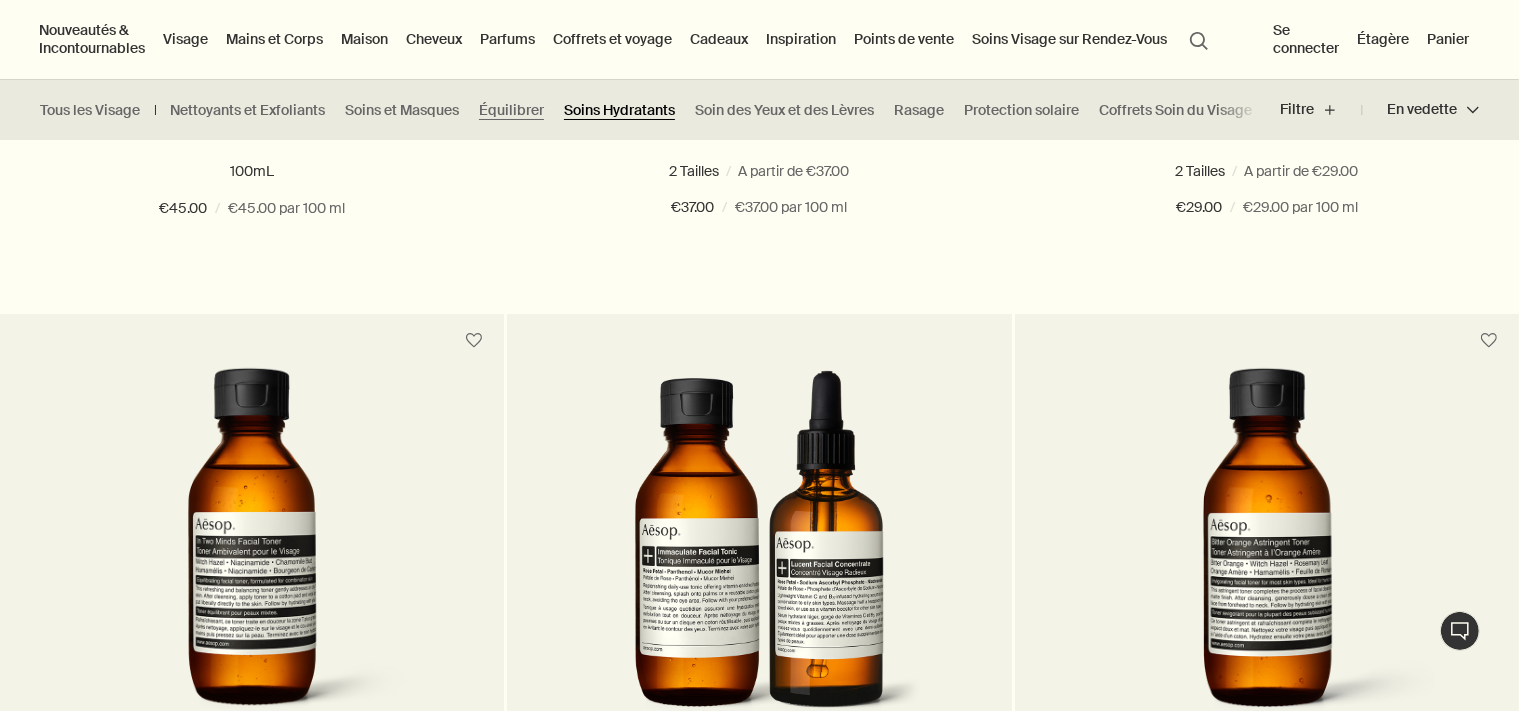 click on "Soins Hydratants" at bounding box center [619, 110] 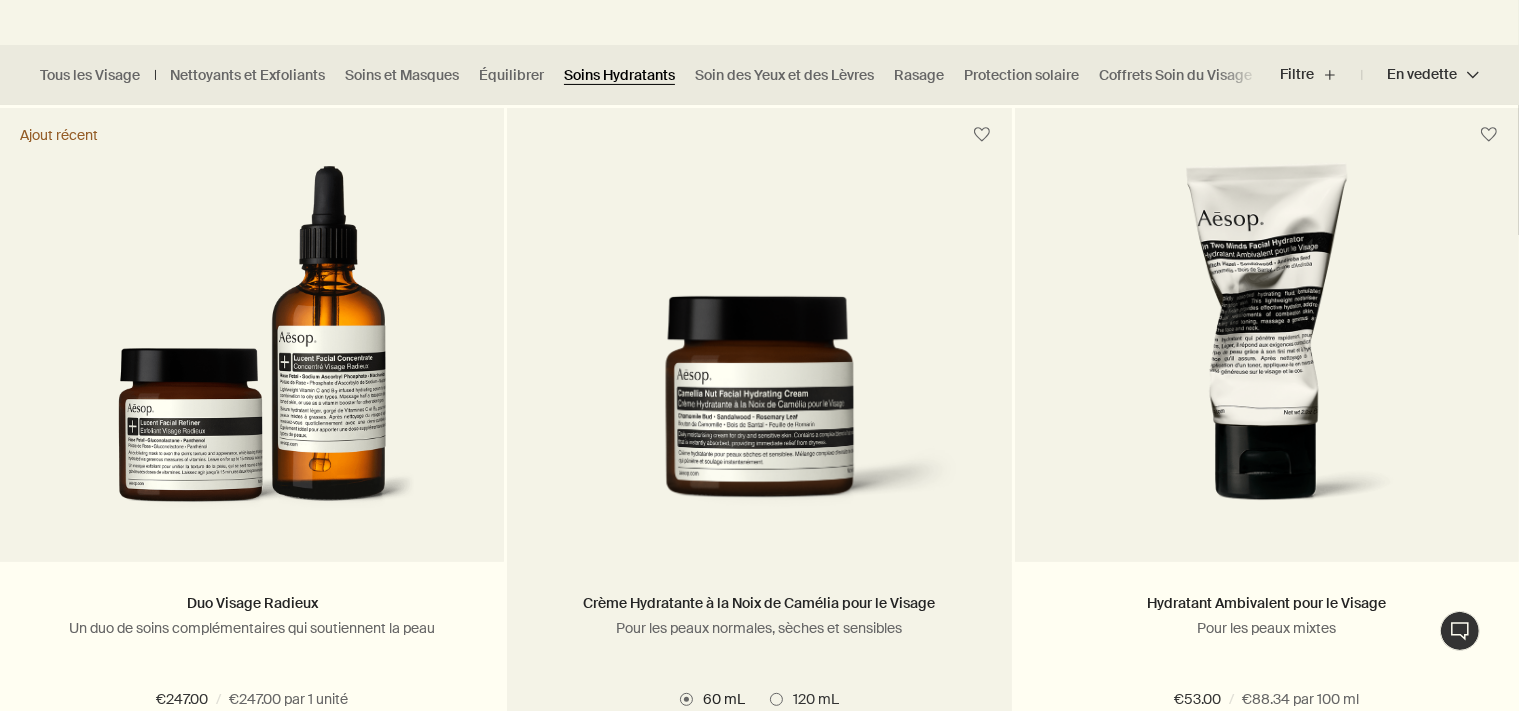scroll, scrollTop: 633, scrollLeft: 0, axis: vertical 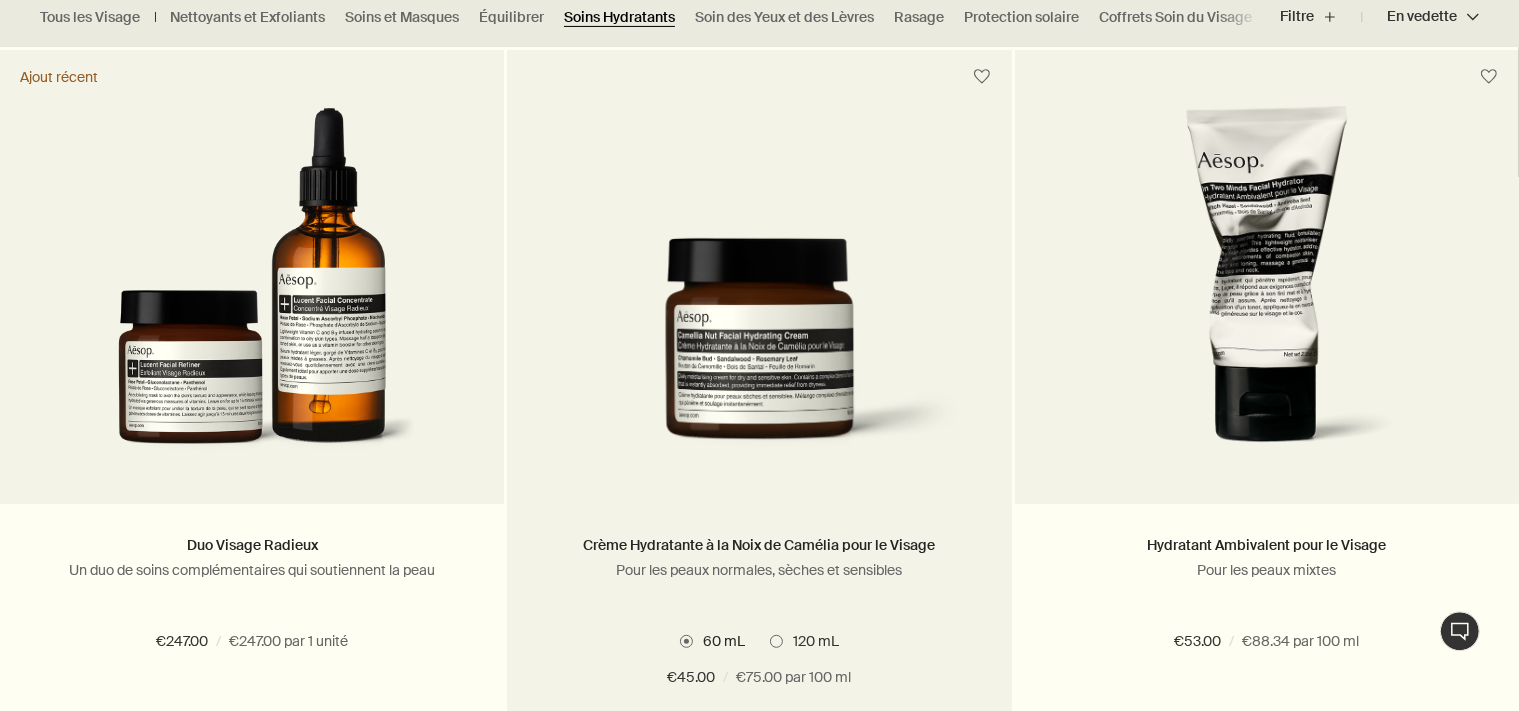 radio on "false" 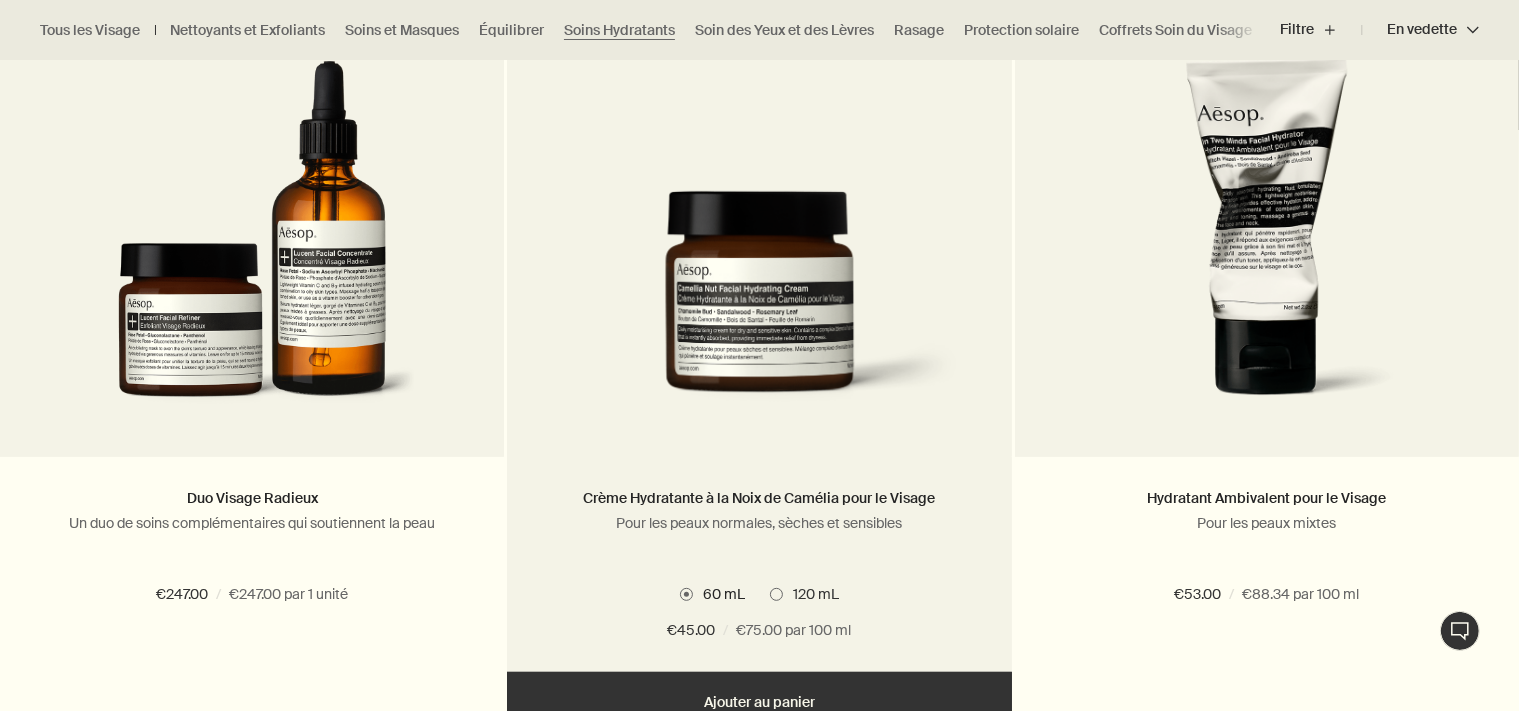 click at bounding box center [776, 594] 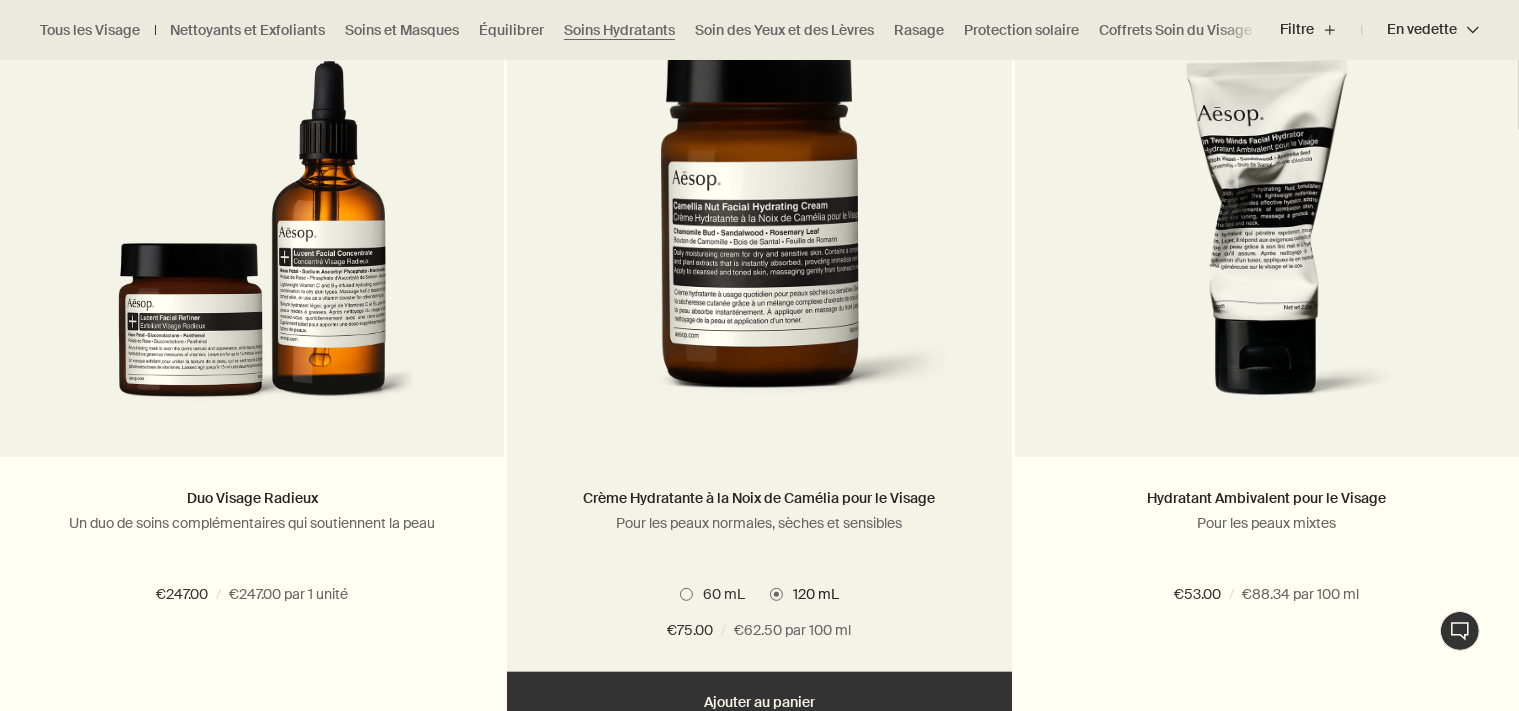 click at bounding box center (686, 594) 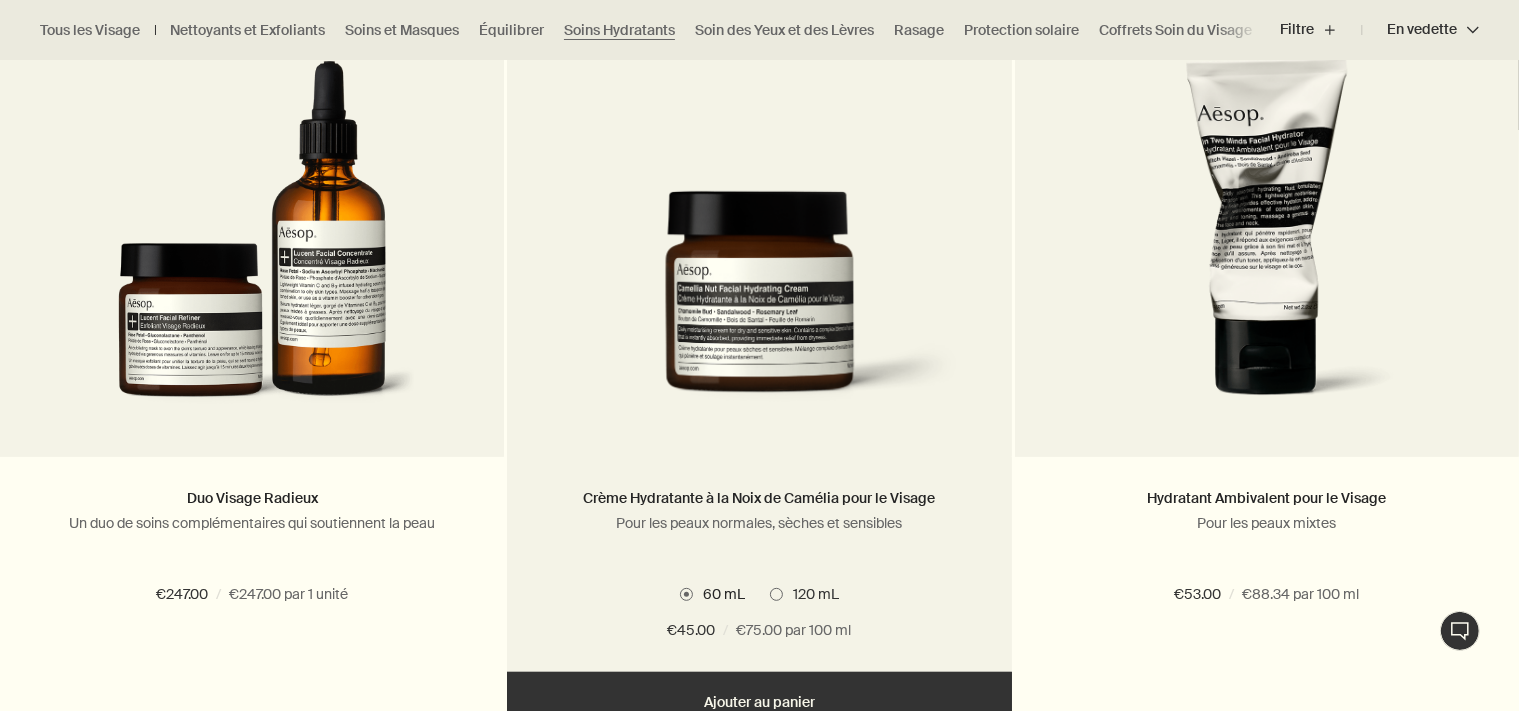click at bounding box center (776, 594) 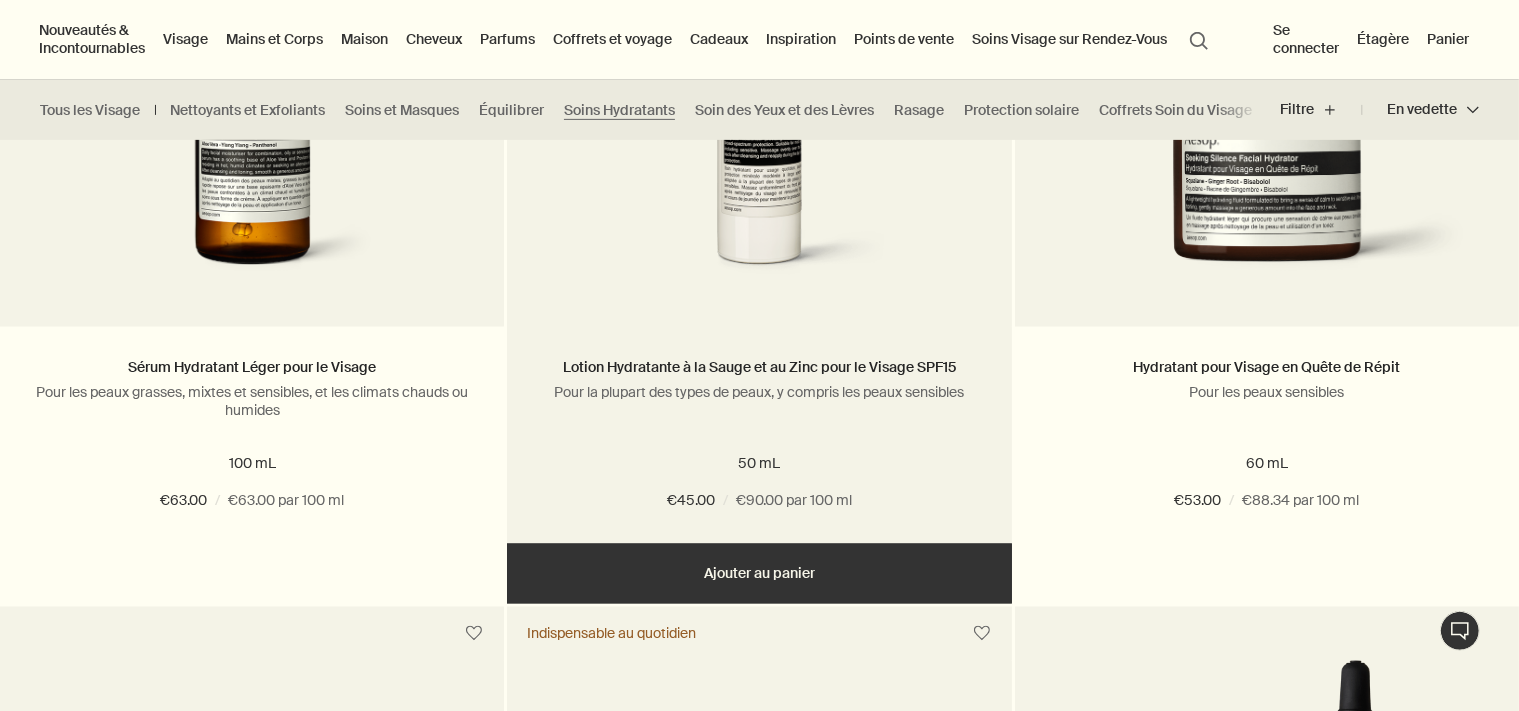scroll, scrollTop: 3696, scrollLeft: 0, axis: vertical 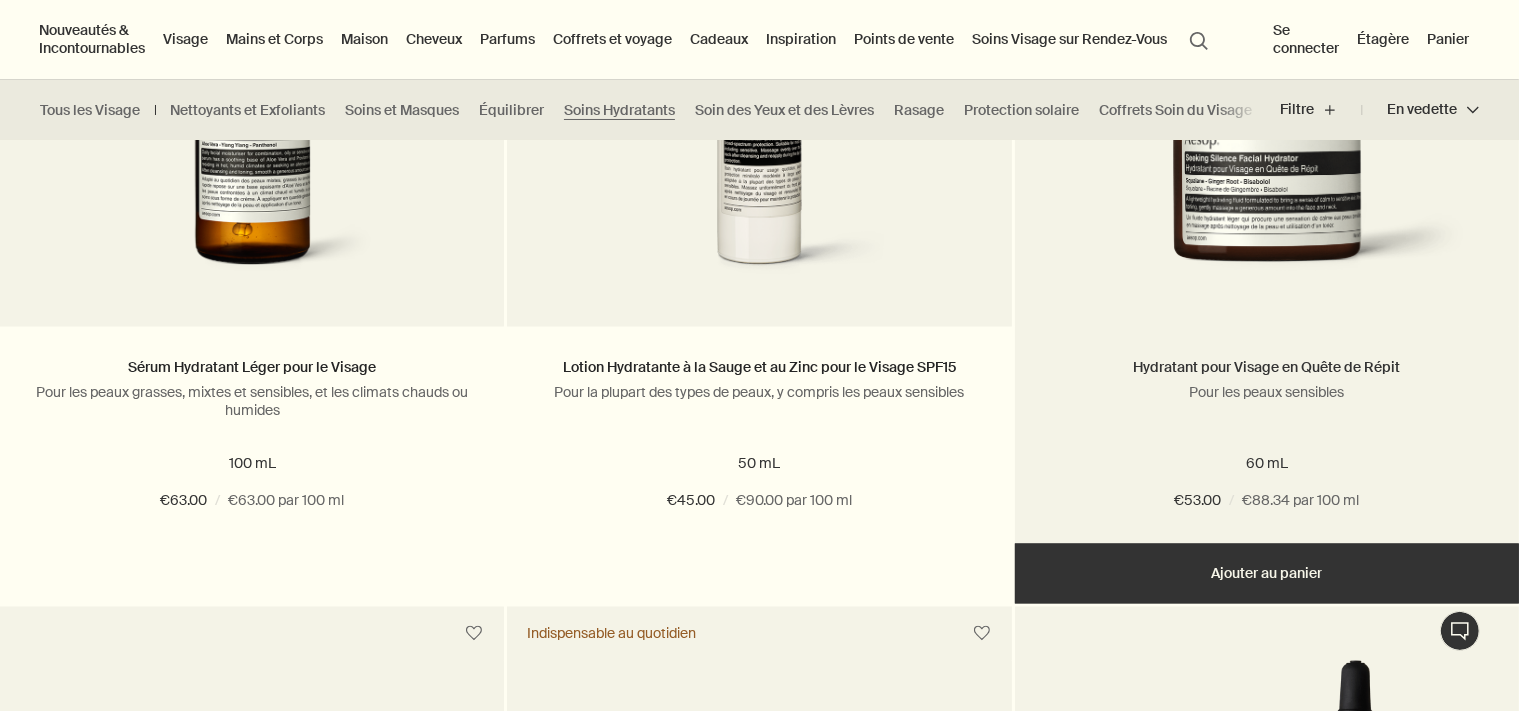 click on "Hydratant pour Visage en Quête de Répit" at bounding box center [1266, 368] 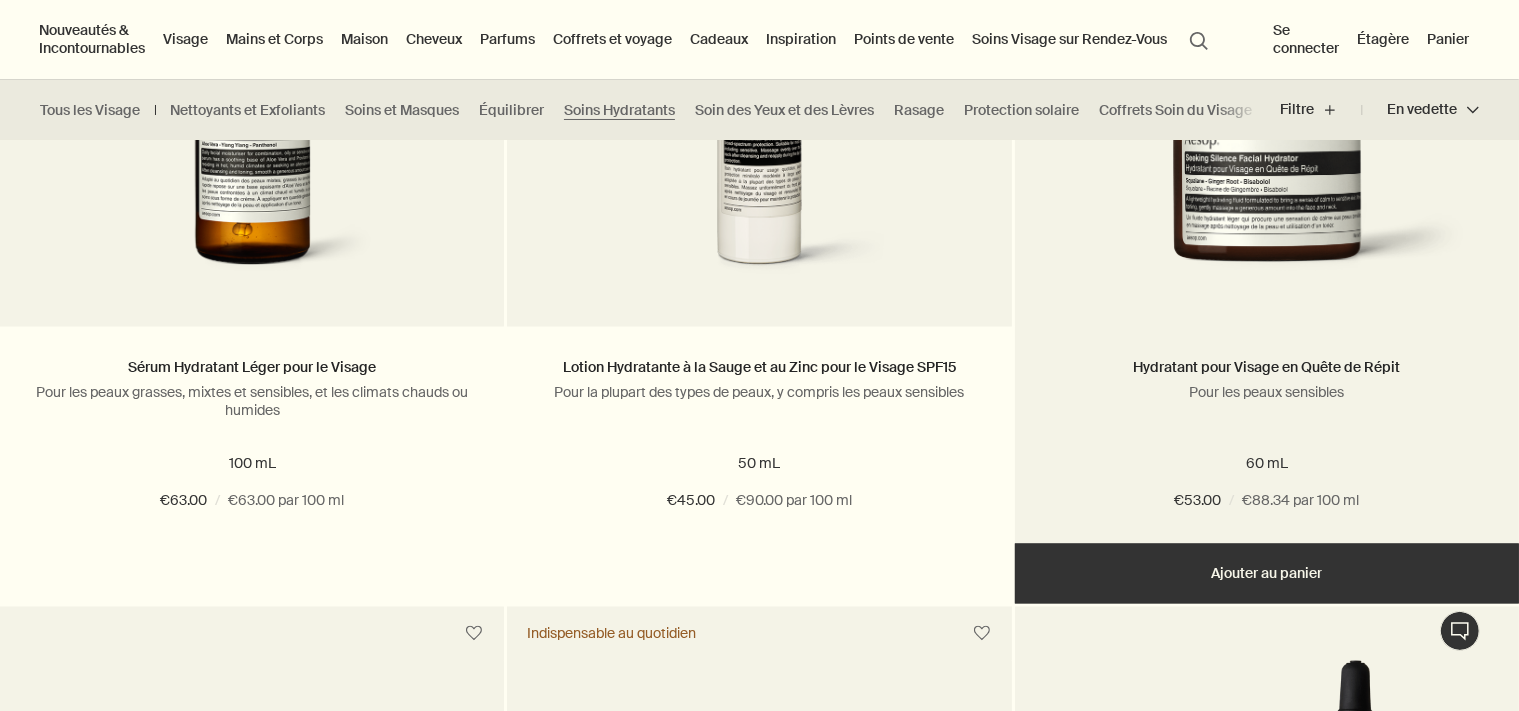 click on "Hydratant pour Visage en Quête de Répit Pour les peaux sensibles 60 mL €53.00 / €88.34   par   100   ml" at bounding box center (1267, 435) 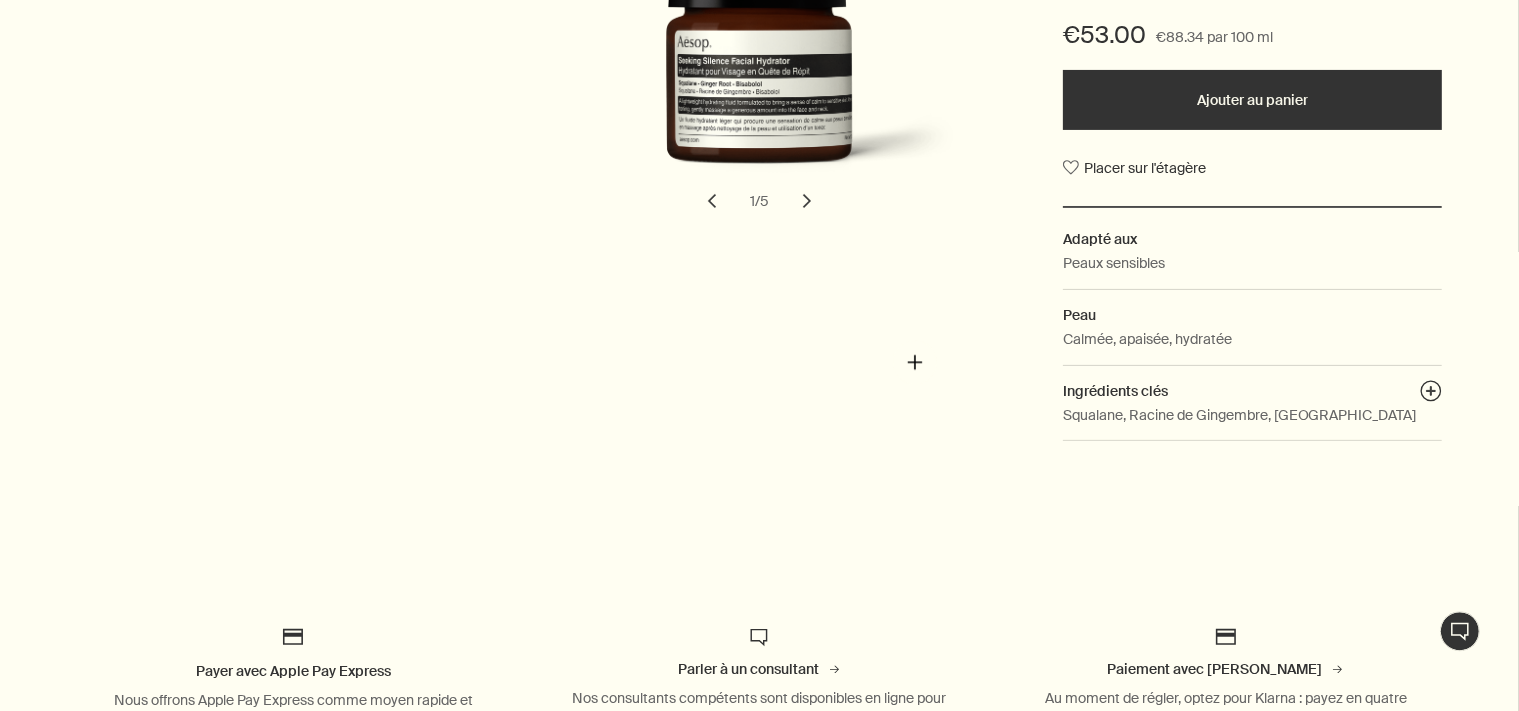 scroll, scrollTop: 633, scrollLeft: 0, axis: vertical 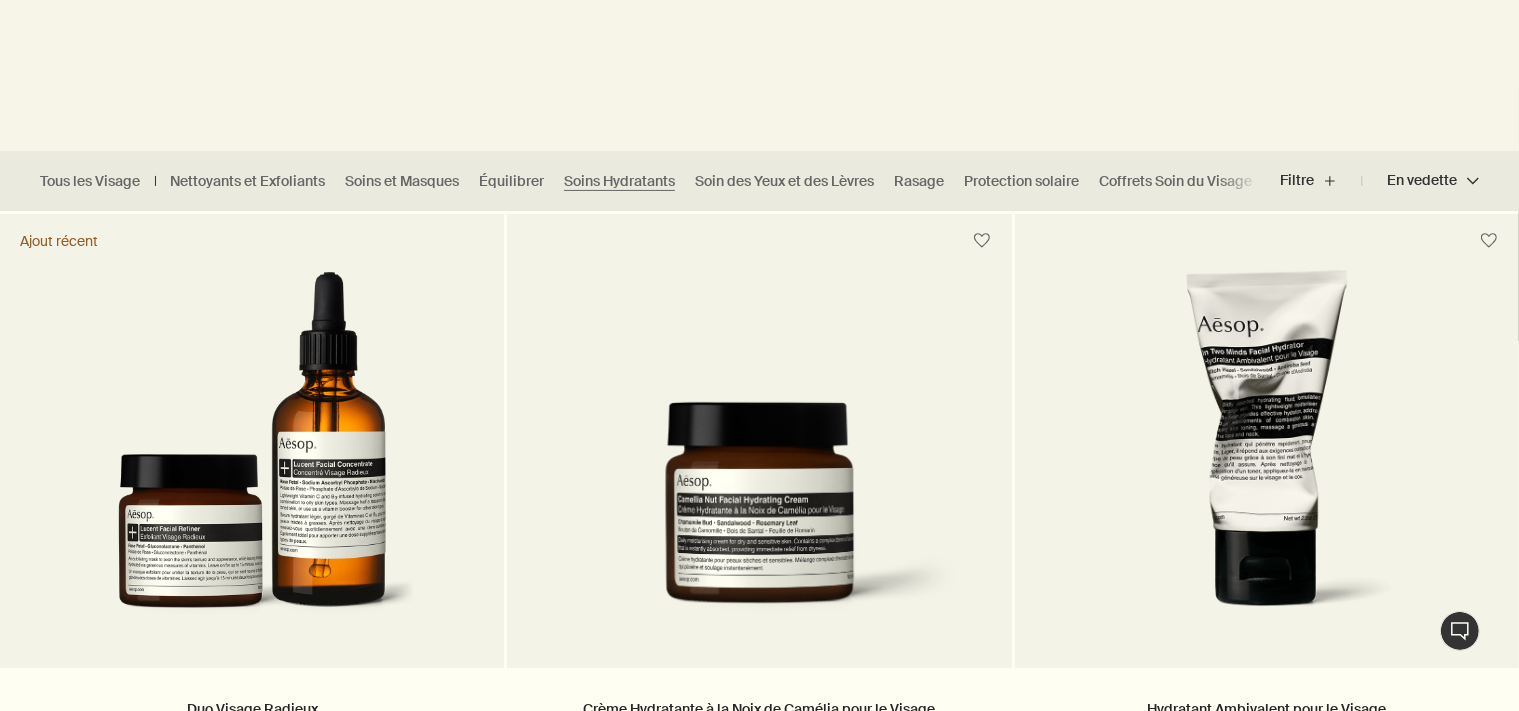 radio on "false" 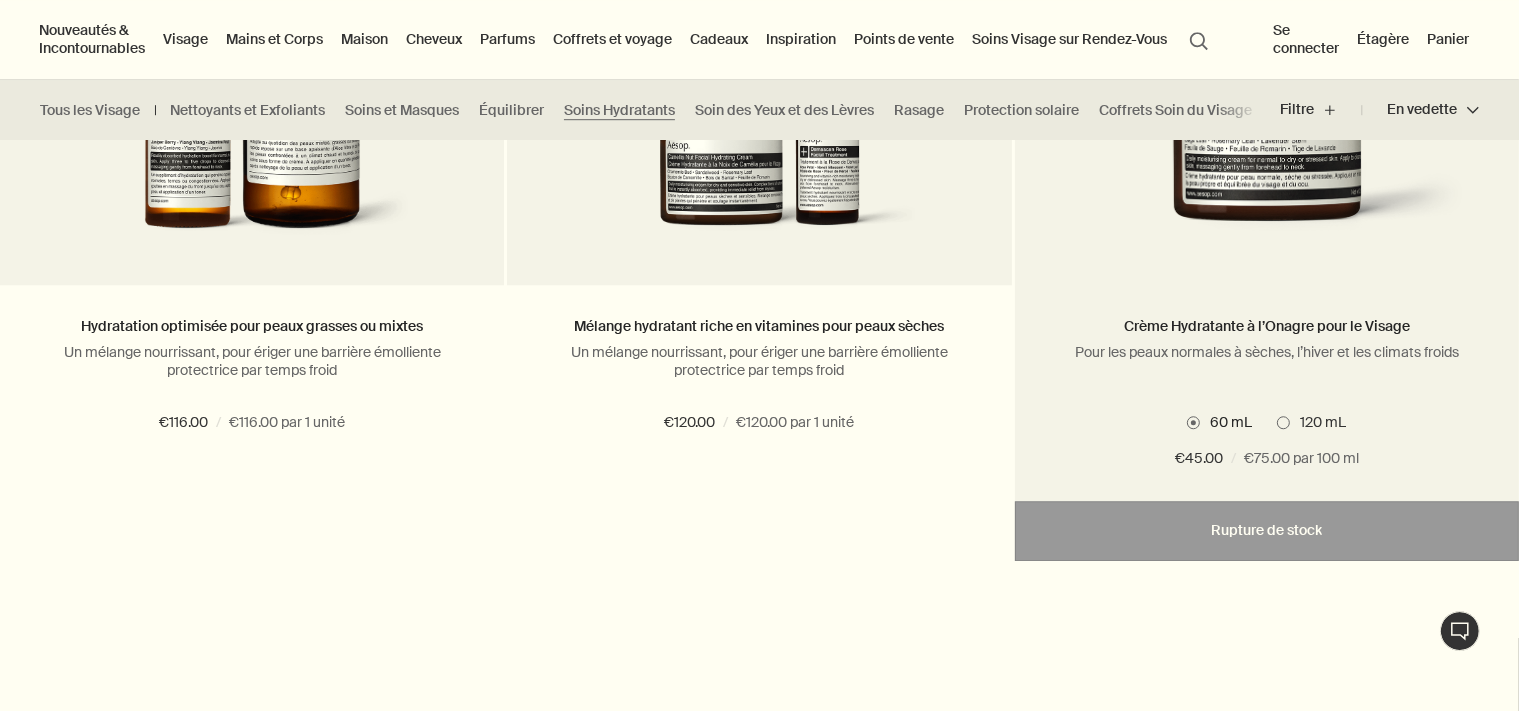 scroll, scrollTop: 5174, scrollLeft: 0, axis: vertical 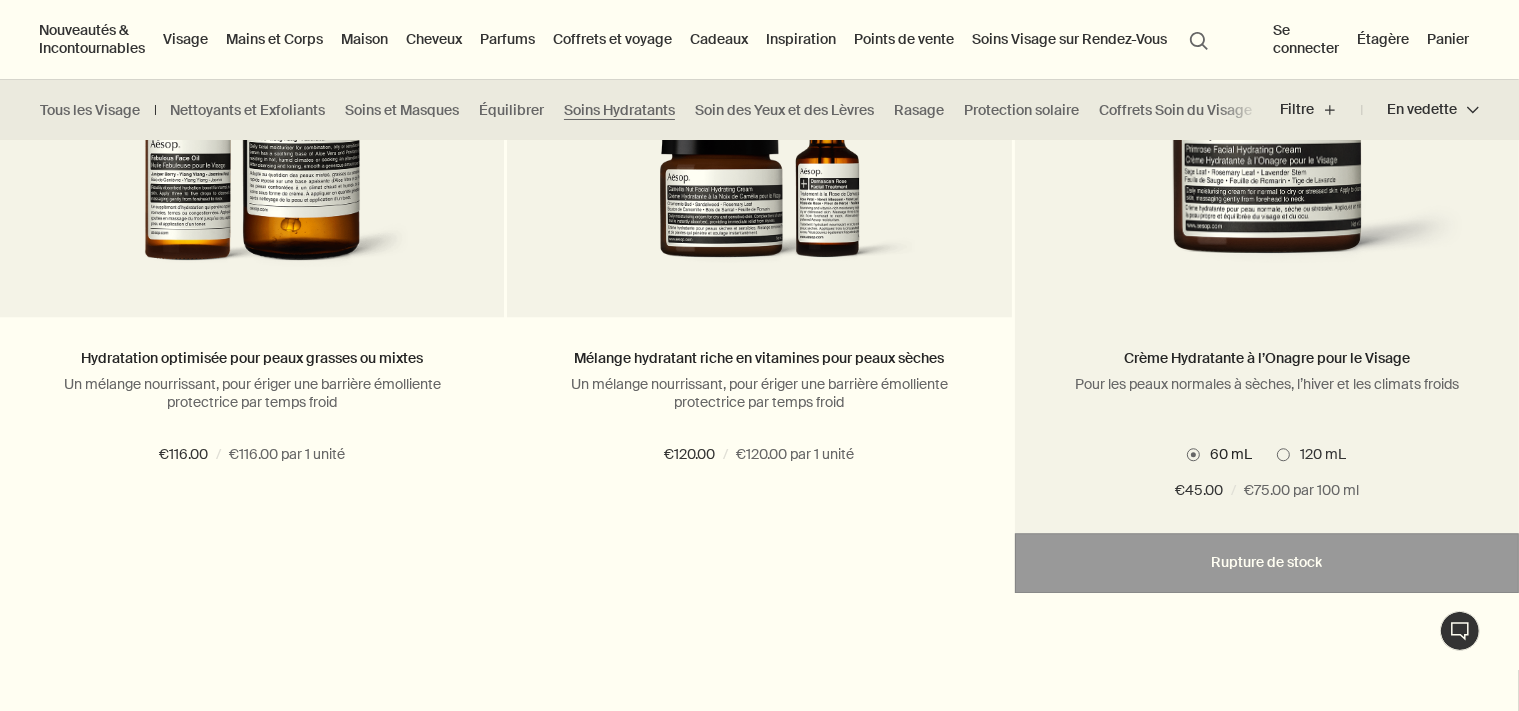 click at bounding box center (1267, 170) 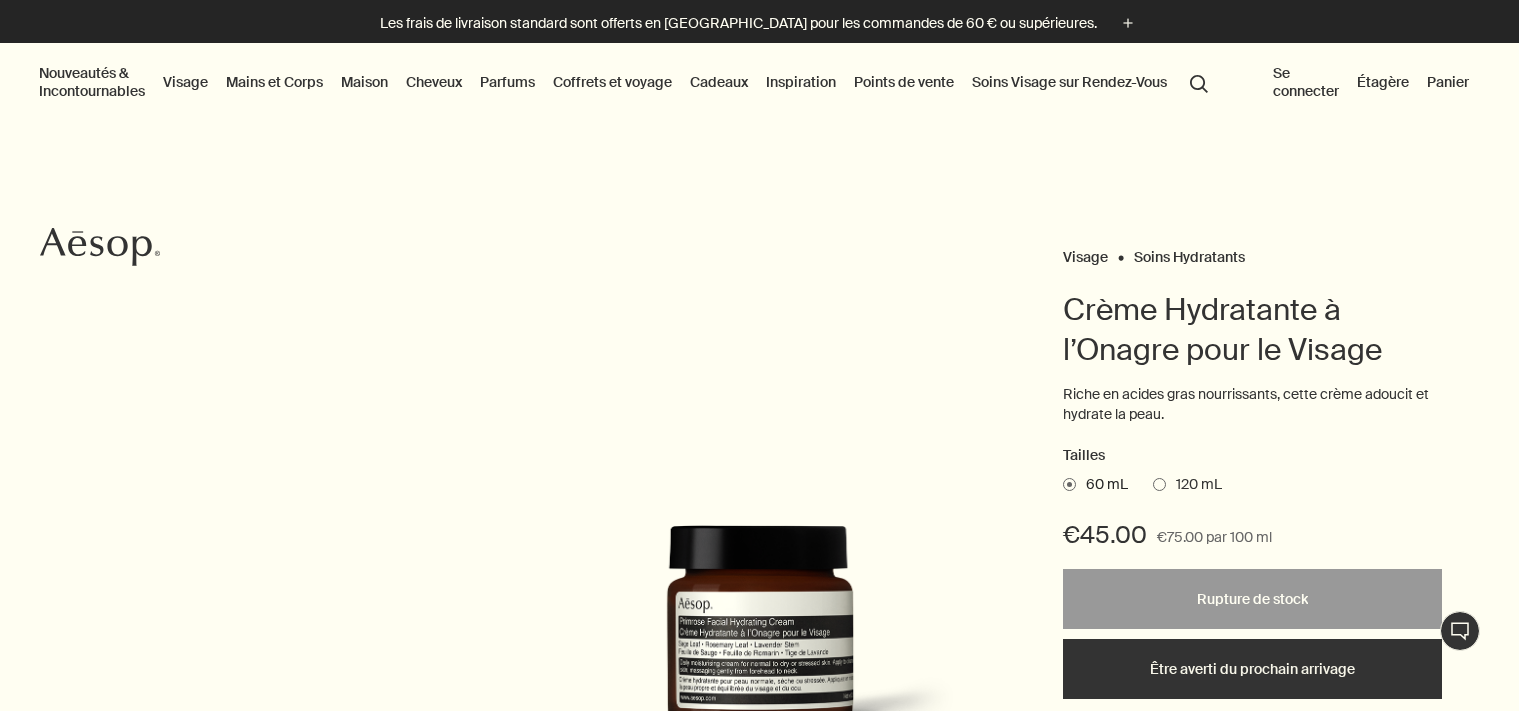 scroll, scrollTop: 0, scrollLeft: 0, axis: both 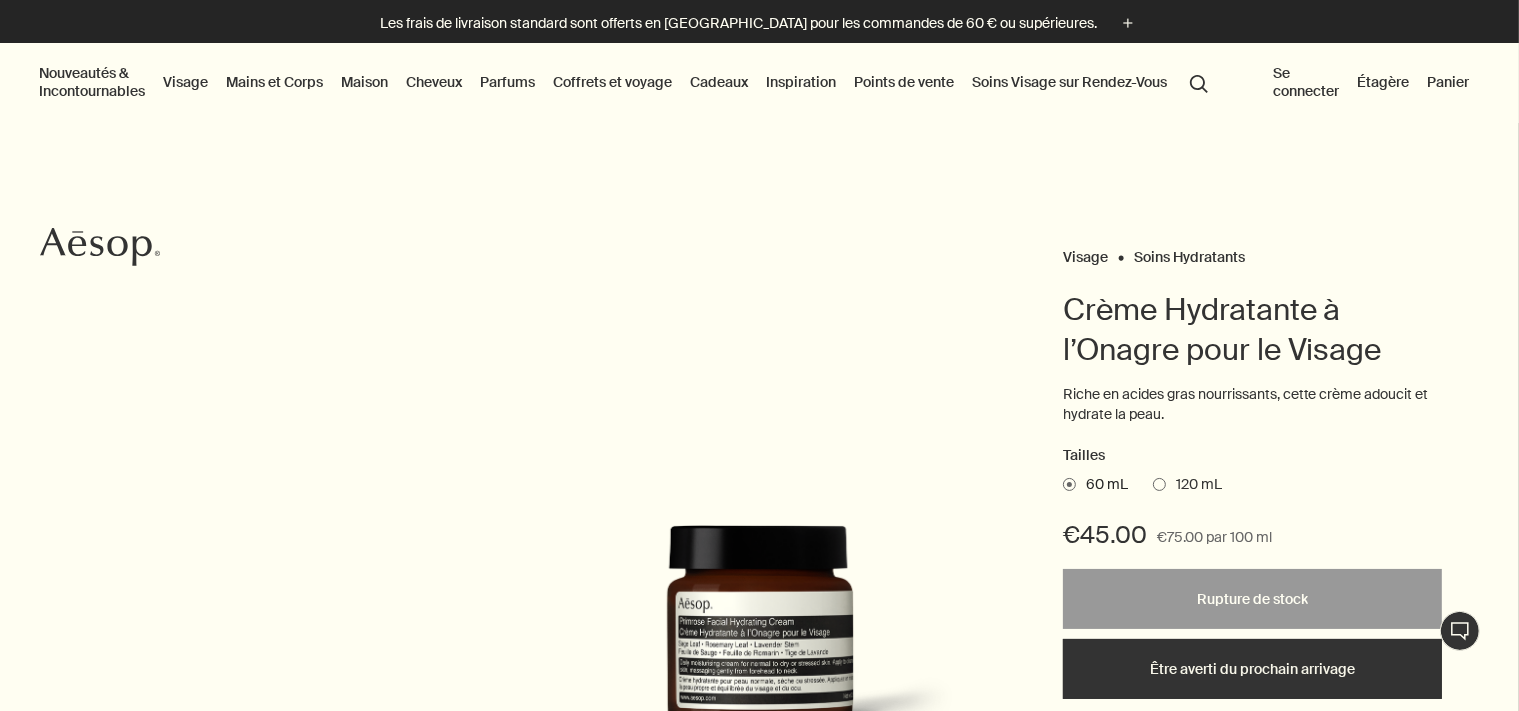 click at bounding box center [1159, 484] 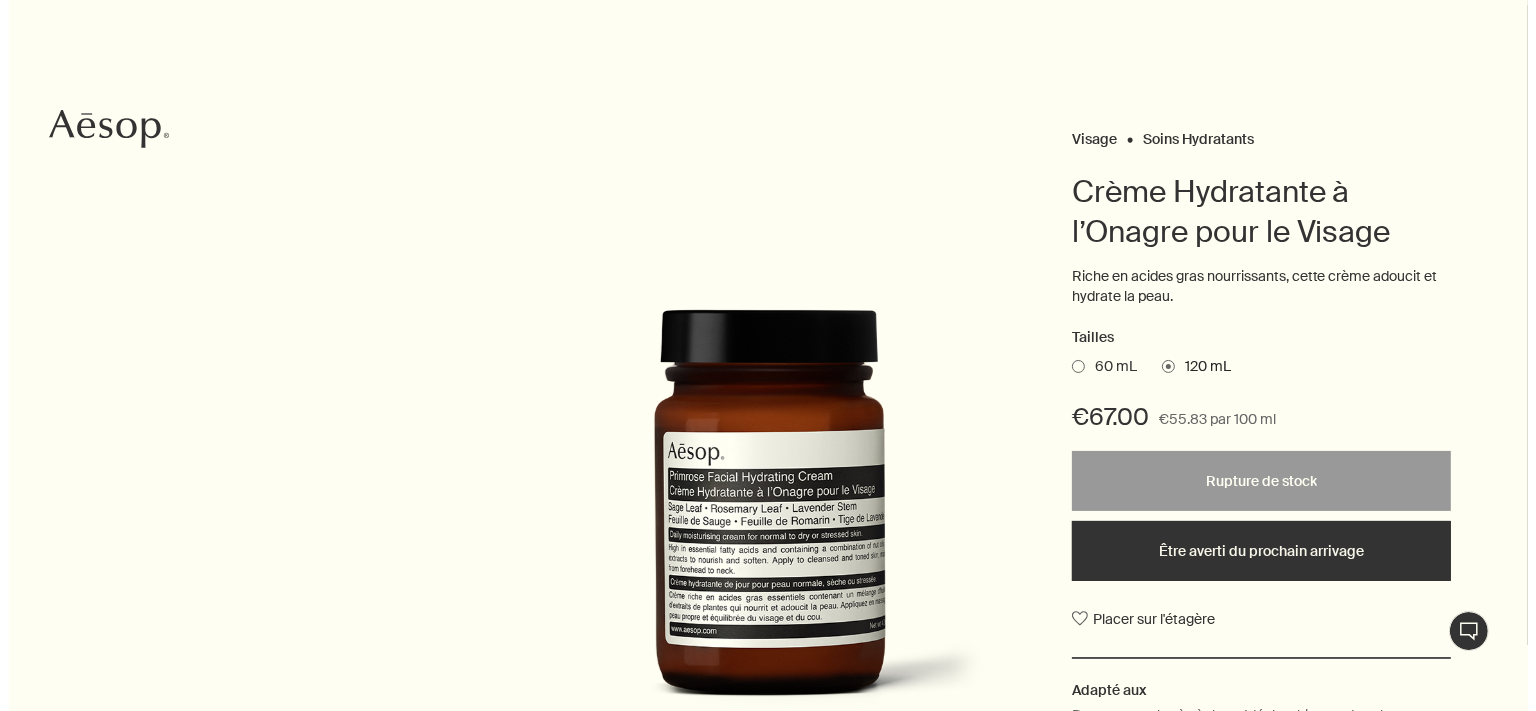 scroll, scrollTop: 0, scrollLeft: 0, axis: both 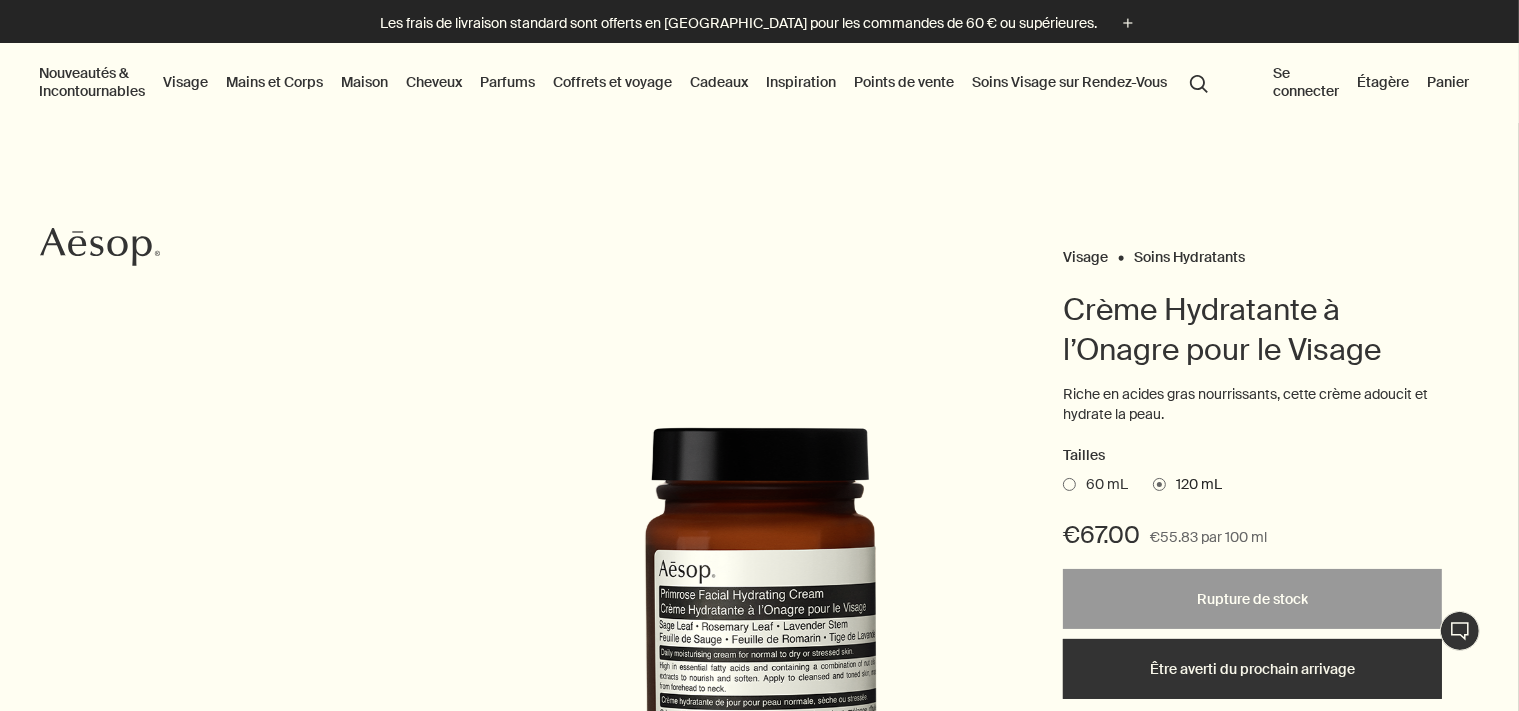 click on "Coffrets et voyage" at bounding box center (612, 82) 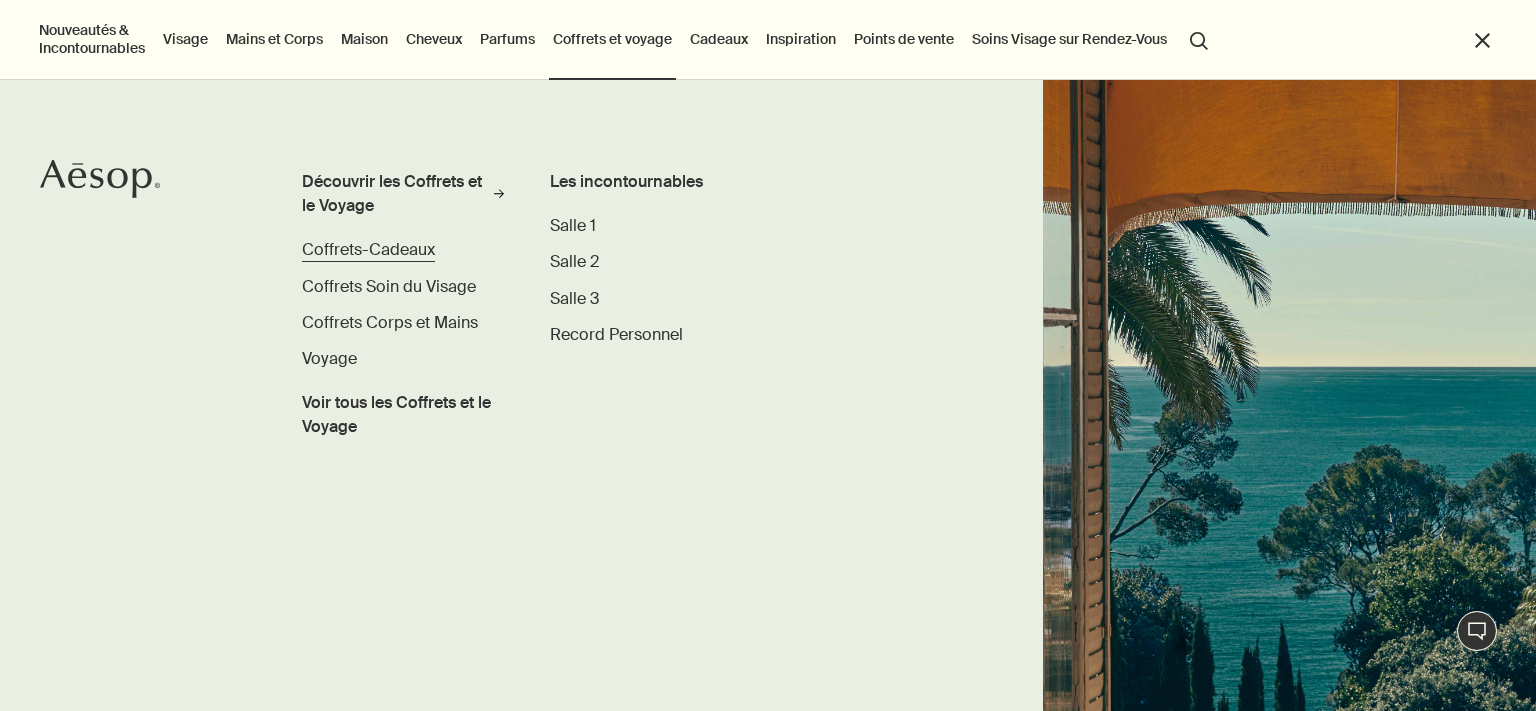 click on "Coffrets-Cadeaux" at bounding box center (368, 249) 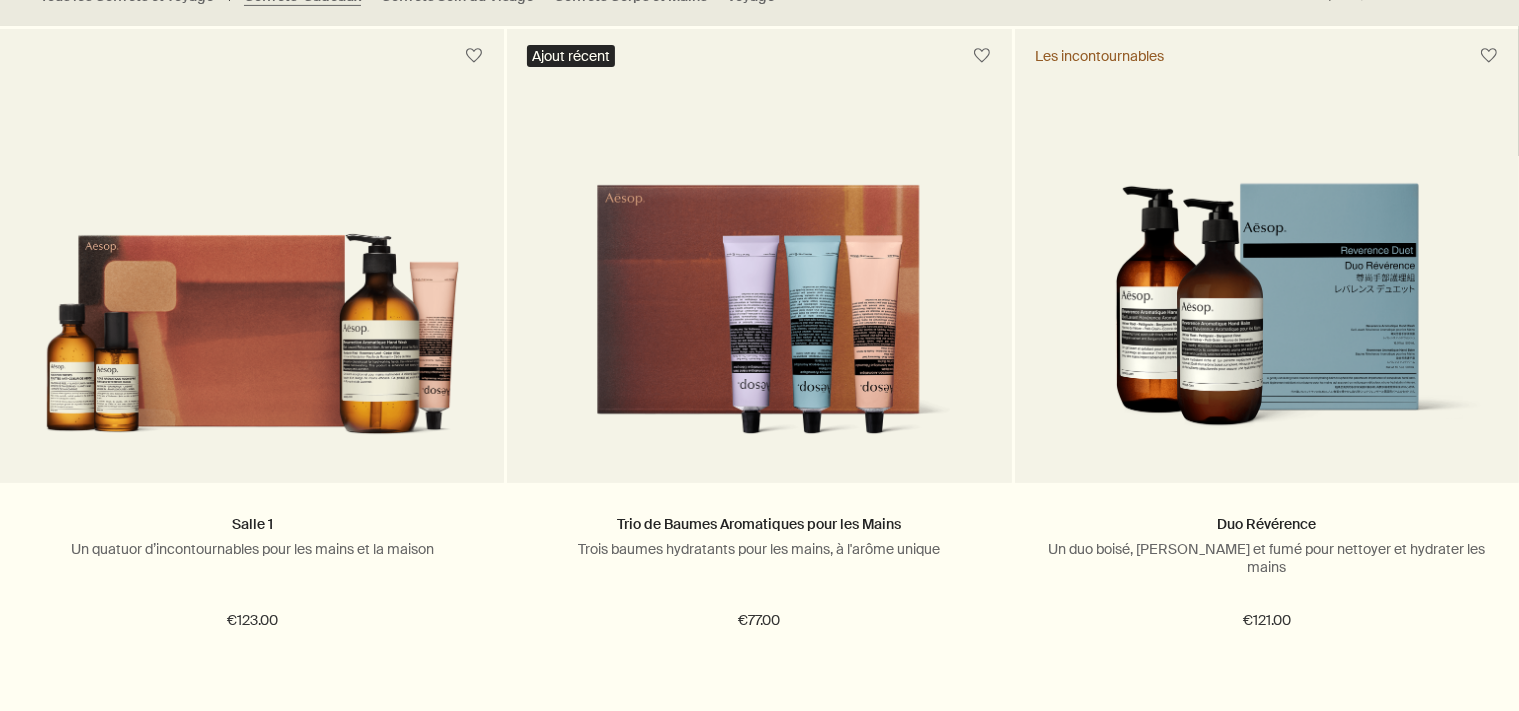 radio on "false" 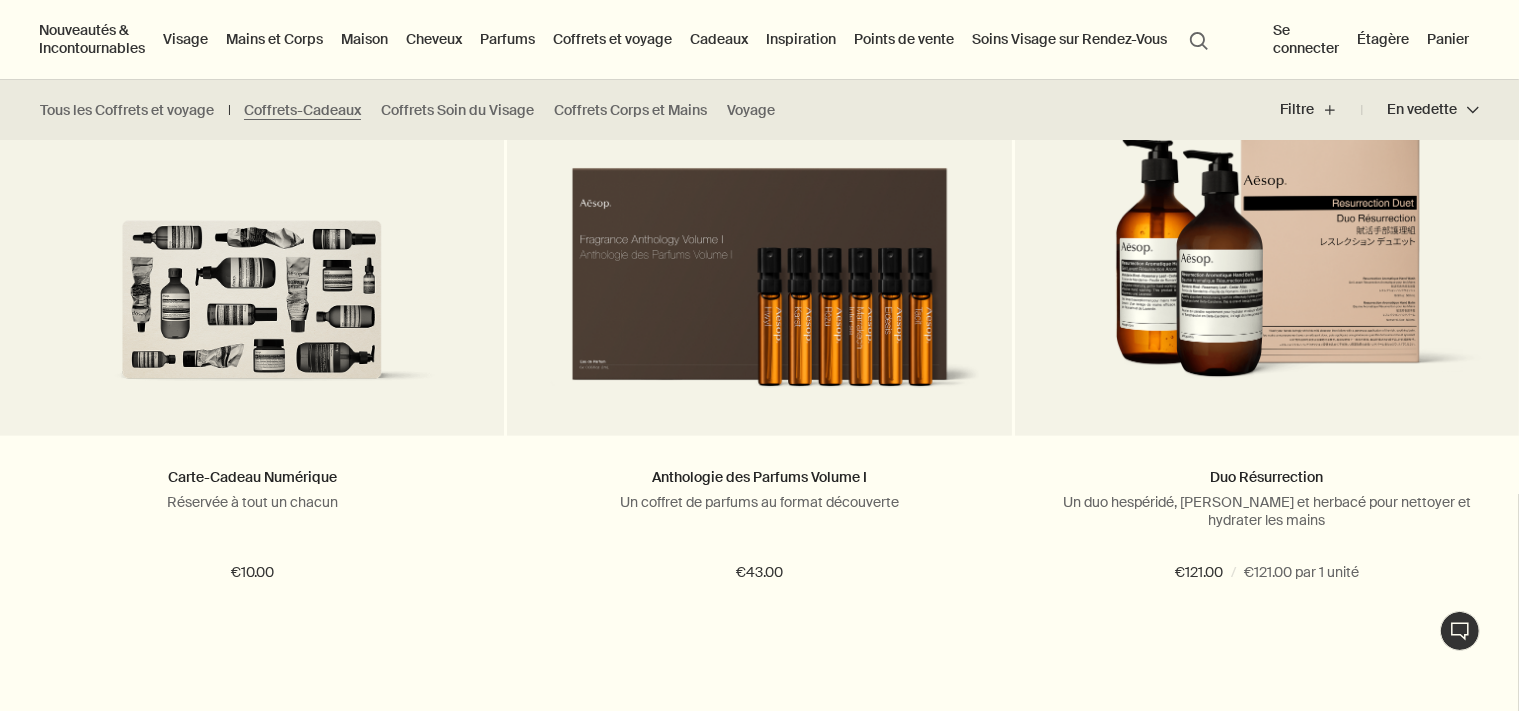 scroll, scrollTop: 2006, scrollLeft: 0, axis: vertical 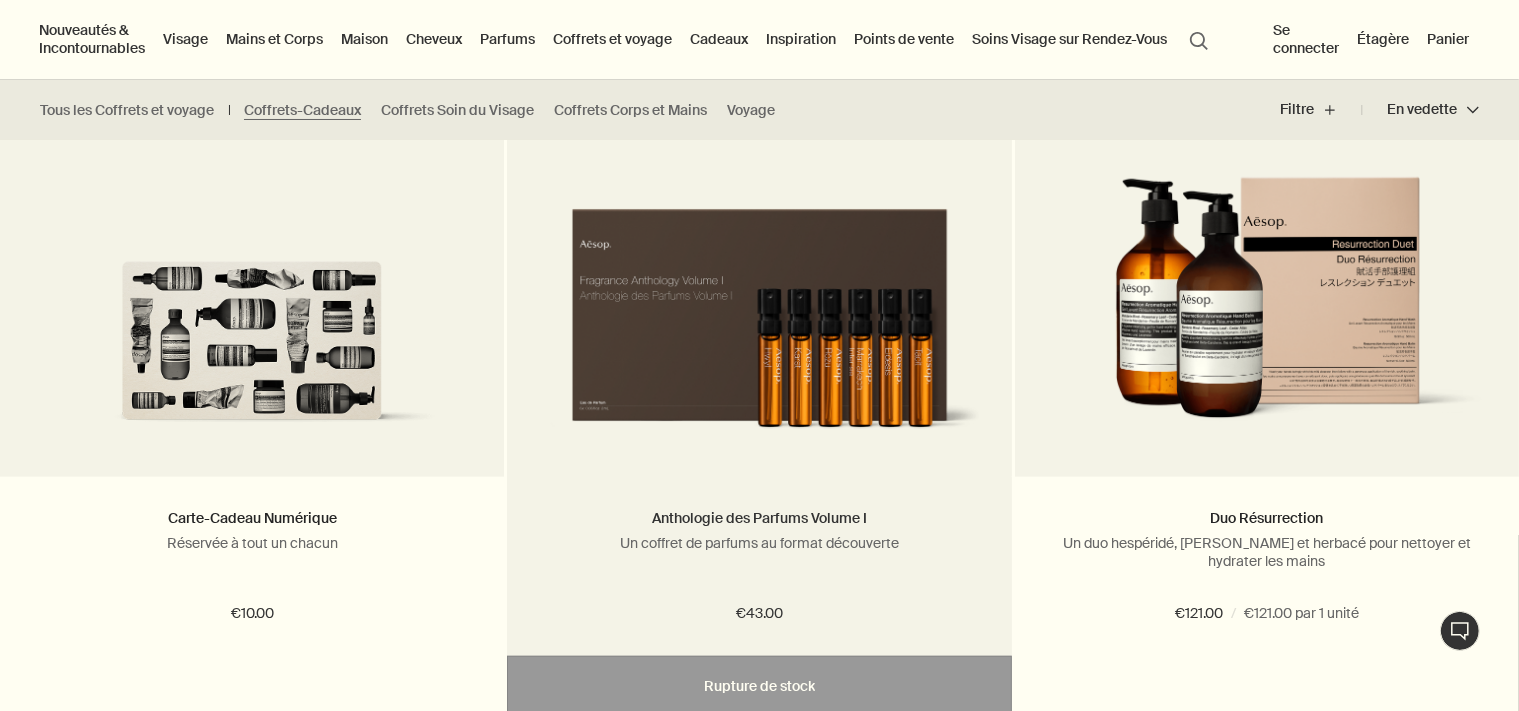 click on "Anthologie des Parfums Volume I" at bounding box center [759, 518] 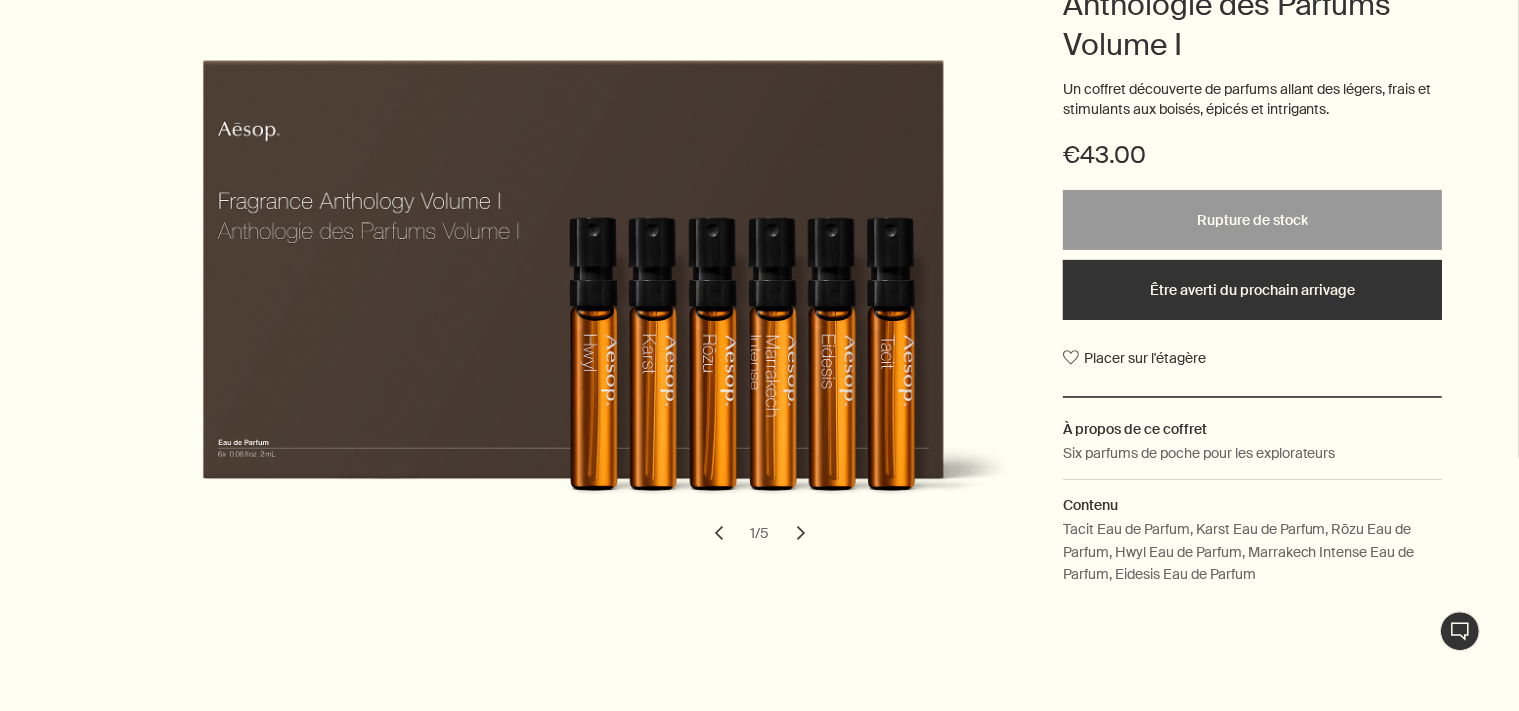 scroll, scrollTop: 316, scrollLeft: 0, axis: vertical 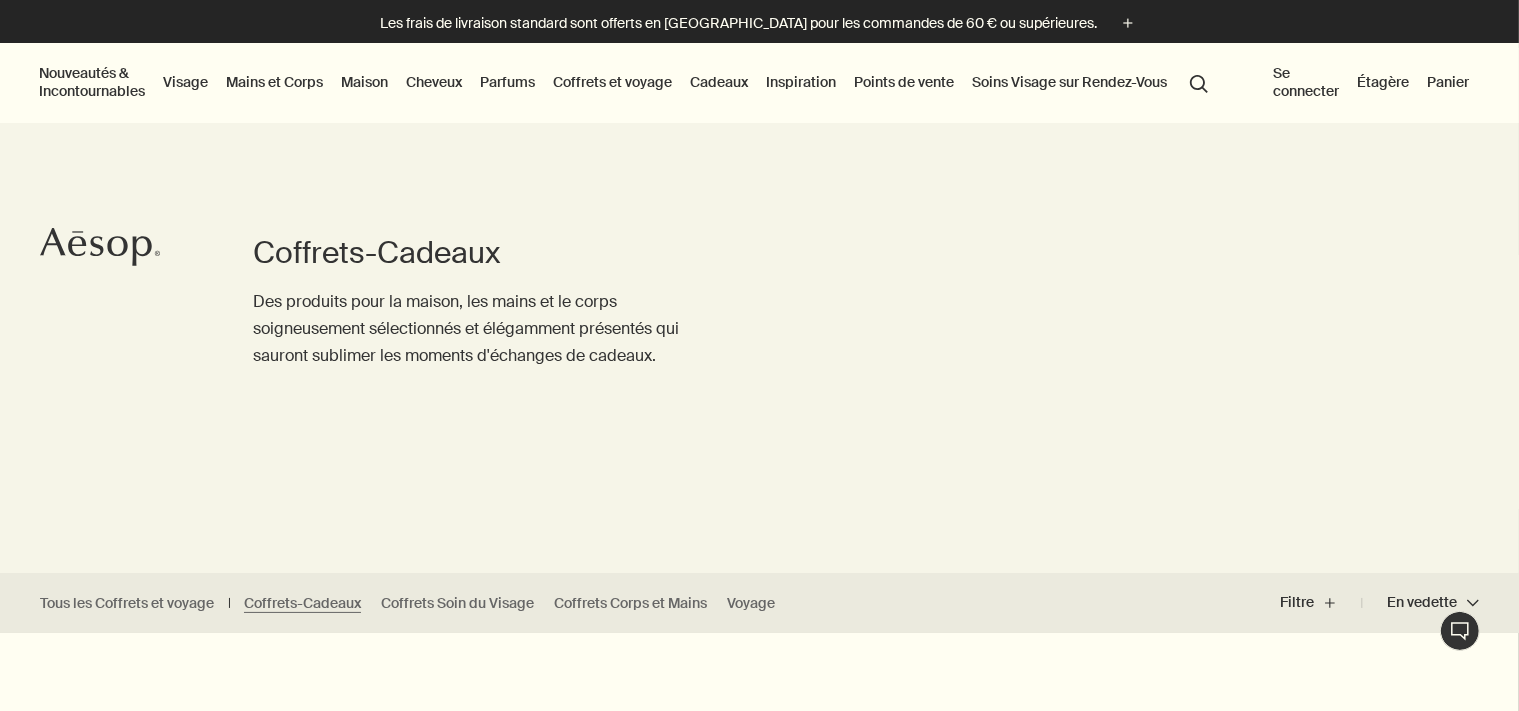 click on "Parfums" at bounding box center (507, 82) 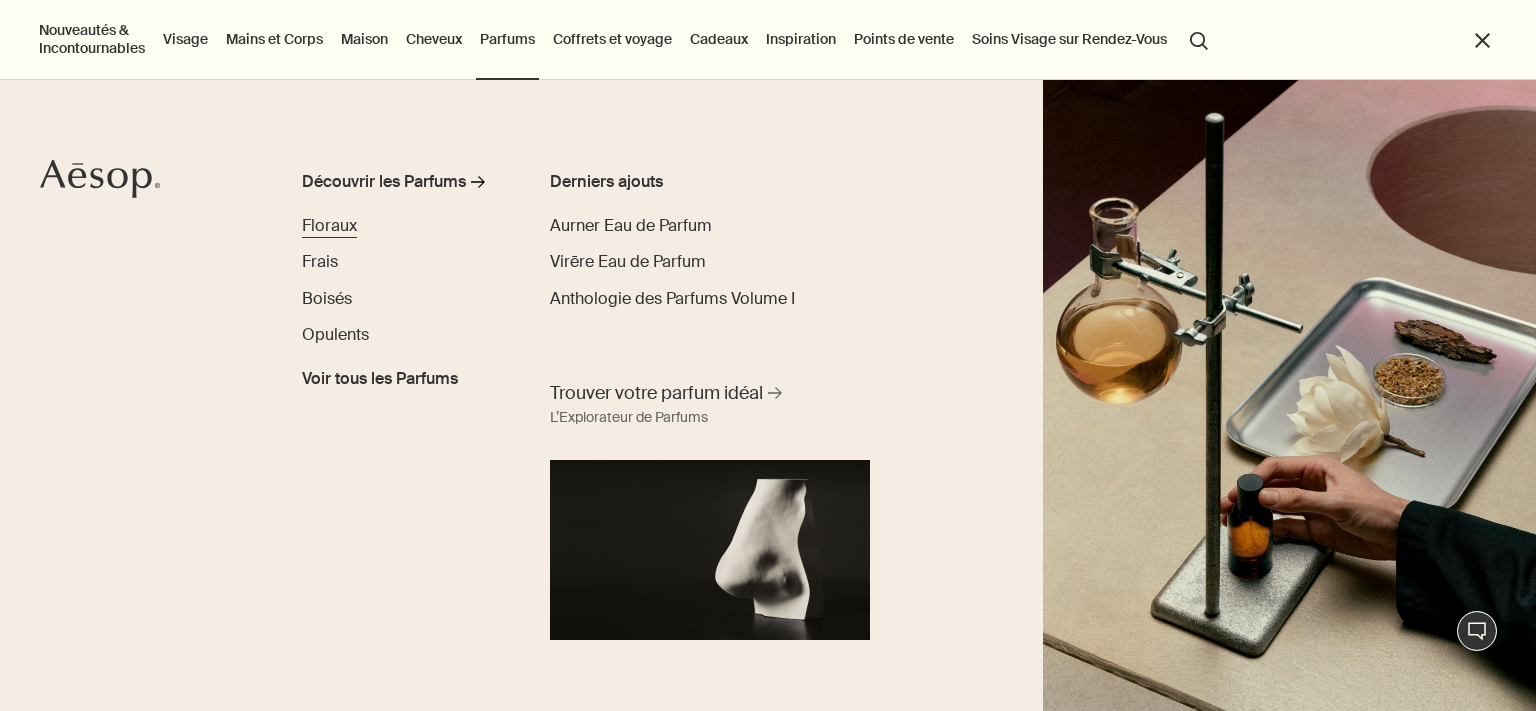 click on "Floraux" at bounding box center (329, 225) 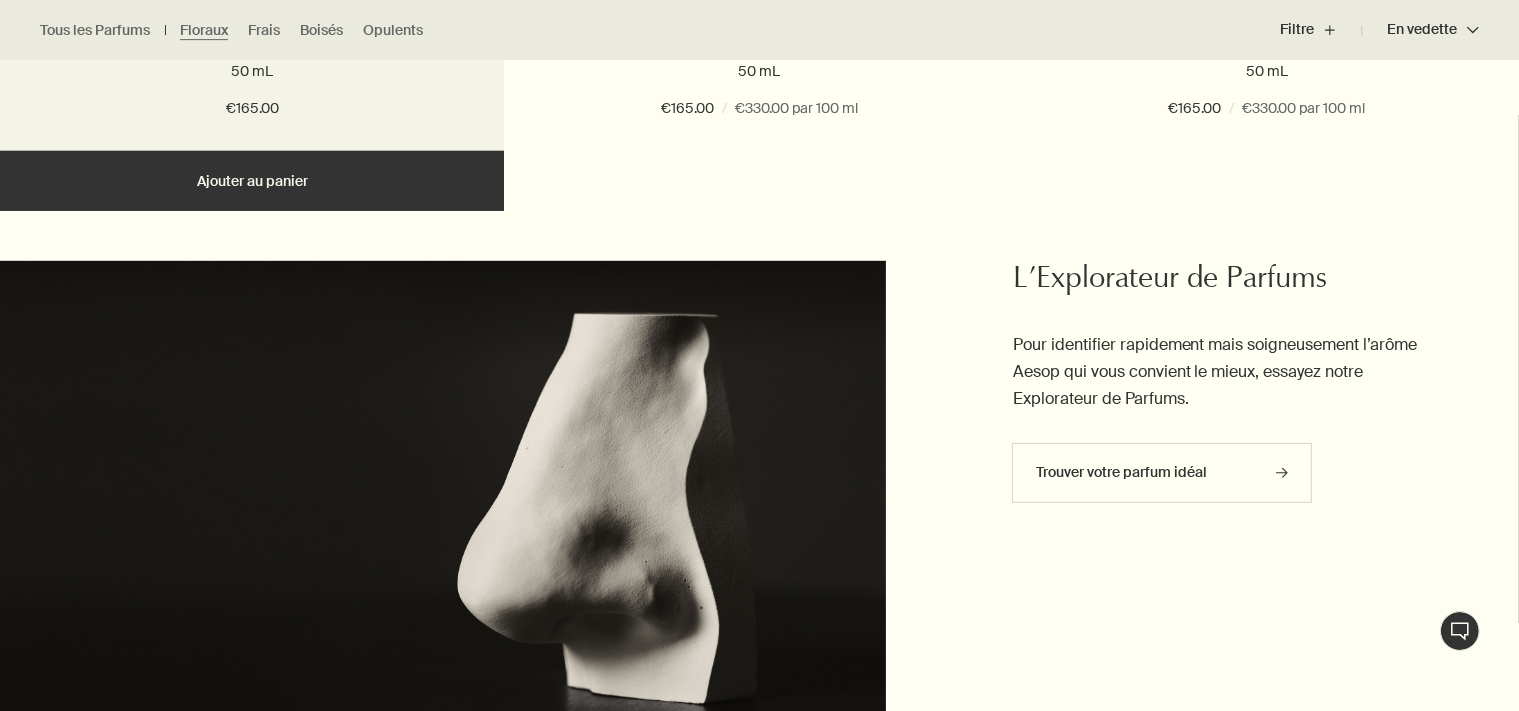 scroll, scrollTop: 1161, scrollLeft: 0, axis: vertical 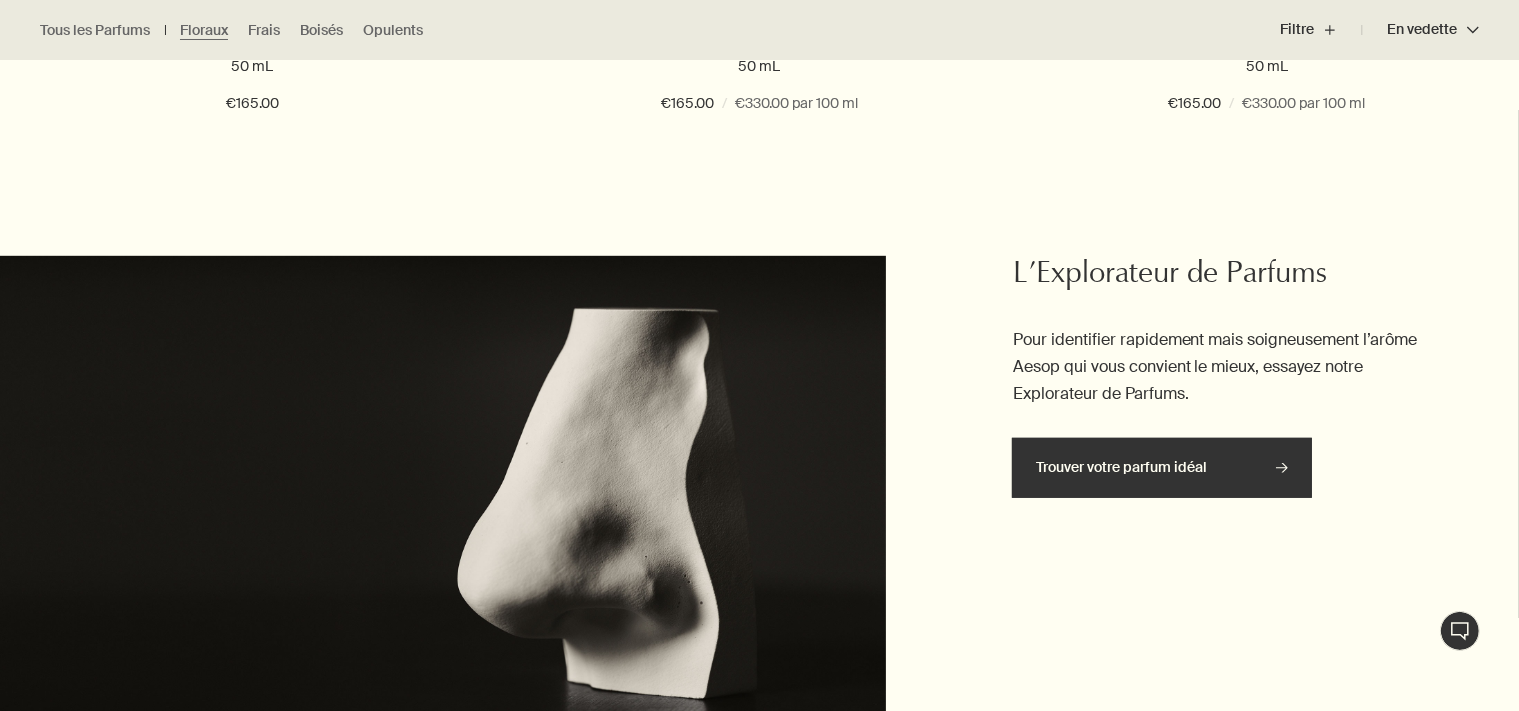 click on "Trouver votre parfum idéal   rightArrow" at bounding box center (1162, 468) 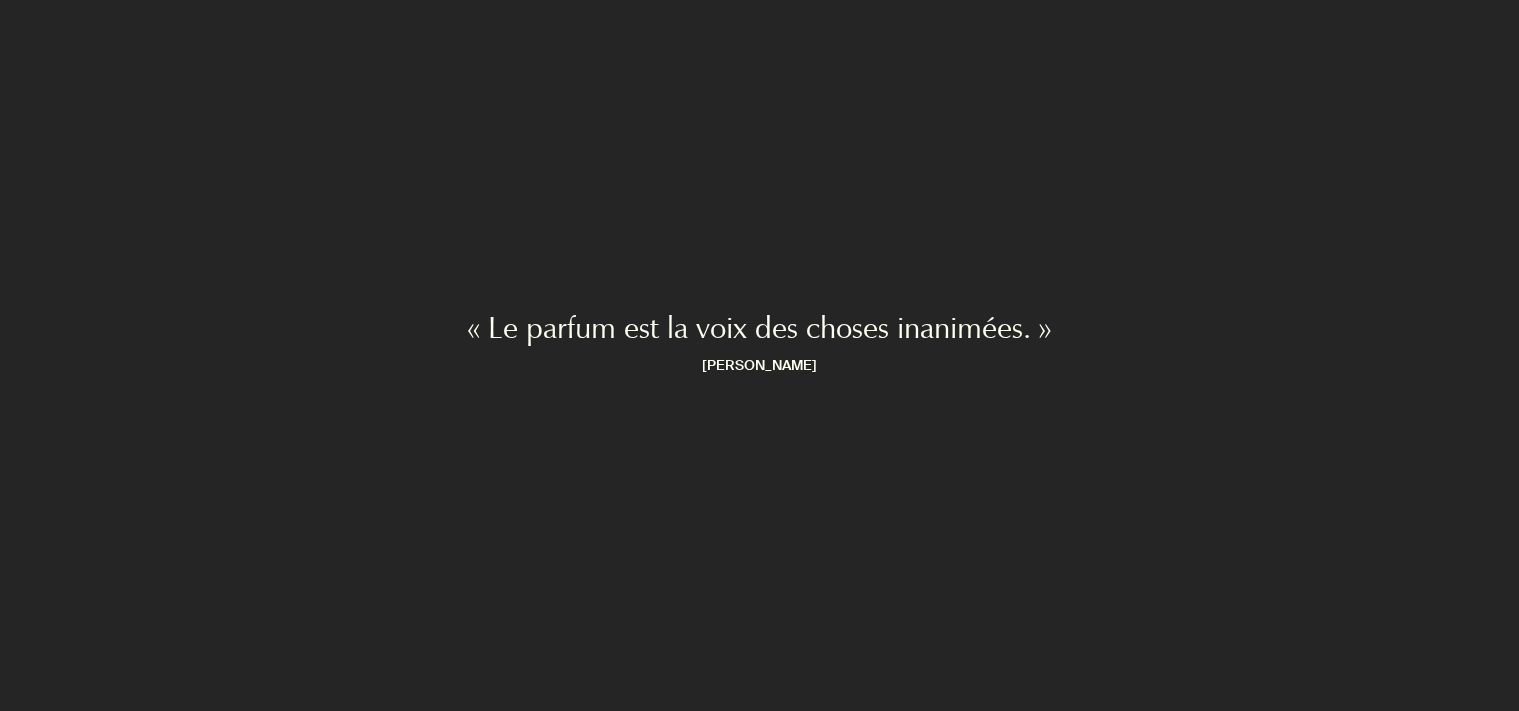 scroll, scrollTop: 0, scrollLeft: 0, axis: both 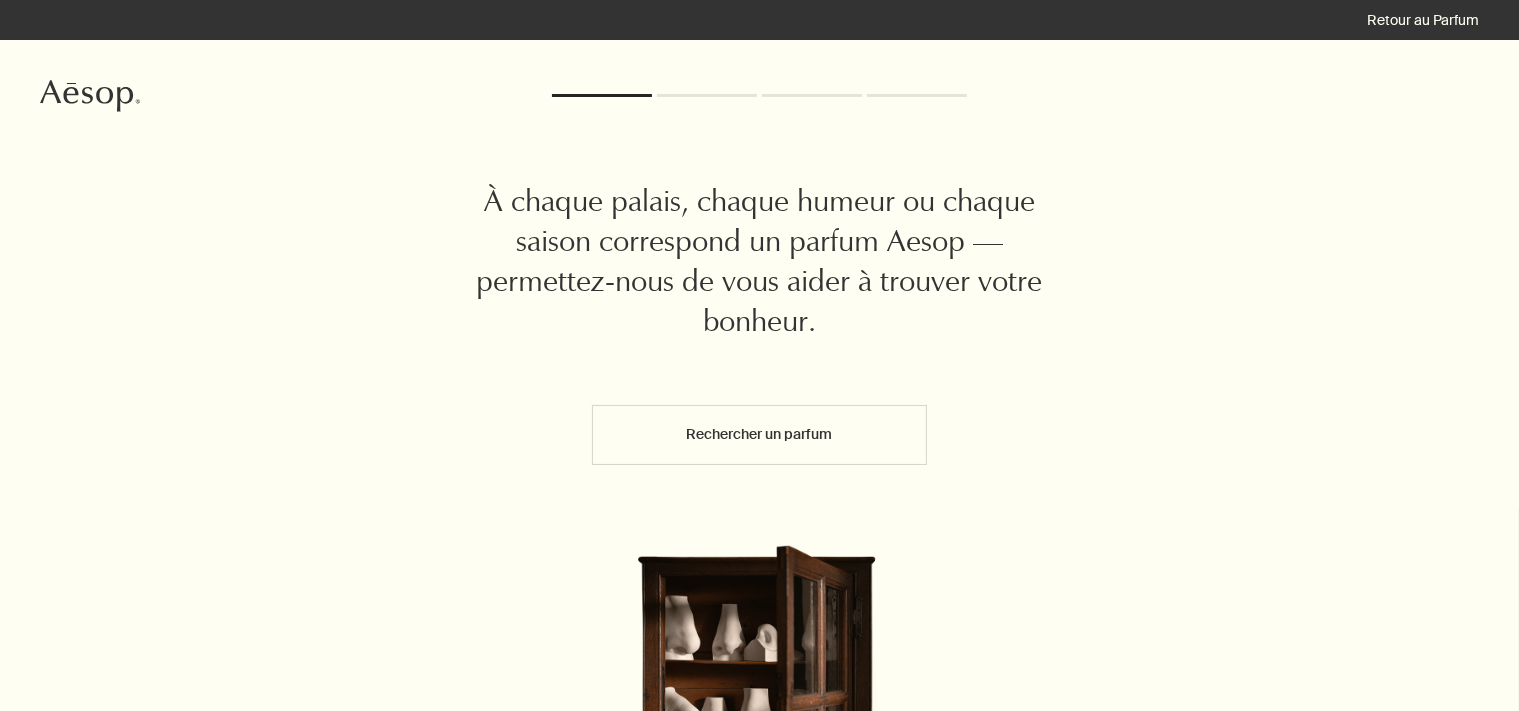 click on "Rechercher un parfum" at bounding box center (759, 435) 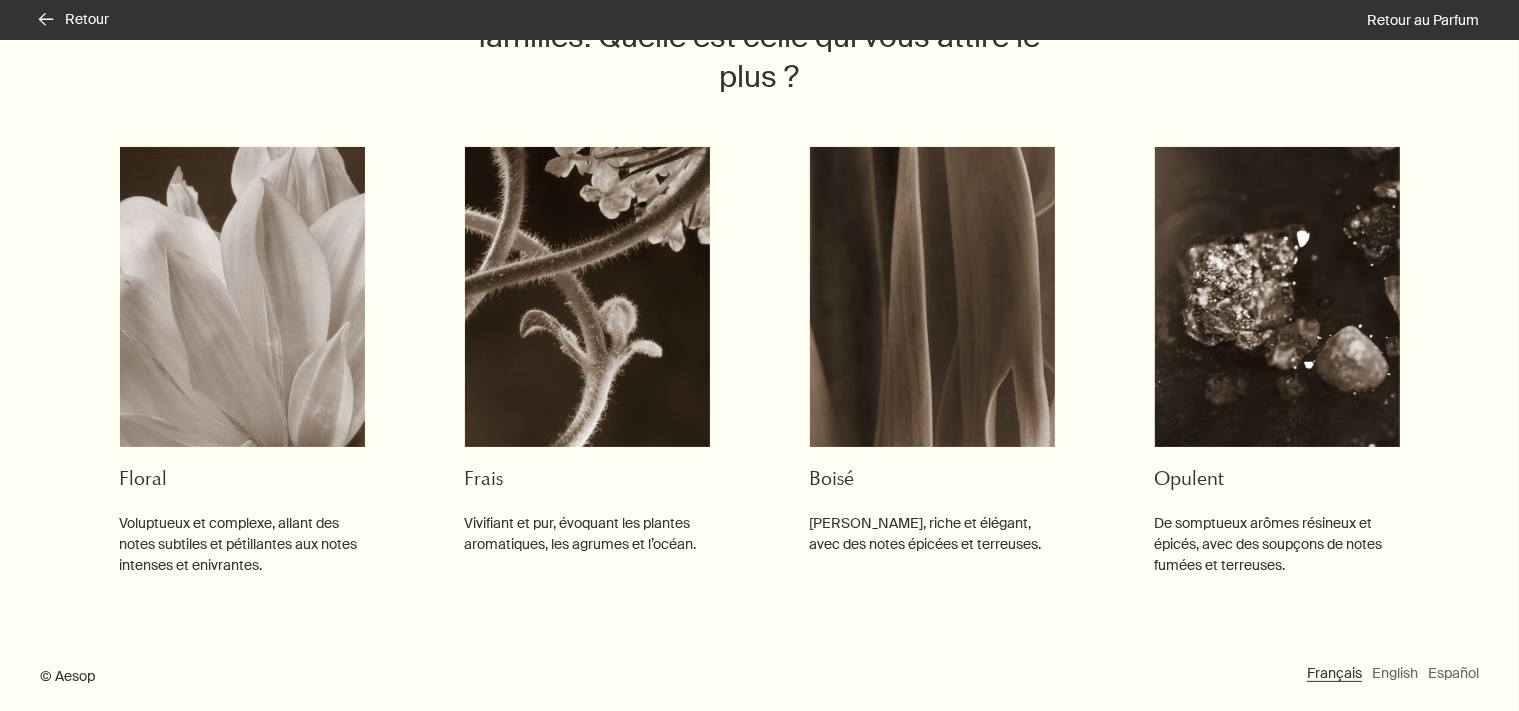 scroll, scrollTop: 143, scrollLeft: 0, axis: vertical 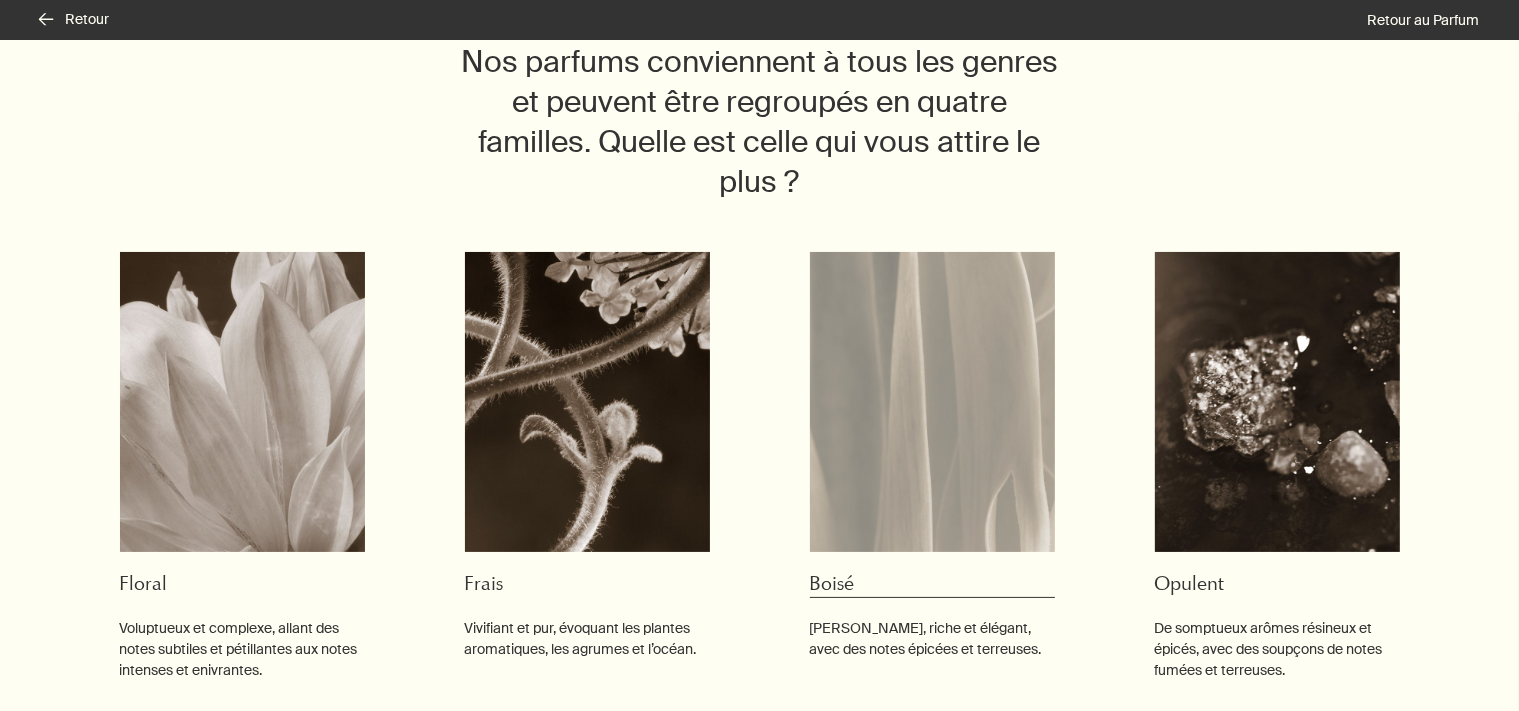 click at bounding box center [932, 402] 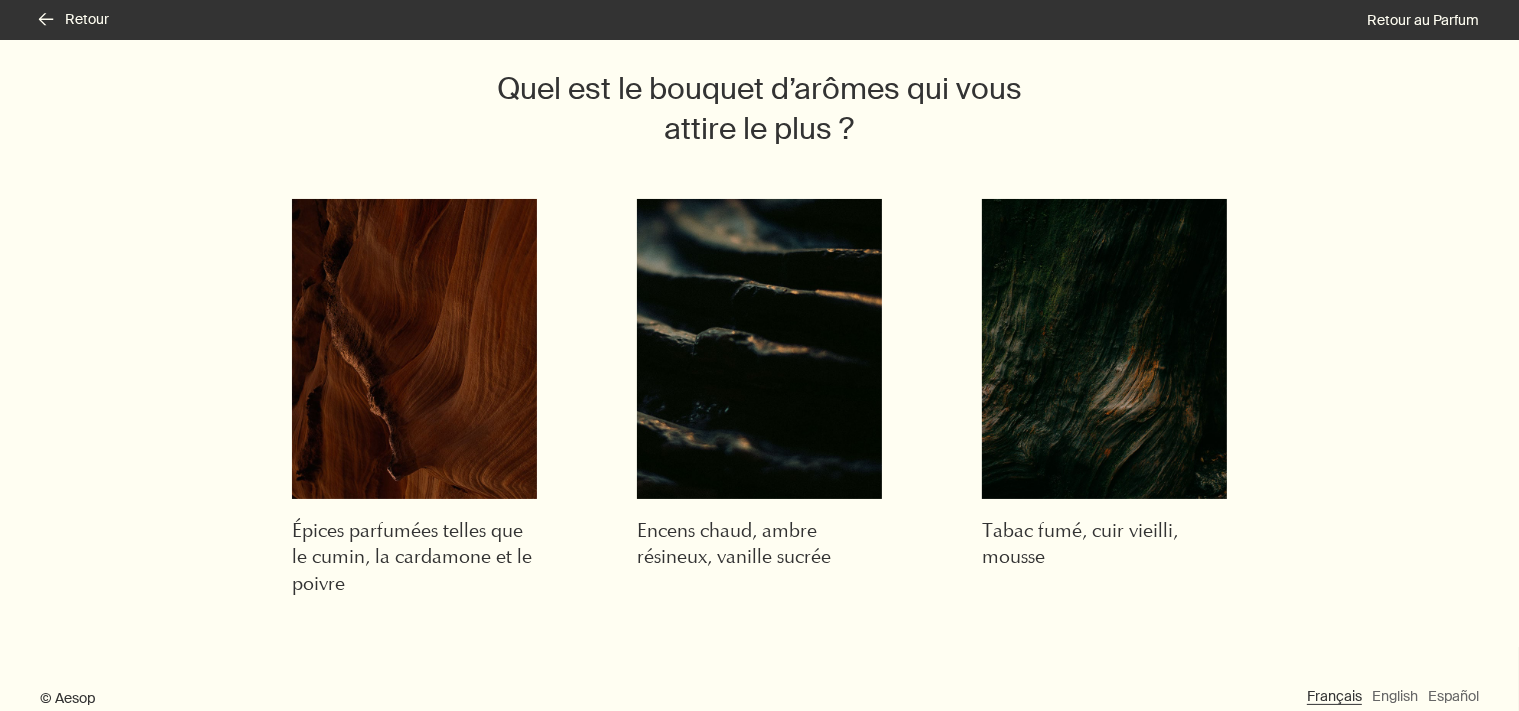 scroll, scrollTop: 139, scrollLeft: 0, axis: vertical 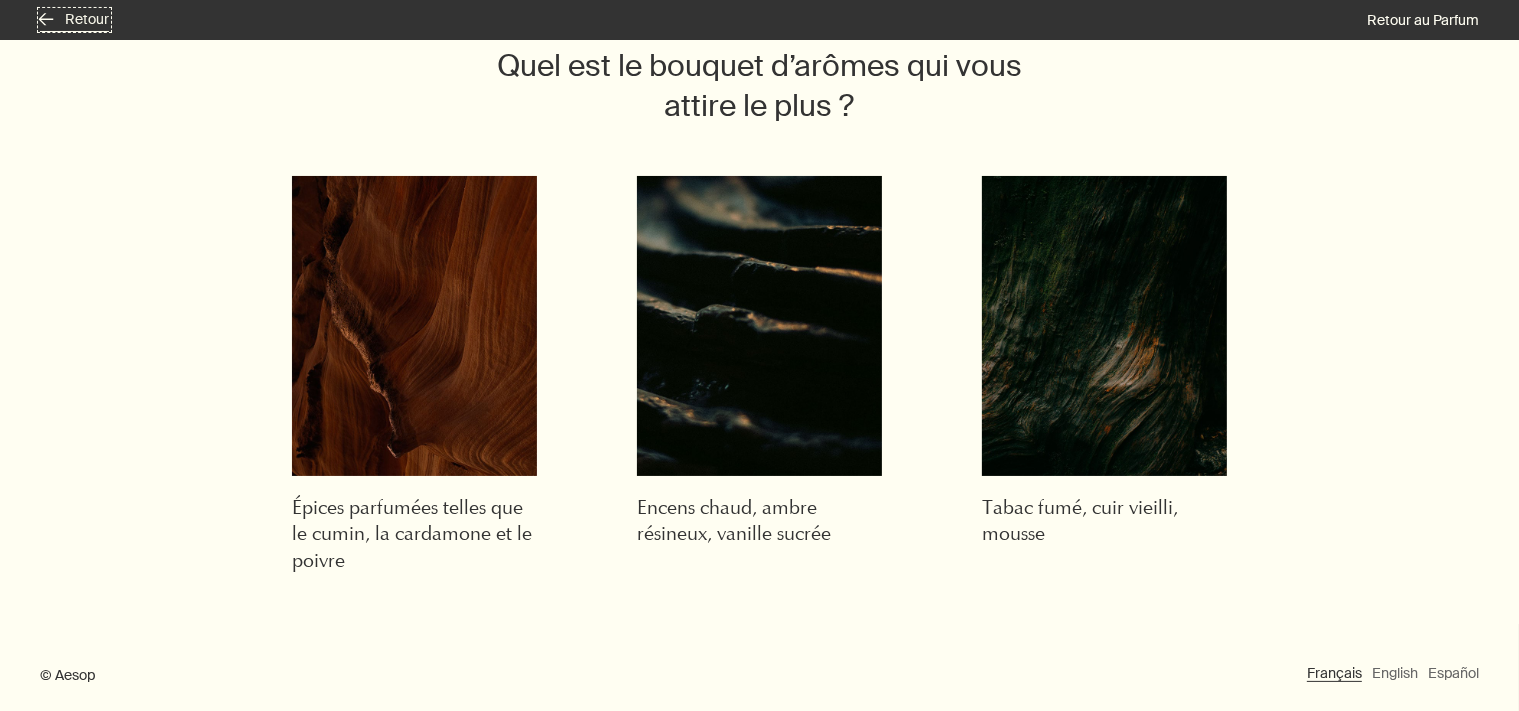 click on "rightArrow   Retour" at bounding box center (74, 20) 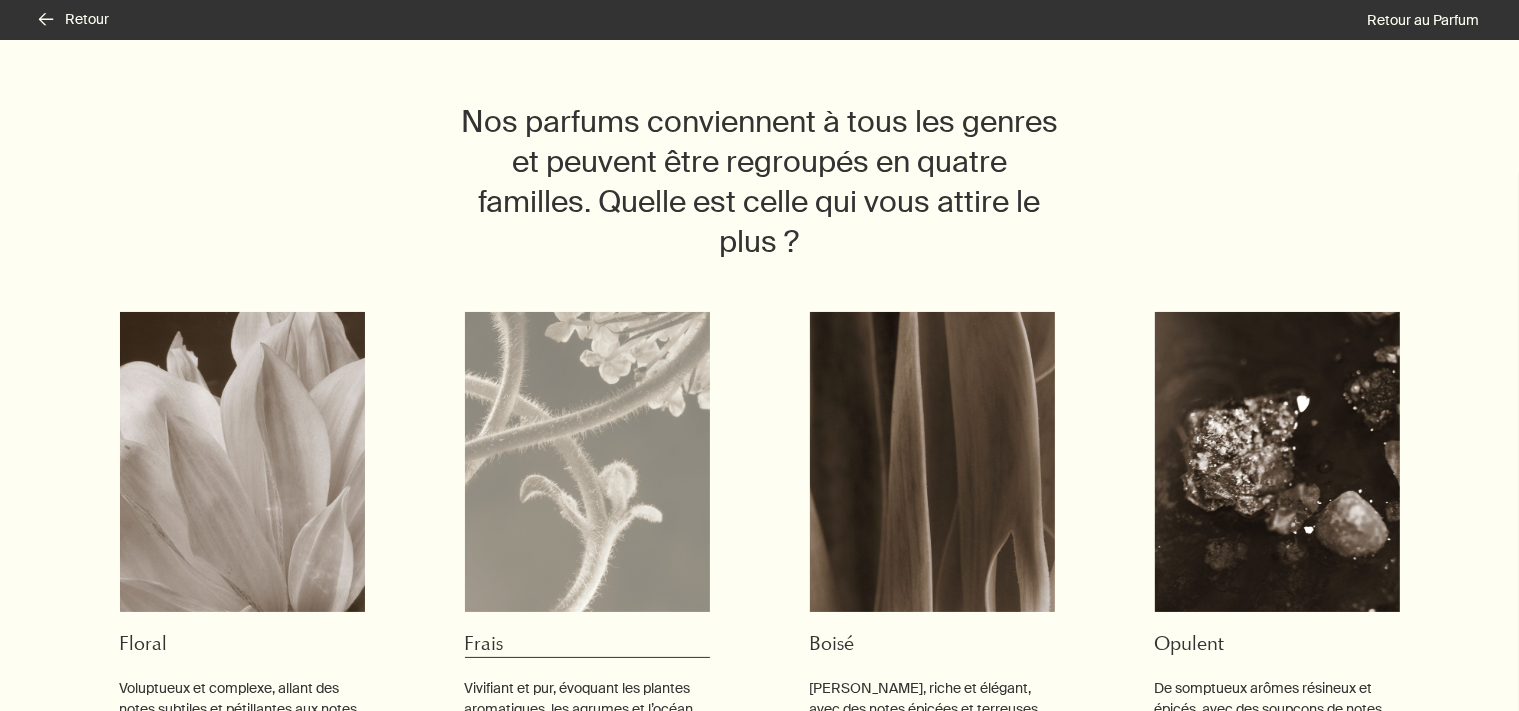 scroll, scrollTop: 37, scrollLeft: 0, axis: vertical 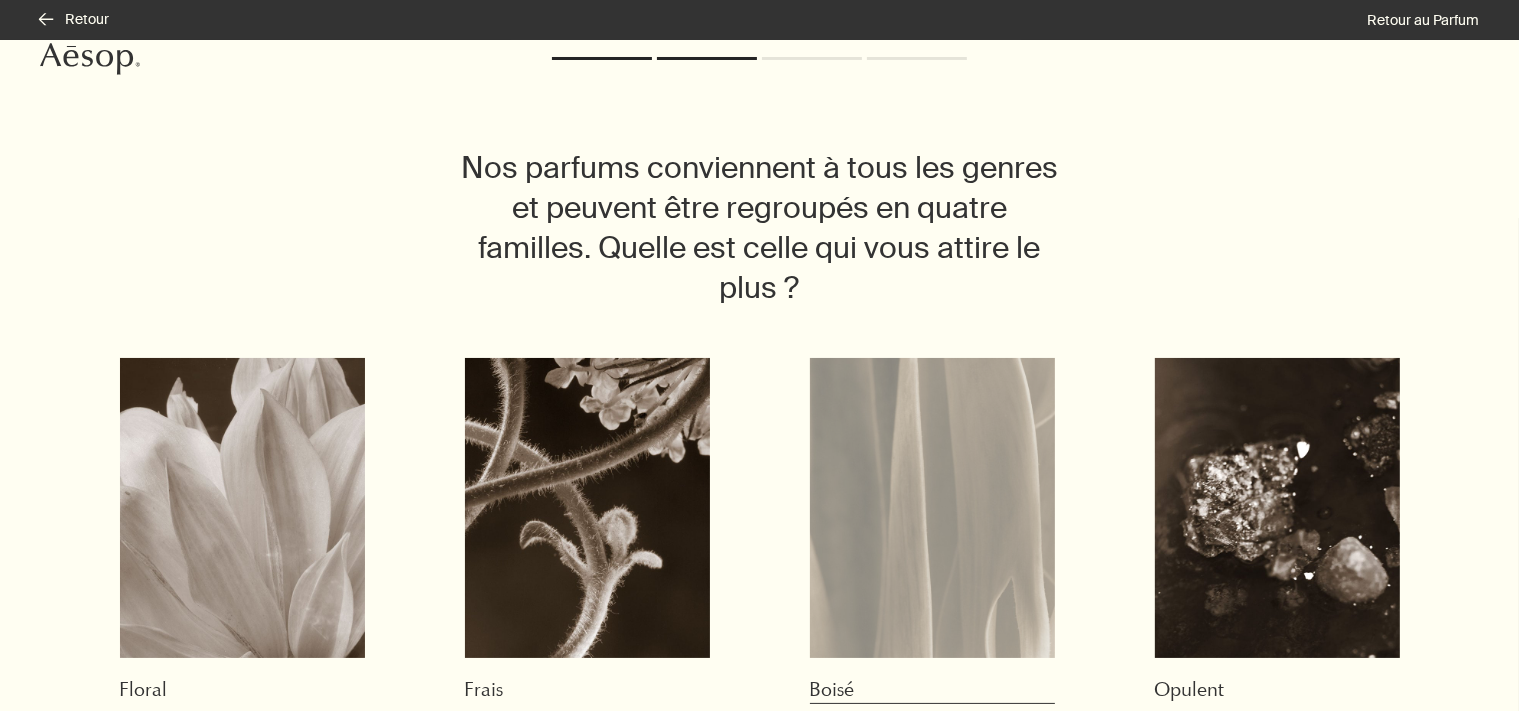 click at bounding box center [932, 508] 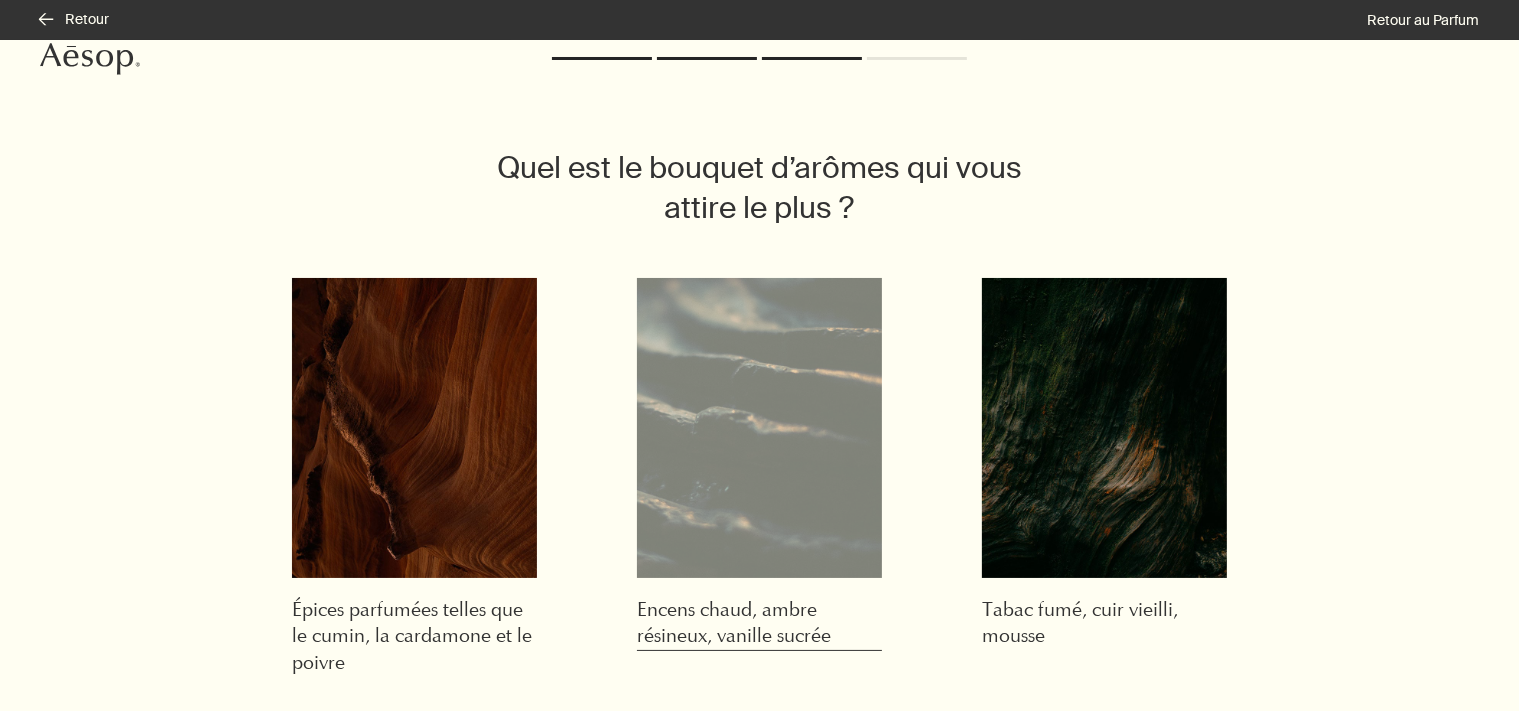 click at bounding box center [759, 428] 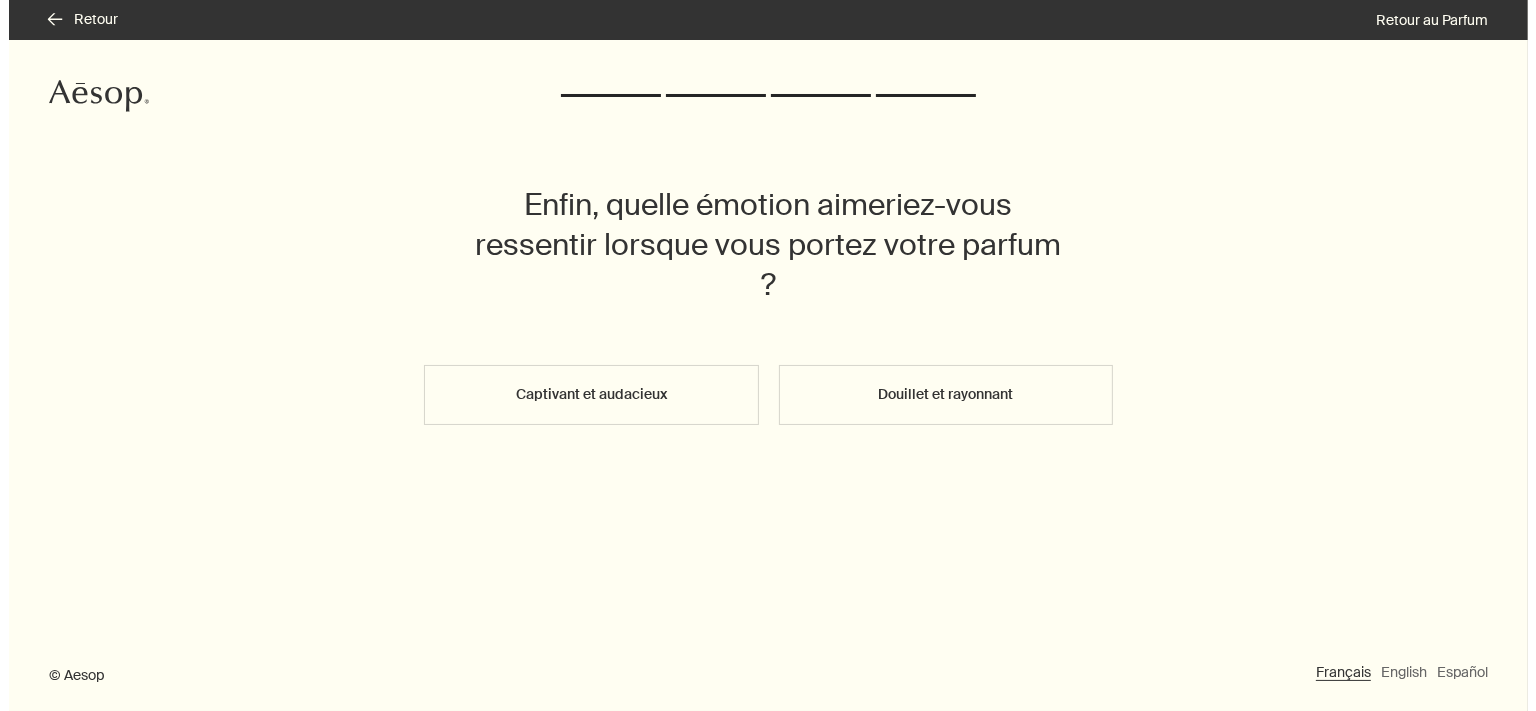 scroll, scrollTop: 0, scrollLeft: 0, axis: both 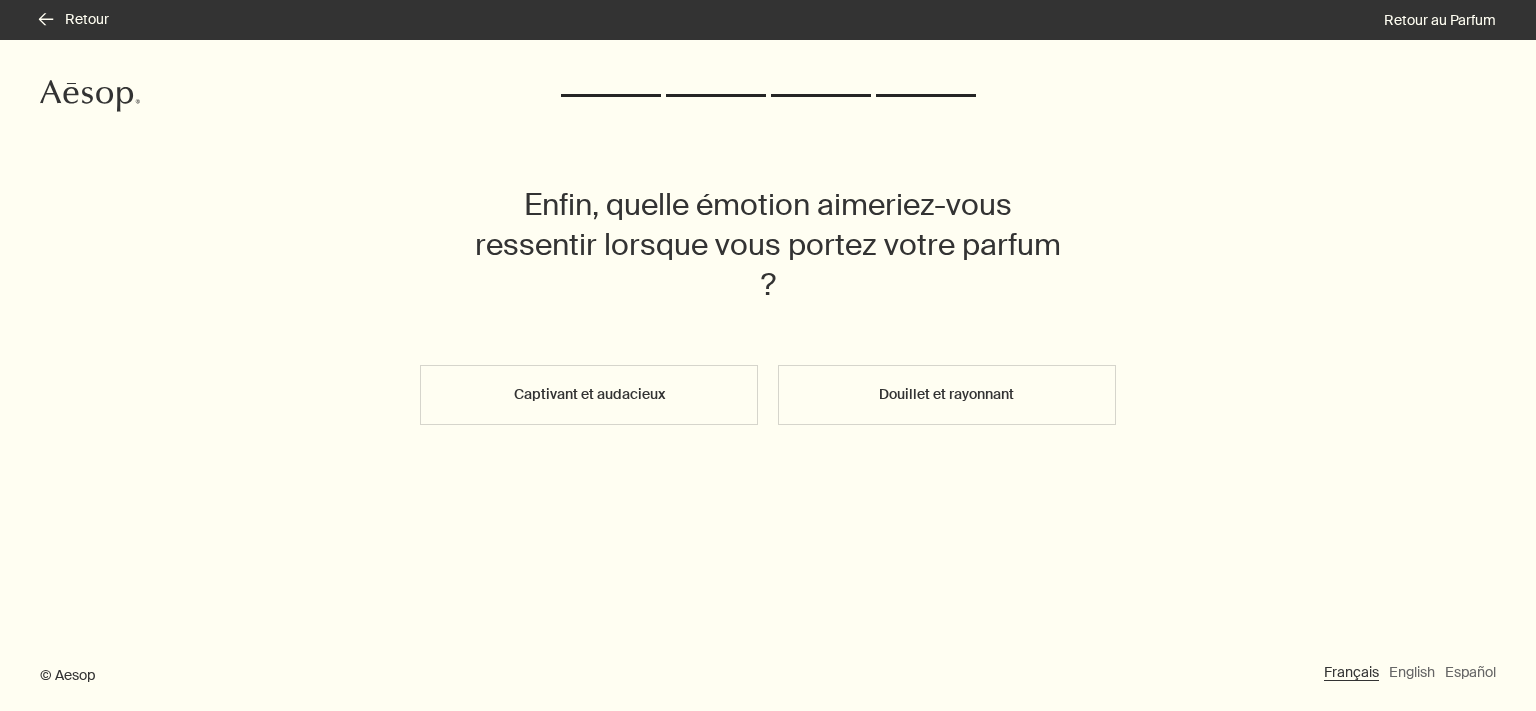 click on "Captivant et audacieux" at bounding box center (589, 395) 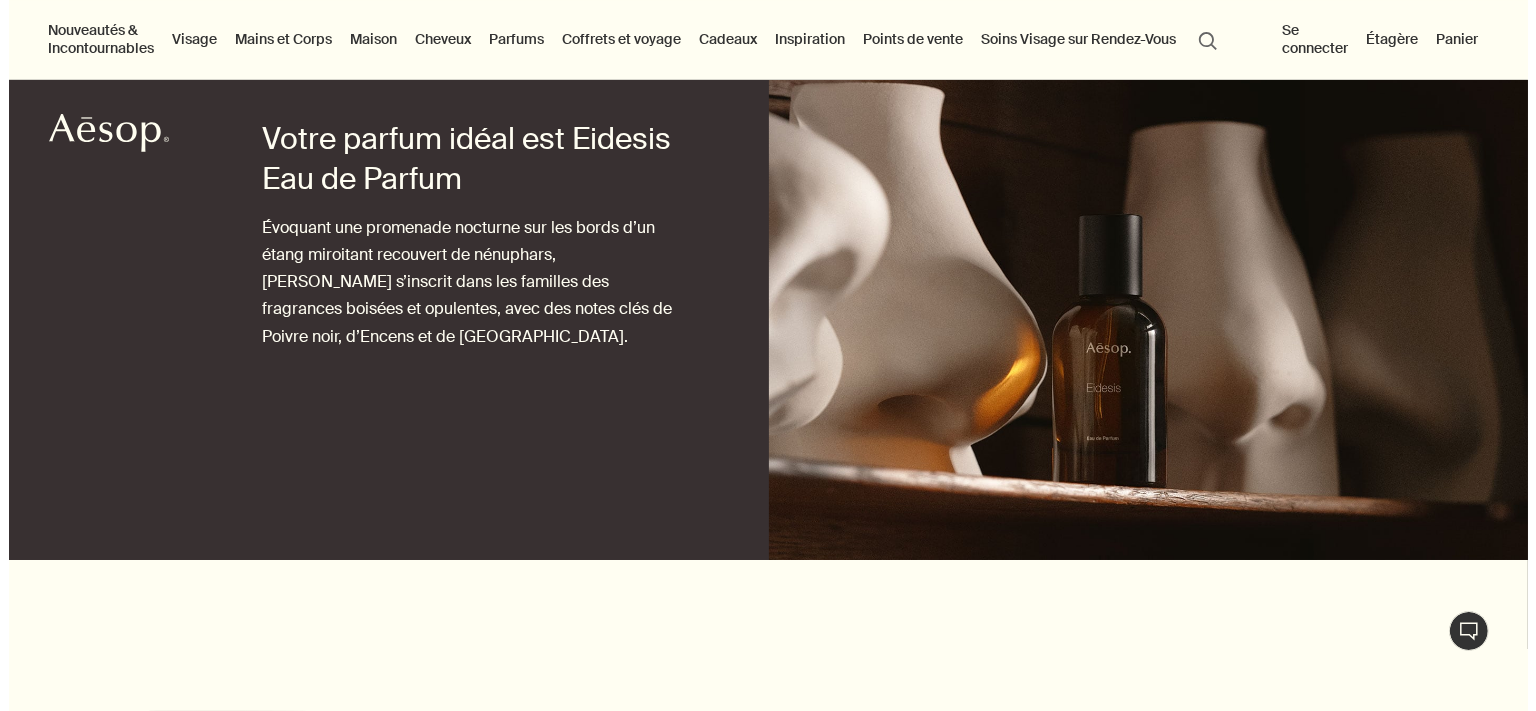 scroll, scrollTop: 0, scrollLeft: 0, axis: both 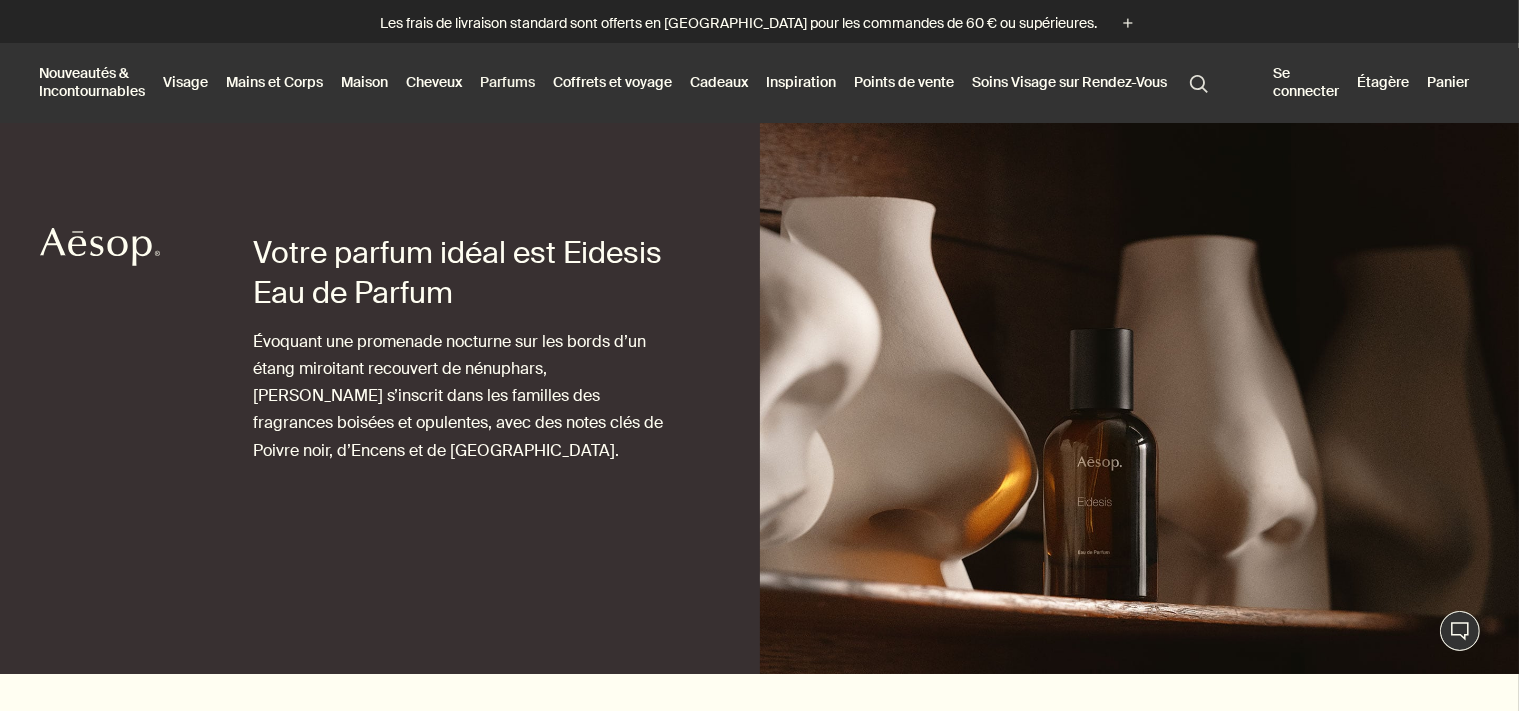 click on "Parfums" at bounding box center [507, 82] 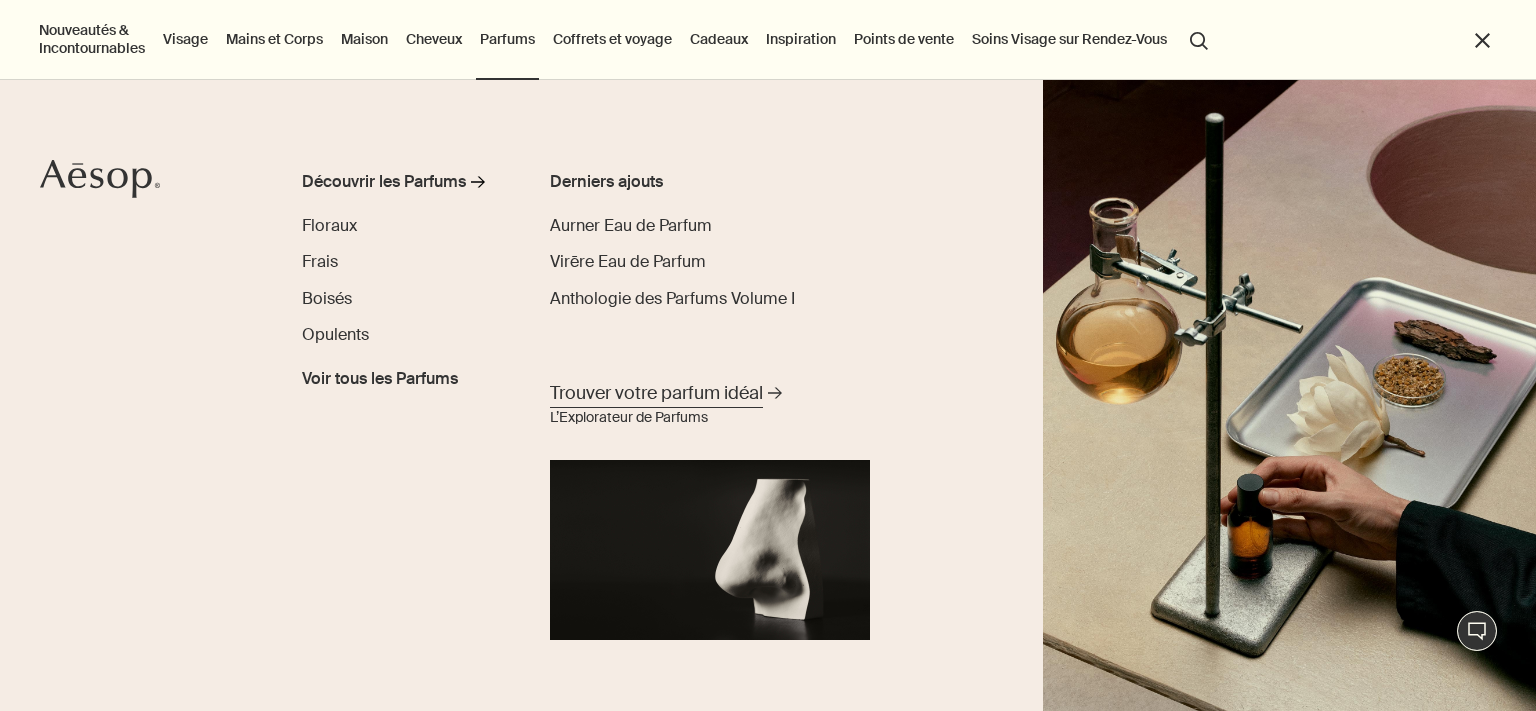 click on "Trouver votre parfum idéal" at bounding box center [656, 393] 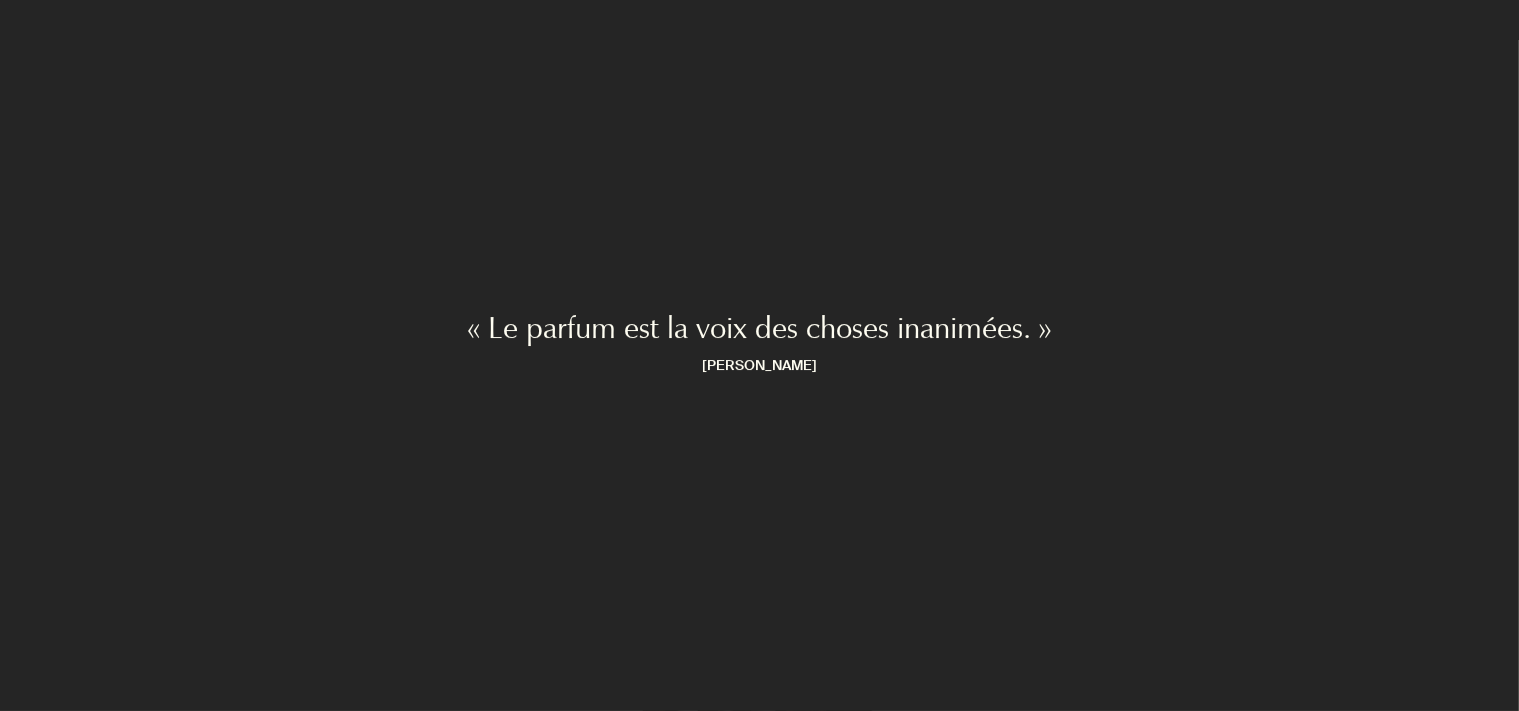 scroll, scrollTop: 105, scrollLeft: 0, axis: vertical 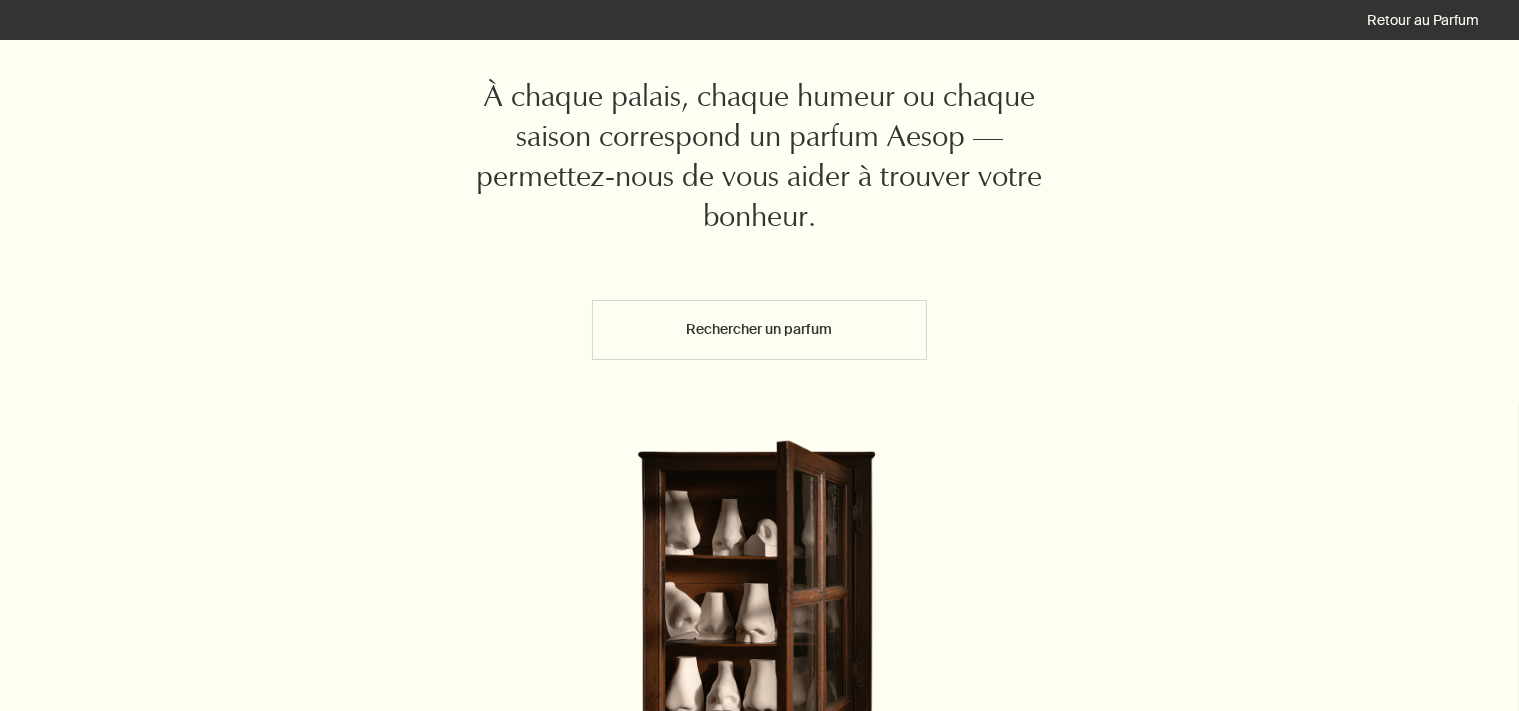 click on "Rechercher un parfum" at bounding box center (759, 330) 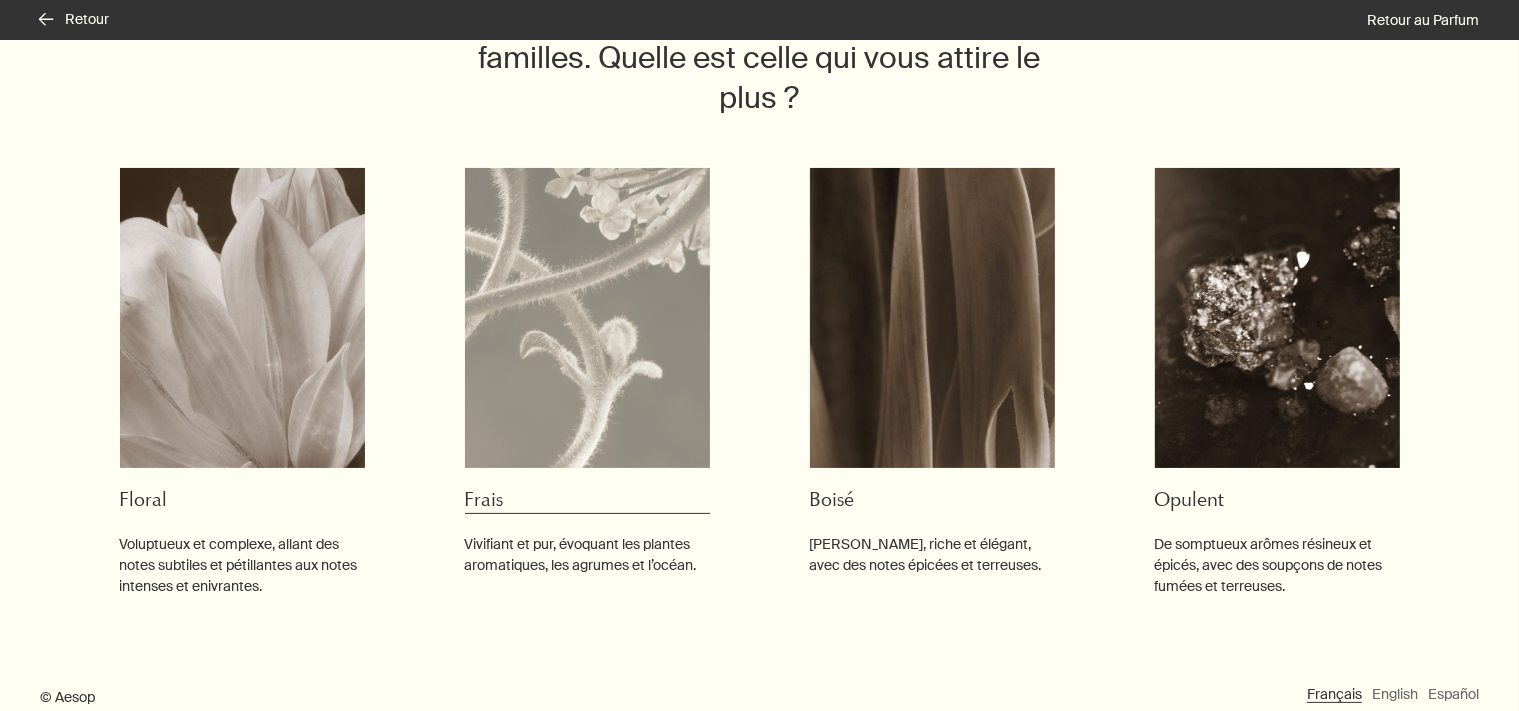 scroll, scrollTop: 248, scrollLeft: 0, axis: vertical 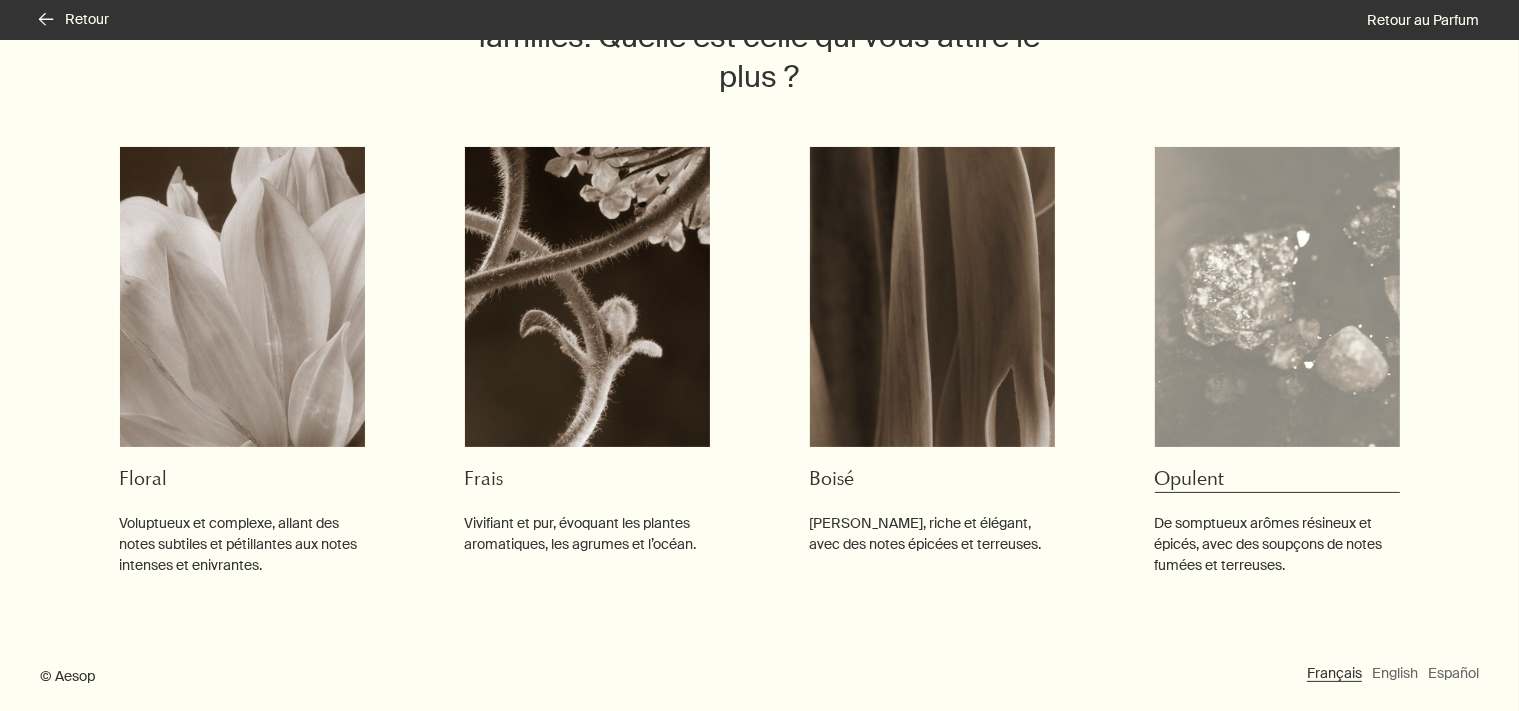 click at bounding box center [1277, 297] 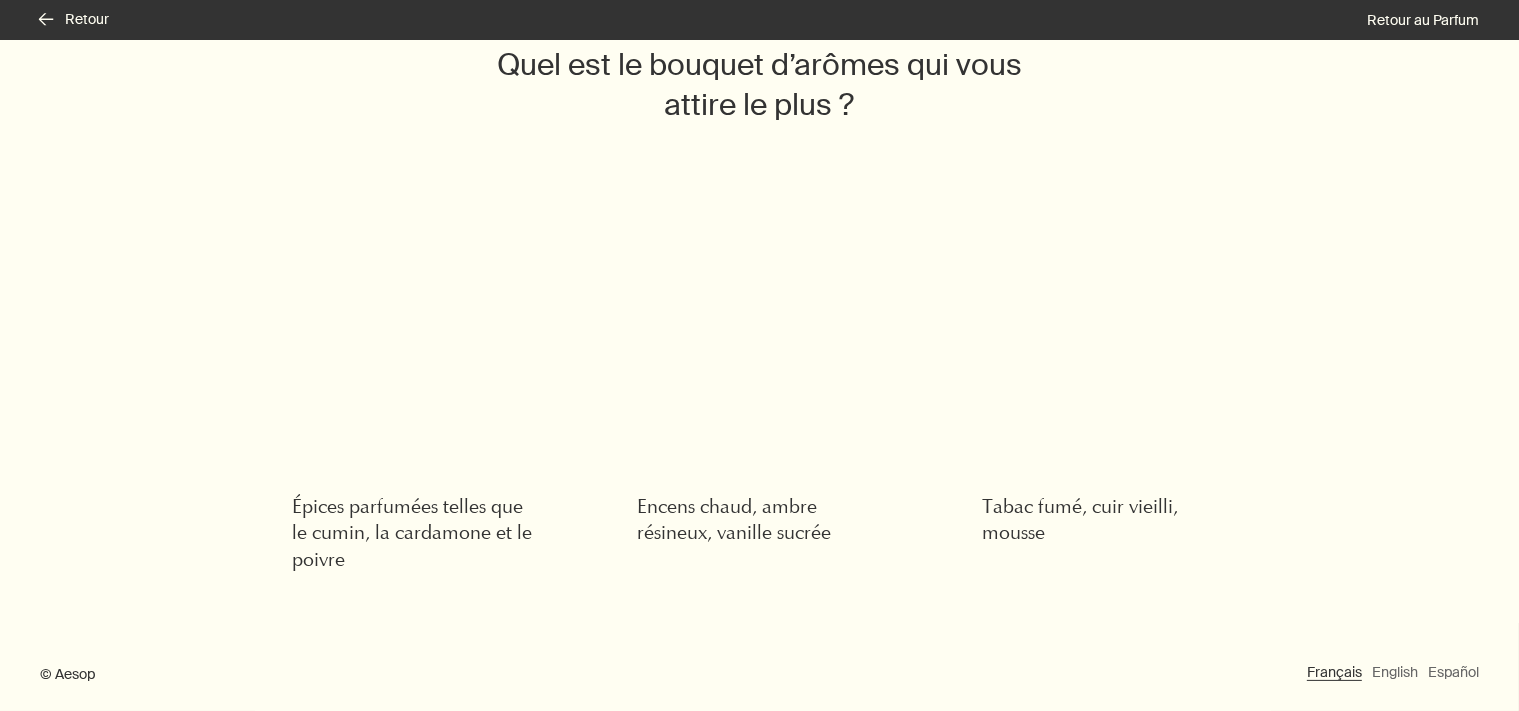 scroll, scrollTop: 139, scrollLeft: 0, axis: vertical 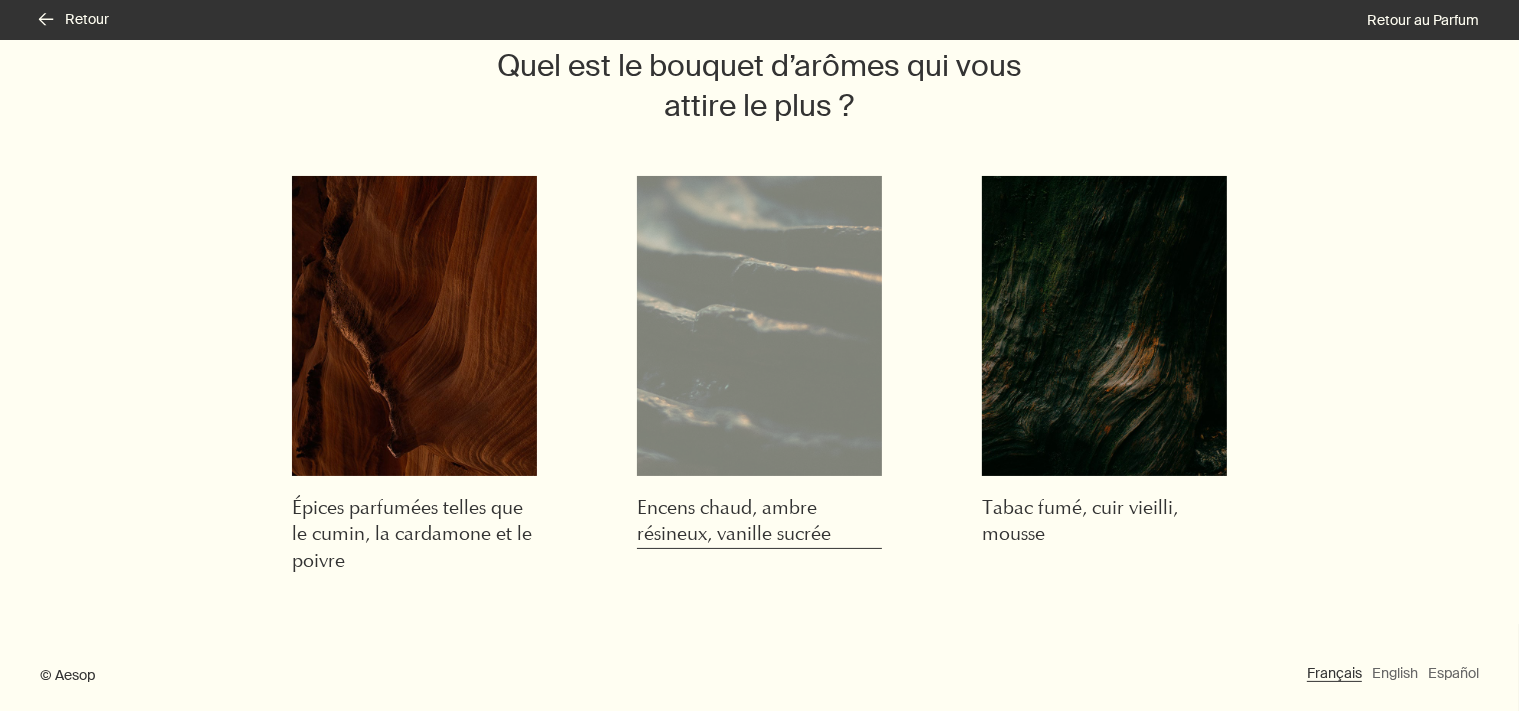 click at bounding box center [759, 326] 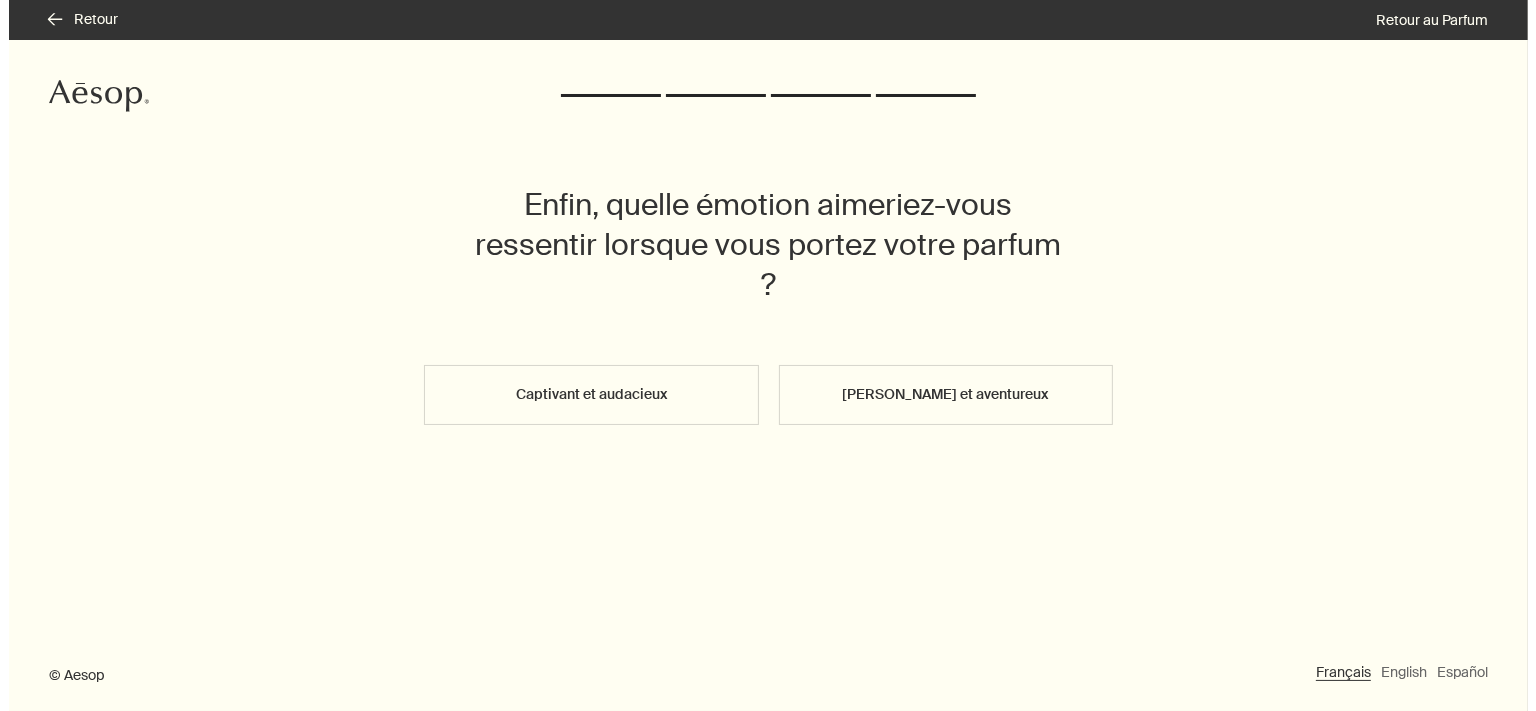 scroll, scrollTop: 0, scrollLeft: 0, axis: both 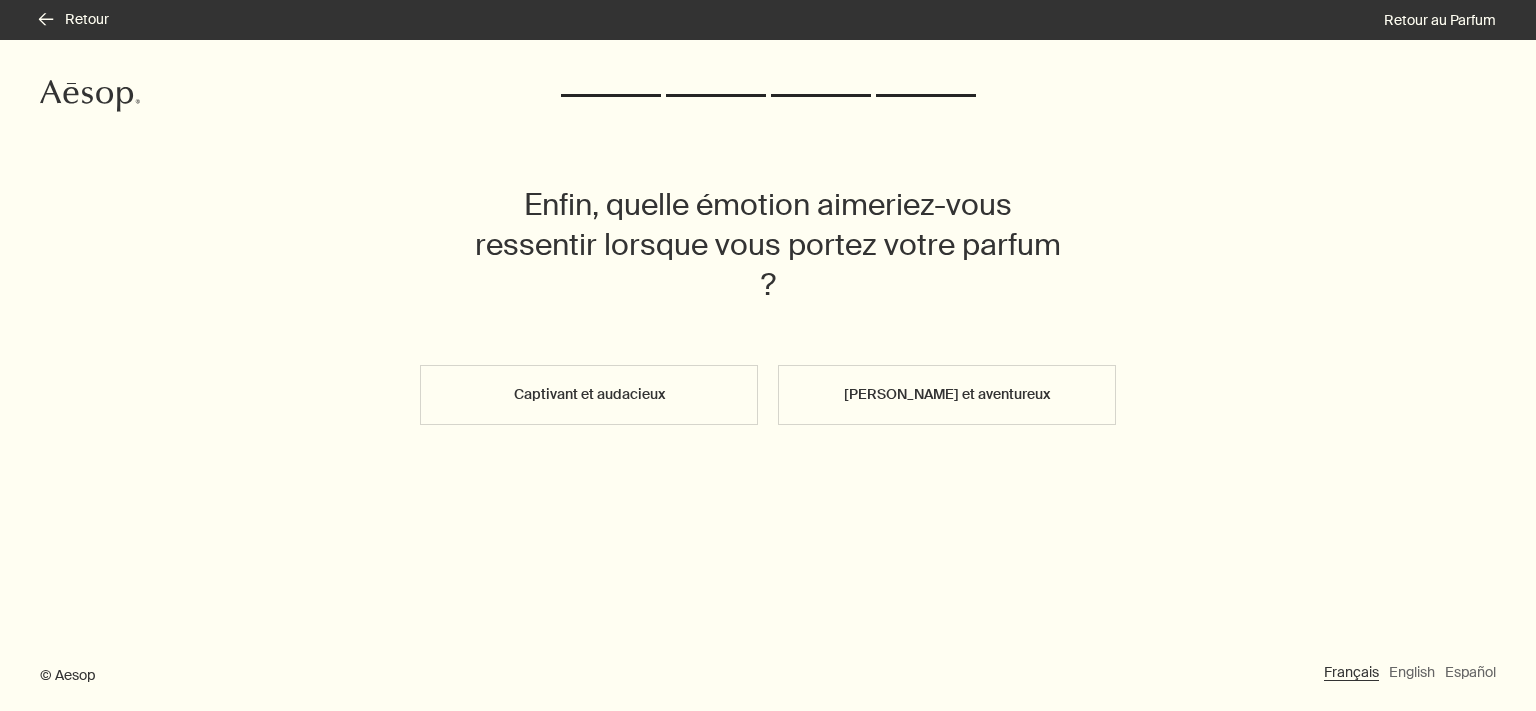 click on "Fougueux et aventureux" at bounding box center (947, 395) 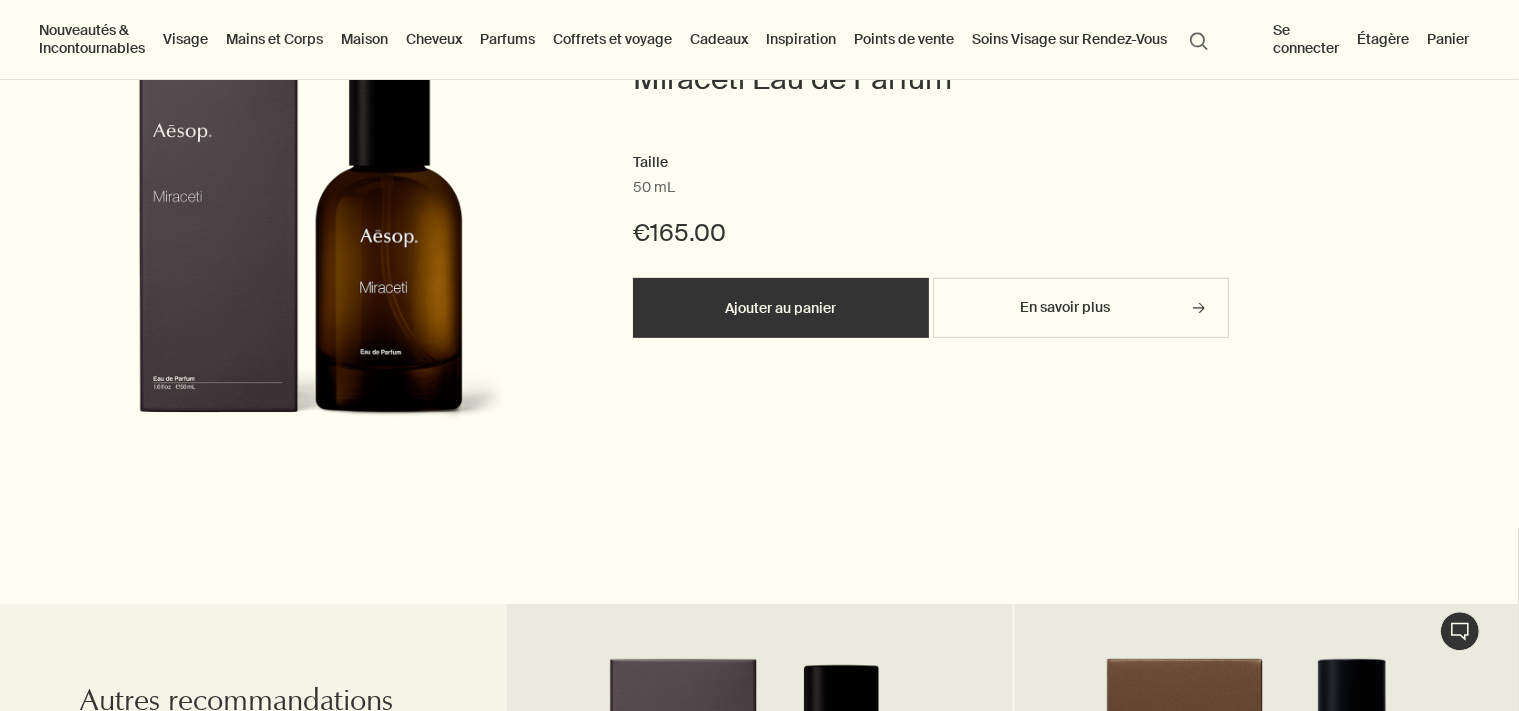 scroll, scrollTop: 739, scrollLeft: 0, axis: vertical 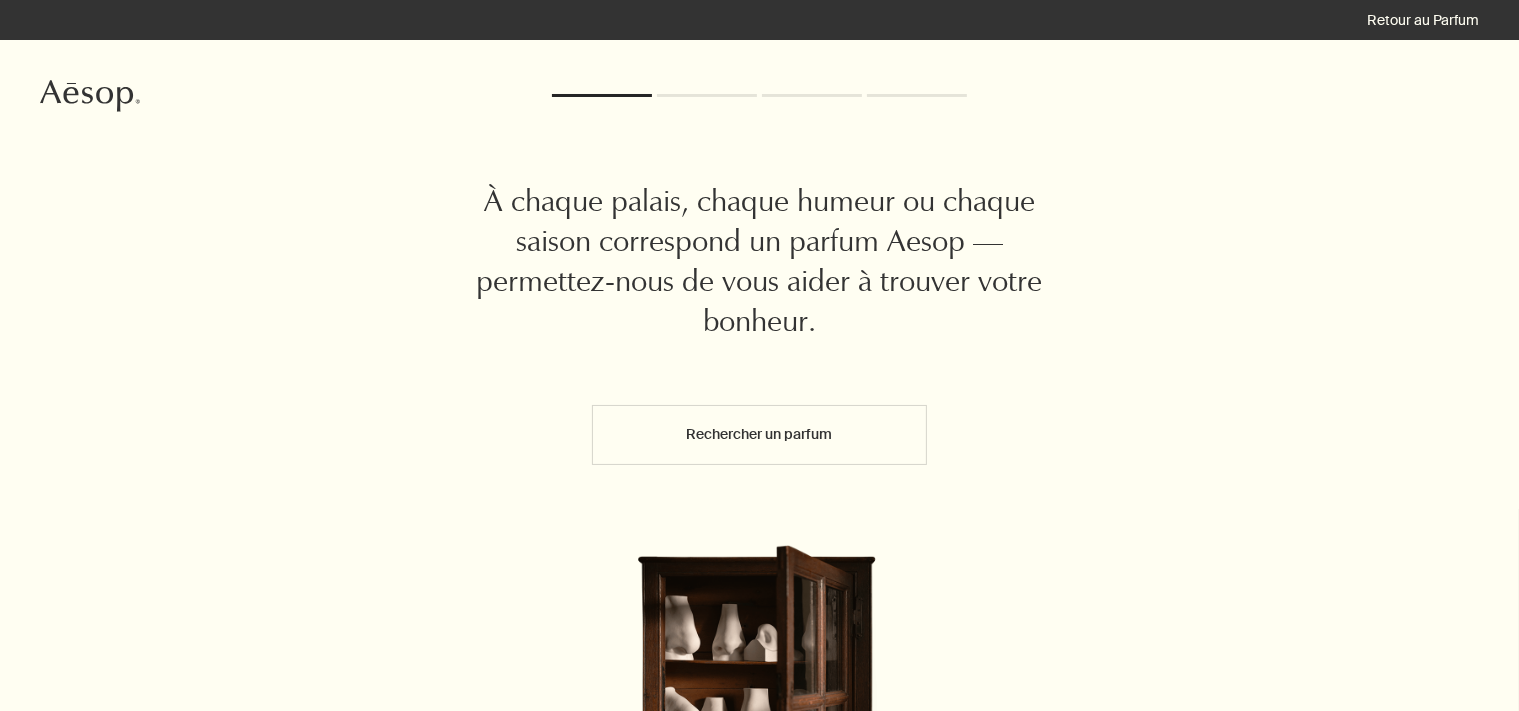 click on "Rechercher un parfum" at bounding box center (759, 435) 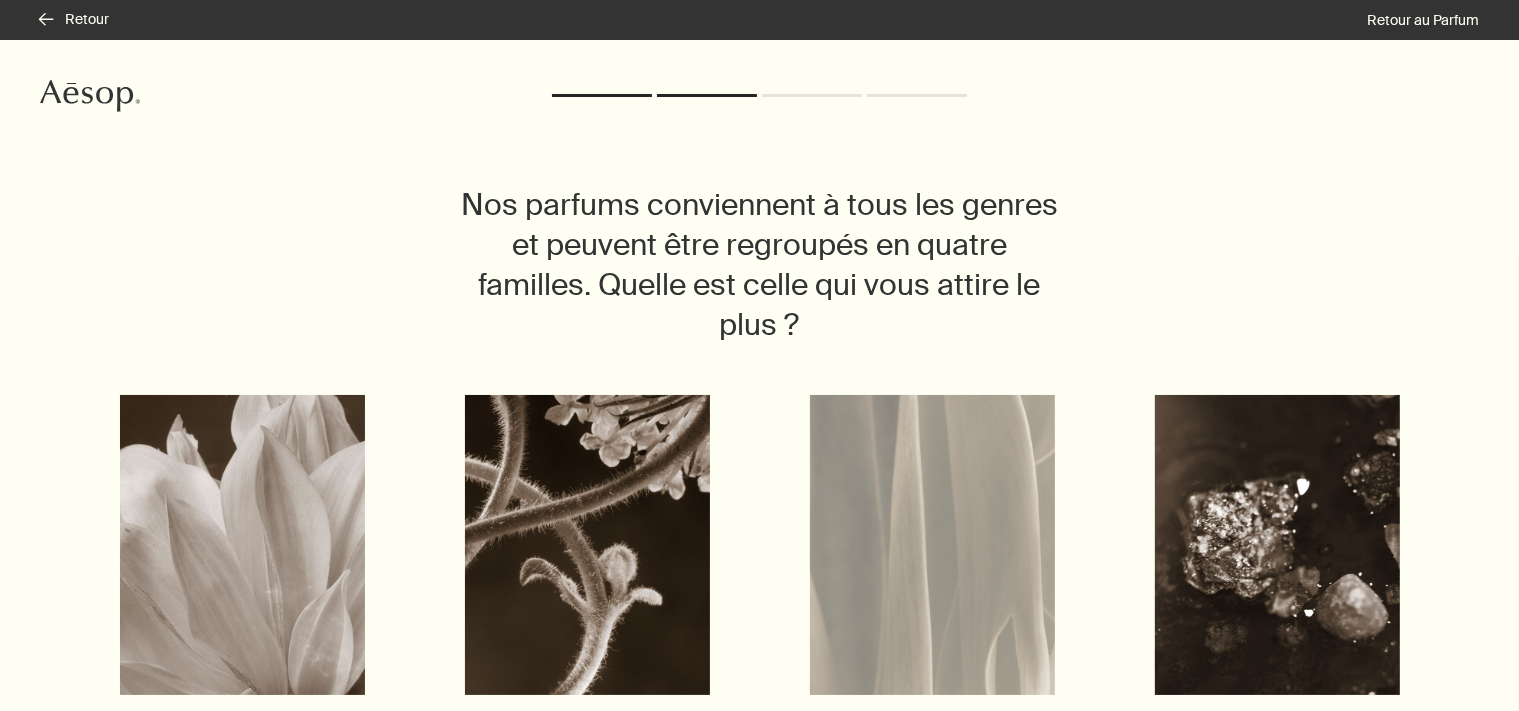 click at bounding box center [932, 545] 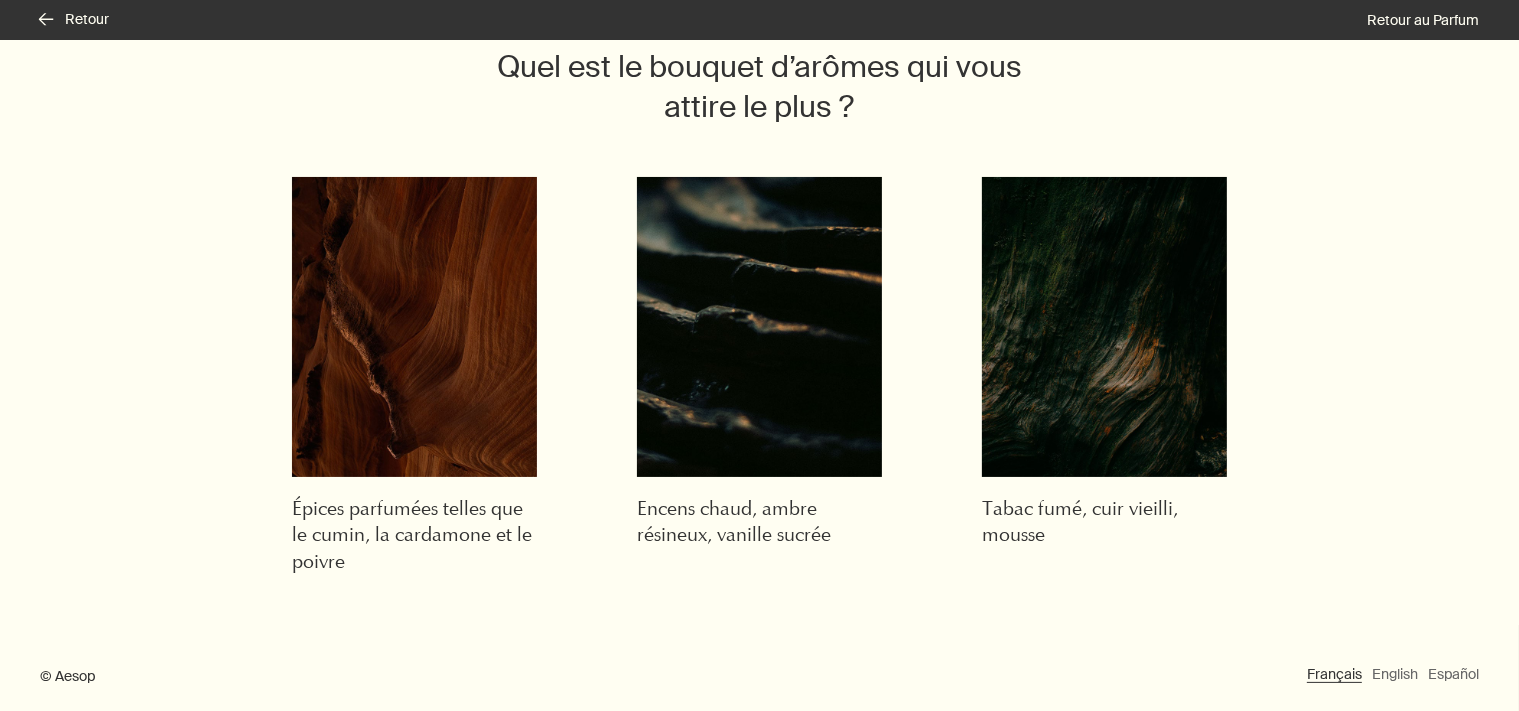 scroll, scrollTop: 139, scrollLeft: 0, axis: vertical 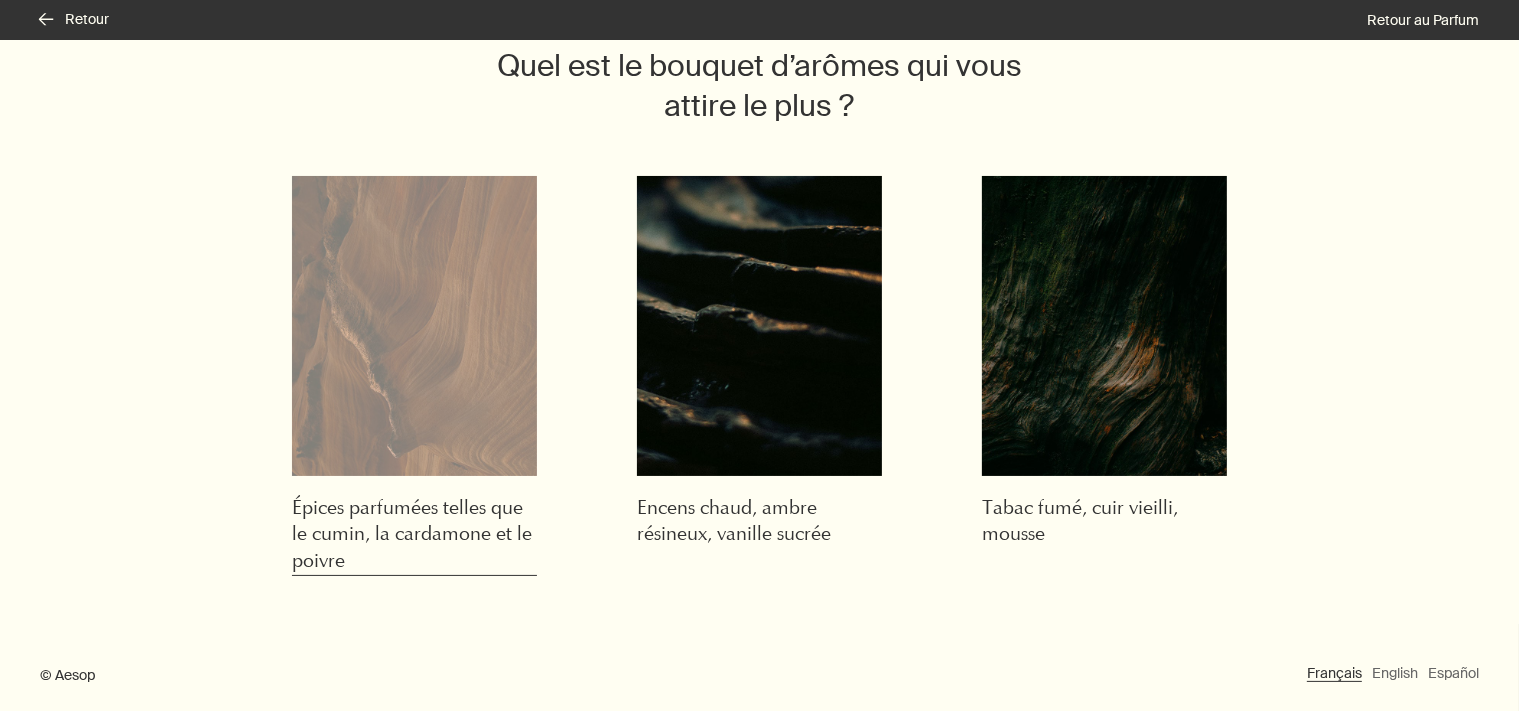 click at bounding box center [414, 326] 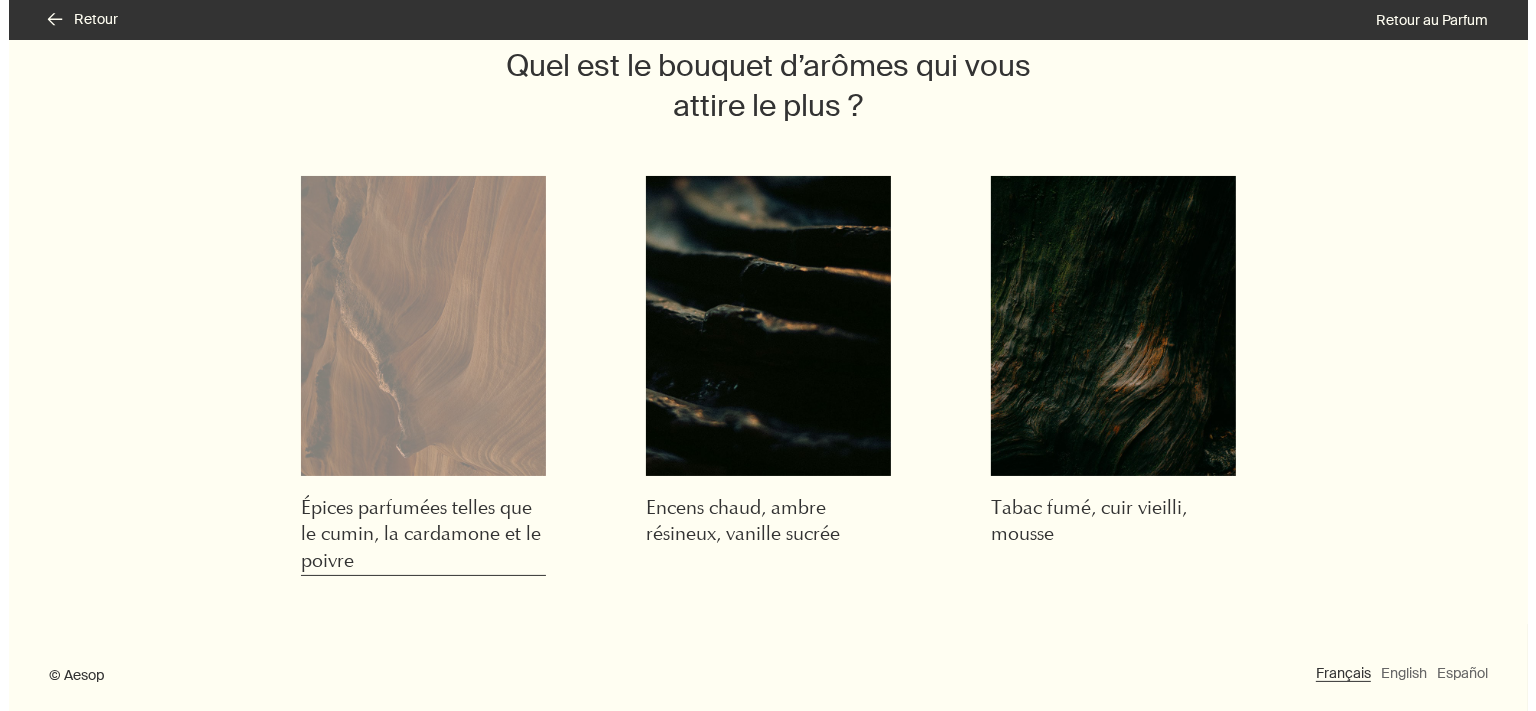 scroll, scrollTop: 0, scrollLeft: 0, axis: both 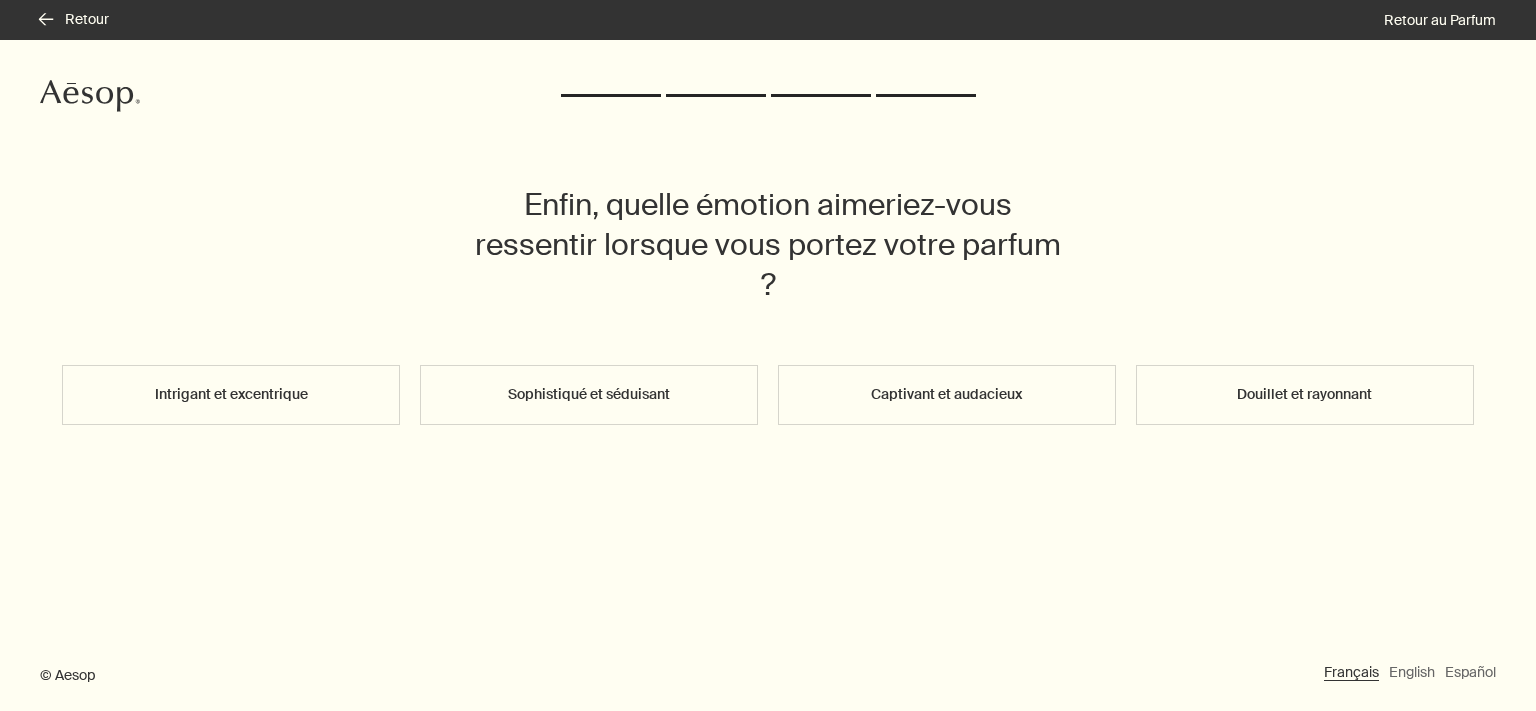 click on "Sophistiqué et séduisant" at bounding box center (589, 395) 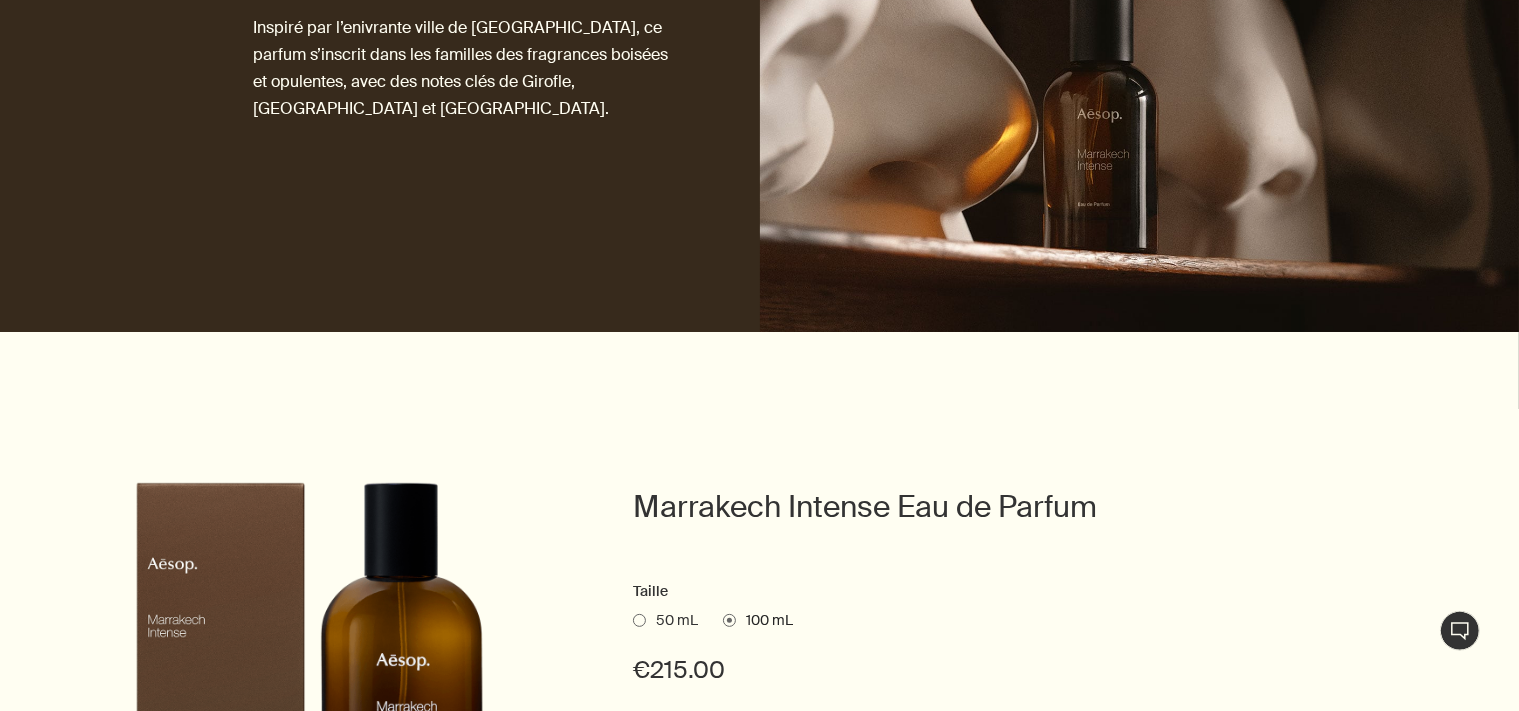 scroll, scrollTop: 528, scrollLeft: 0, axis: vertical 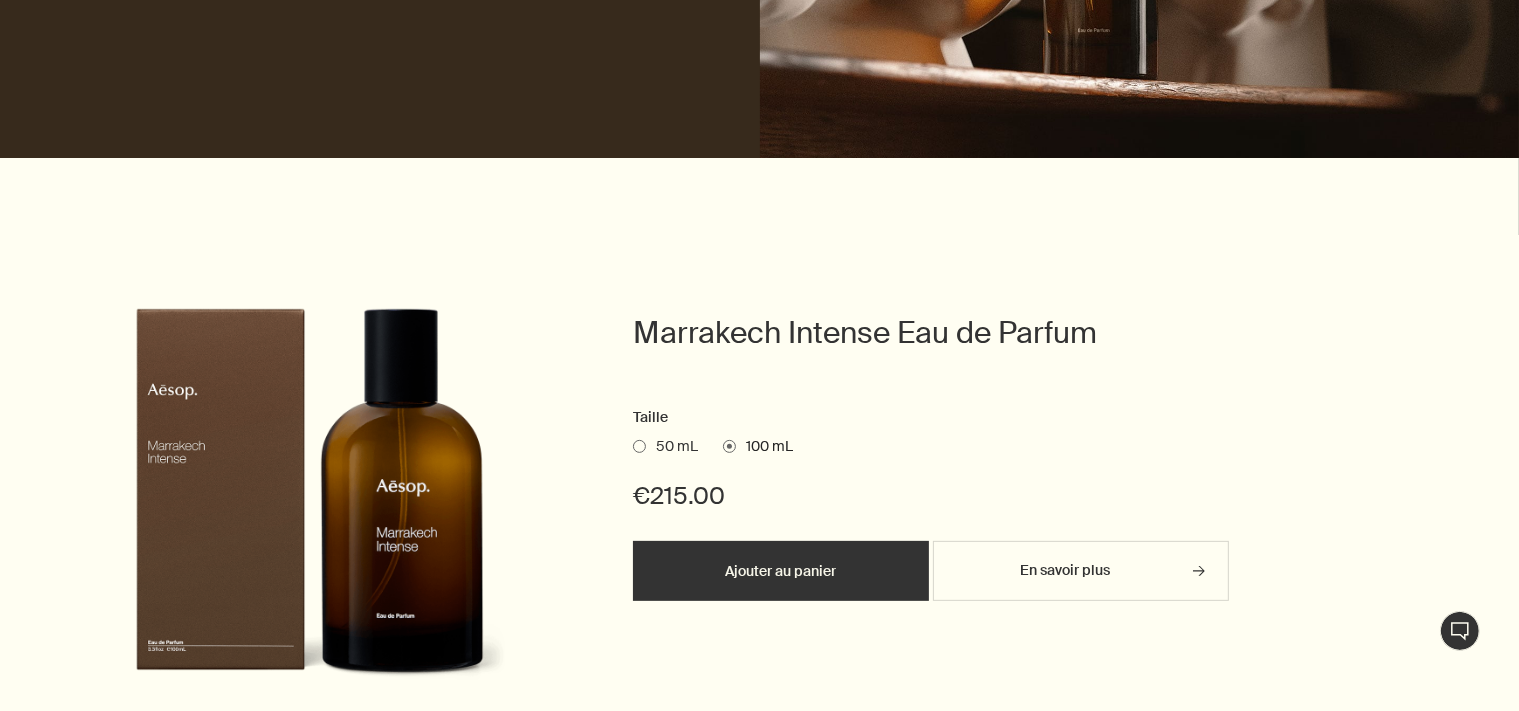 click at bounding box center (639, 446) 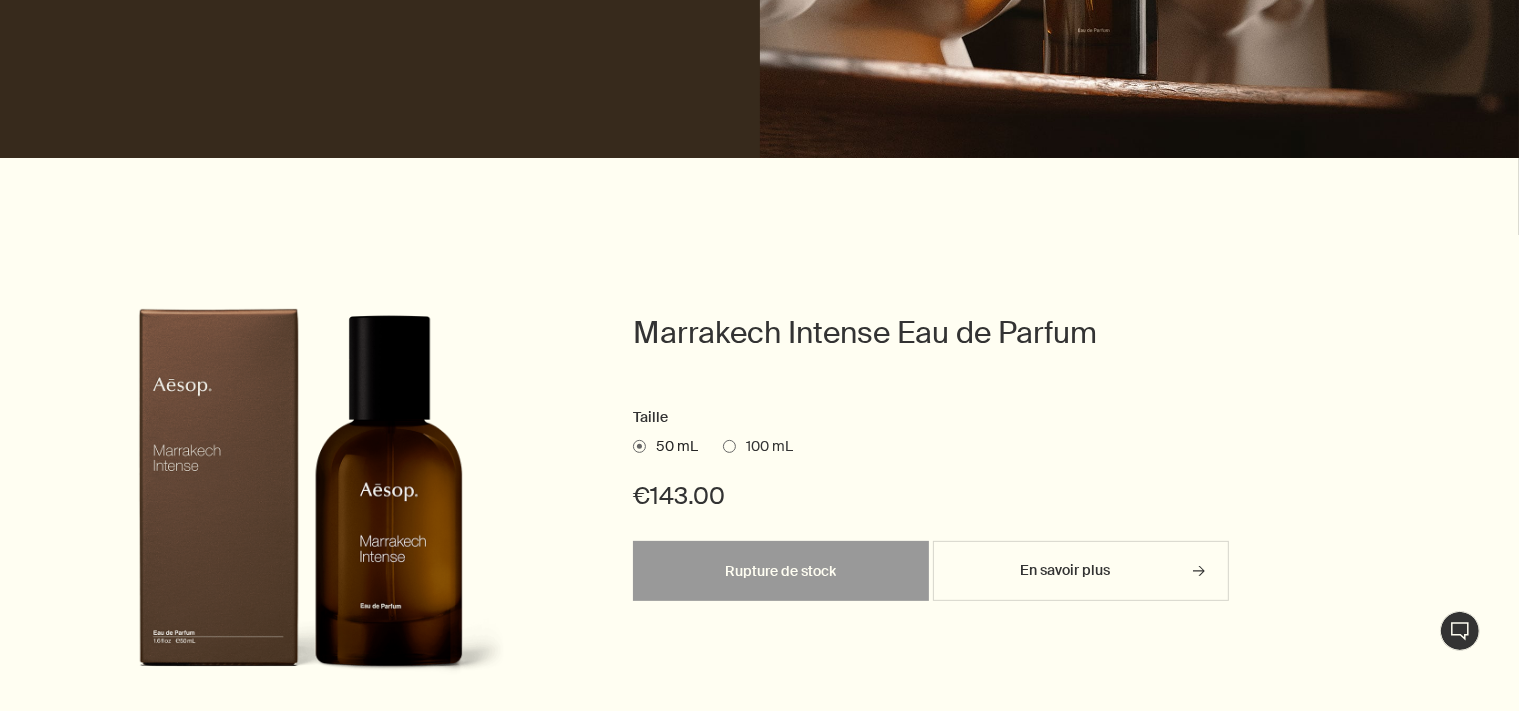 click at bounding box center [729, 446] 